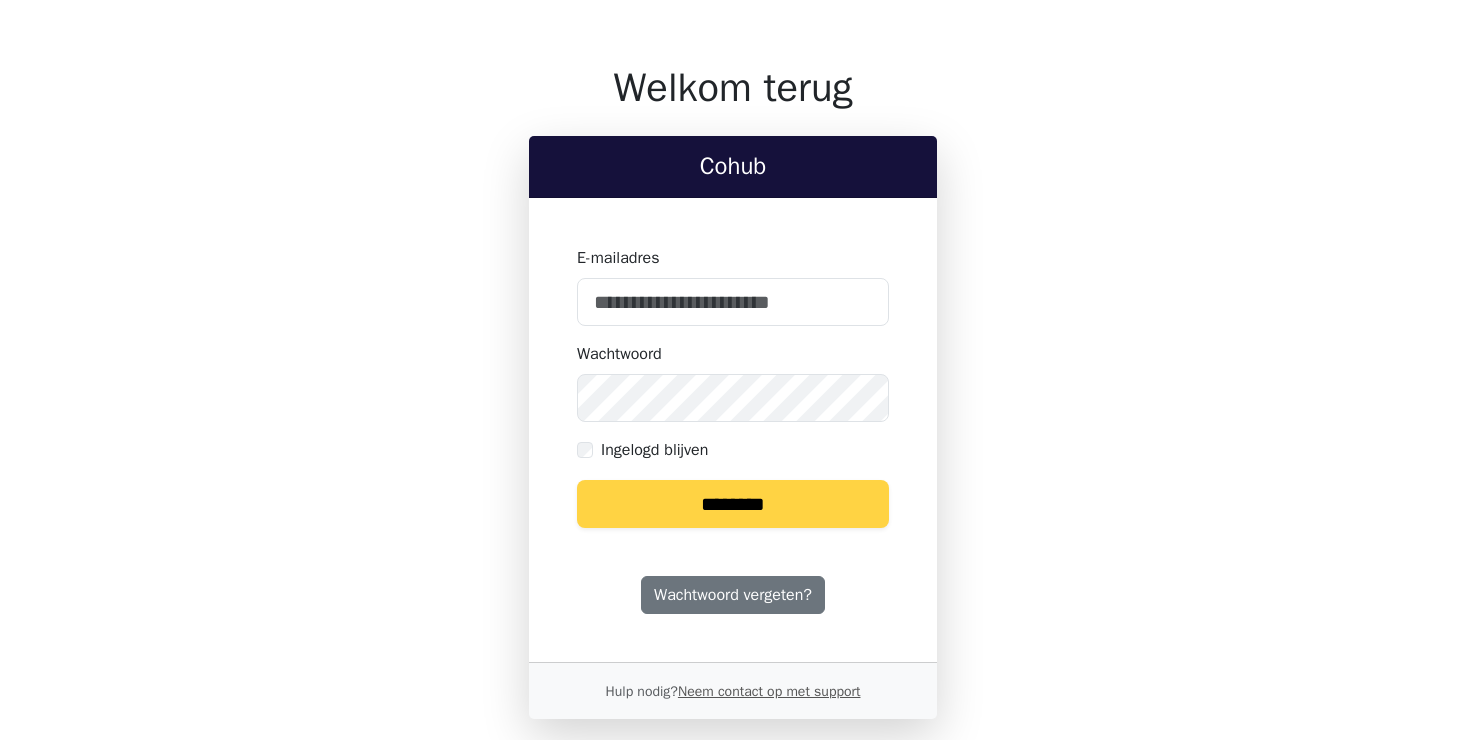 scroll, scrollTop: 0, scrollLeft: 0, axis: both 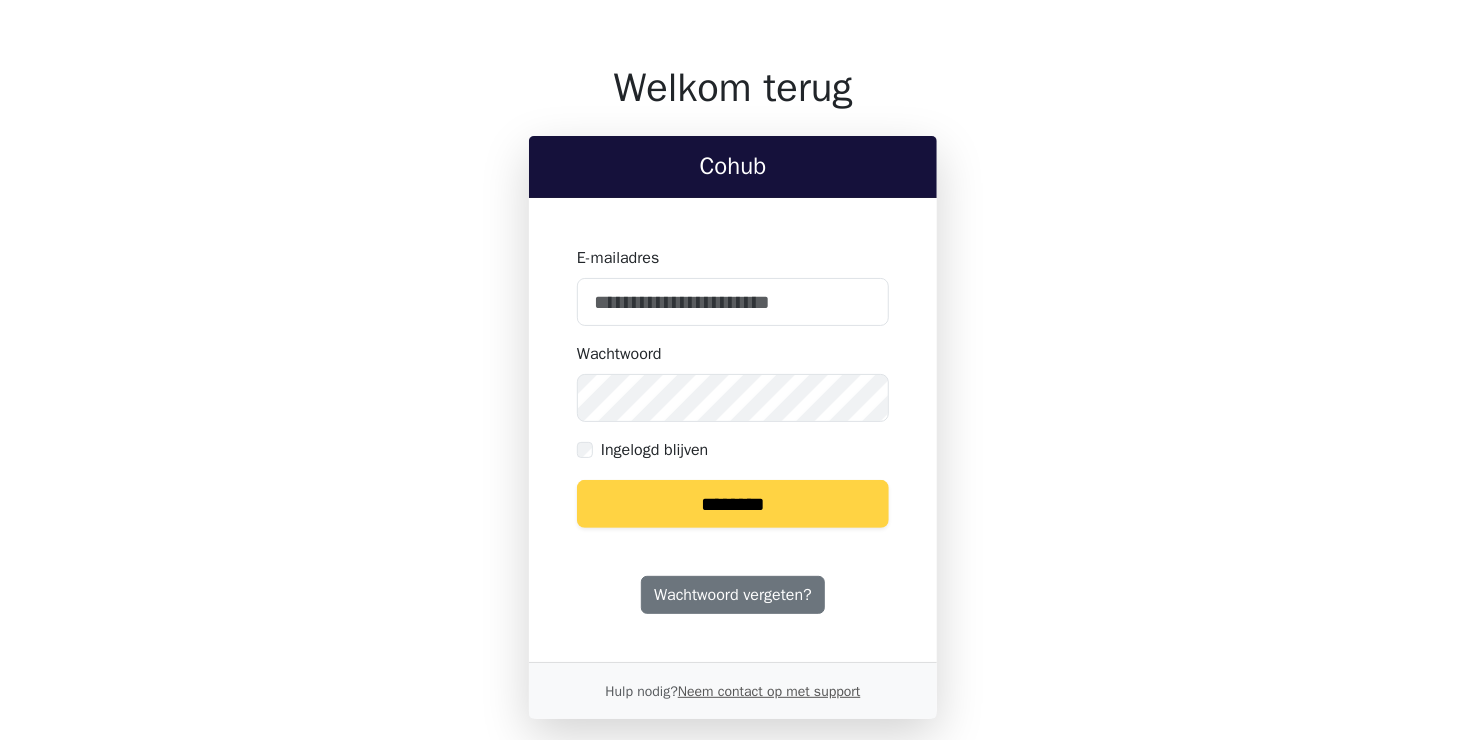 type on "**********" 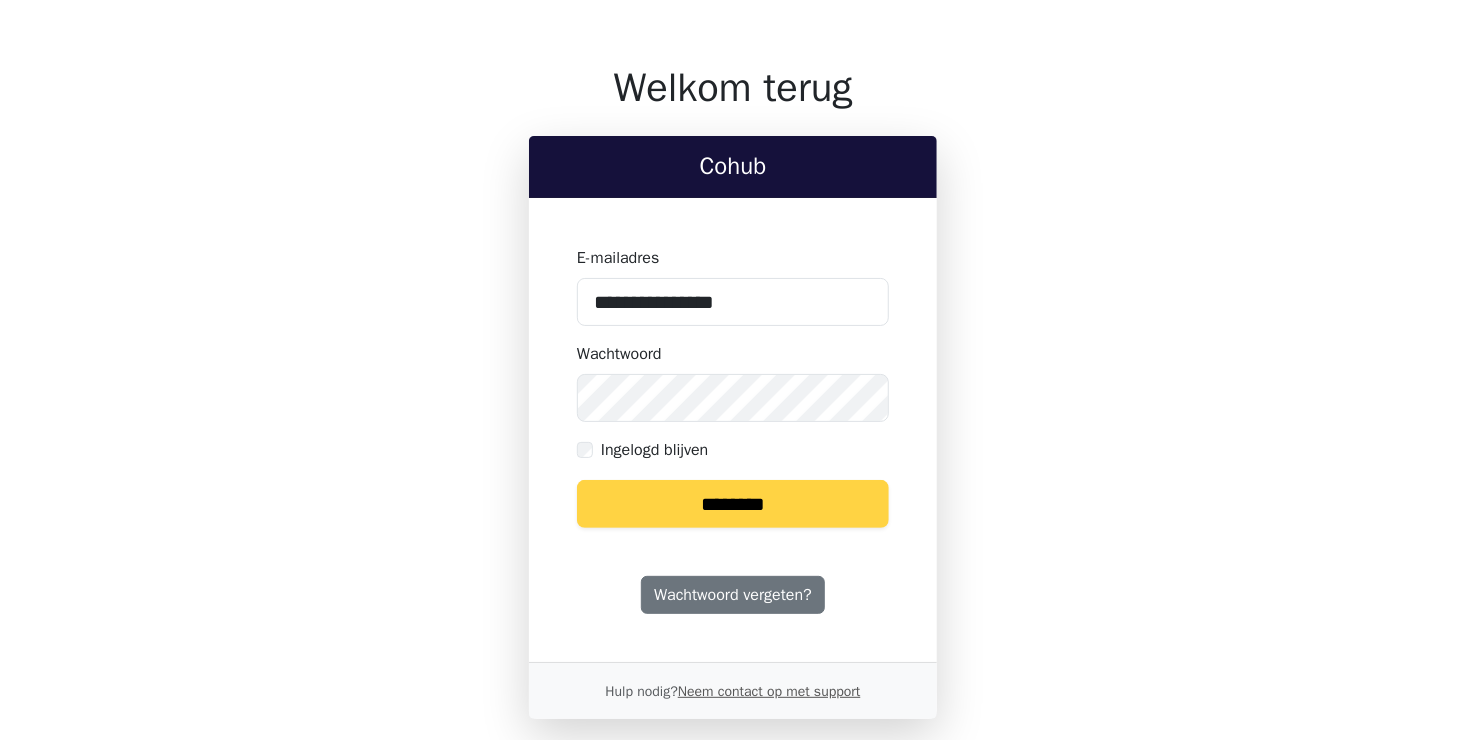 click on "********" at bounding box center (733, 504) 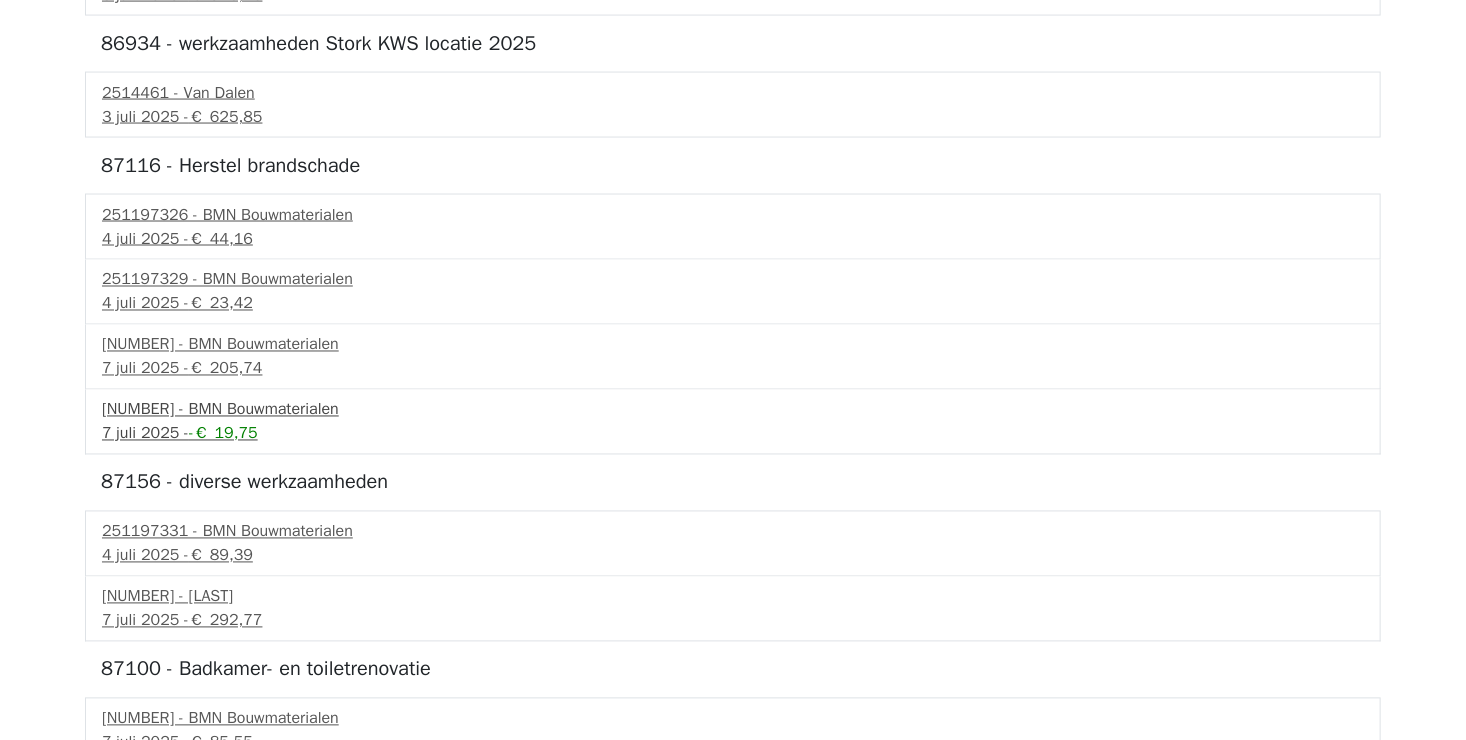 scroll, scrollTop: 1648, scrollLeft: 0, axis: vertical 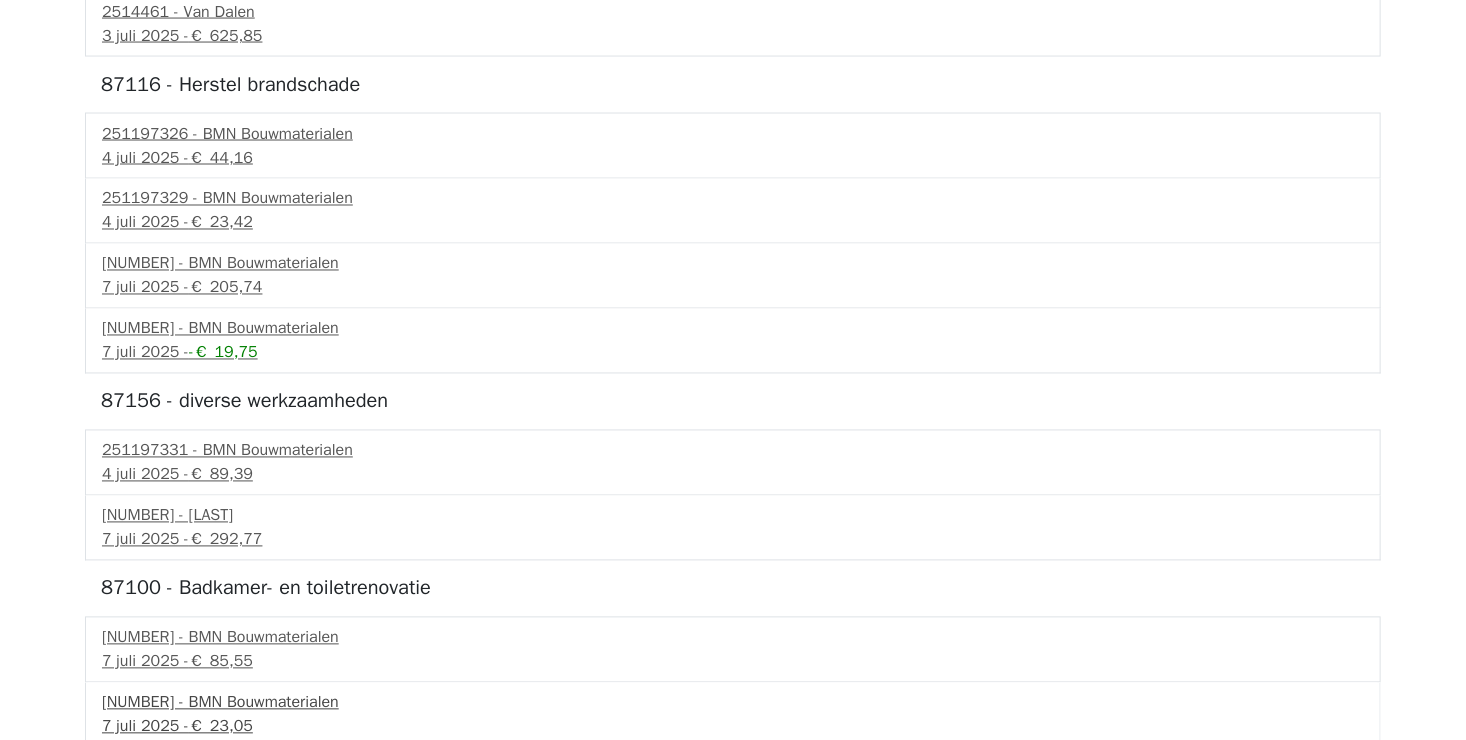 click on "[NUMBER] - BMN Bouwmaterialen" at bounding box center (733, 703) 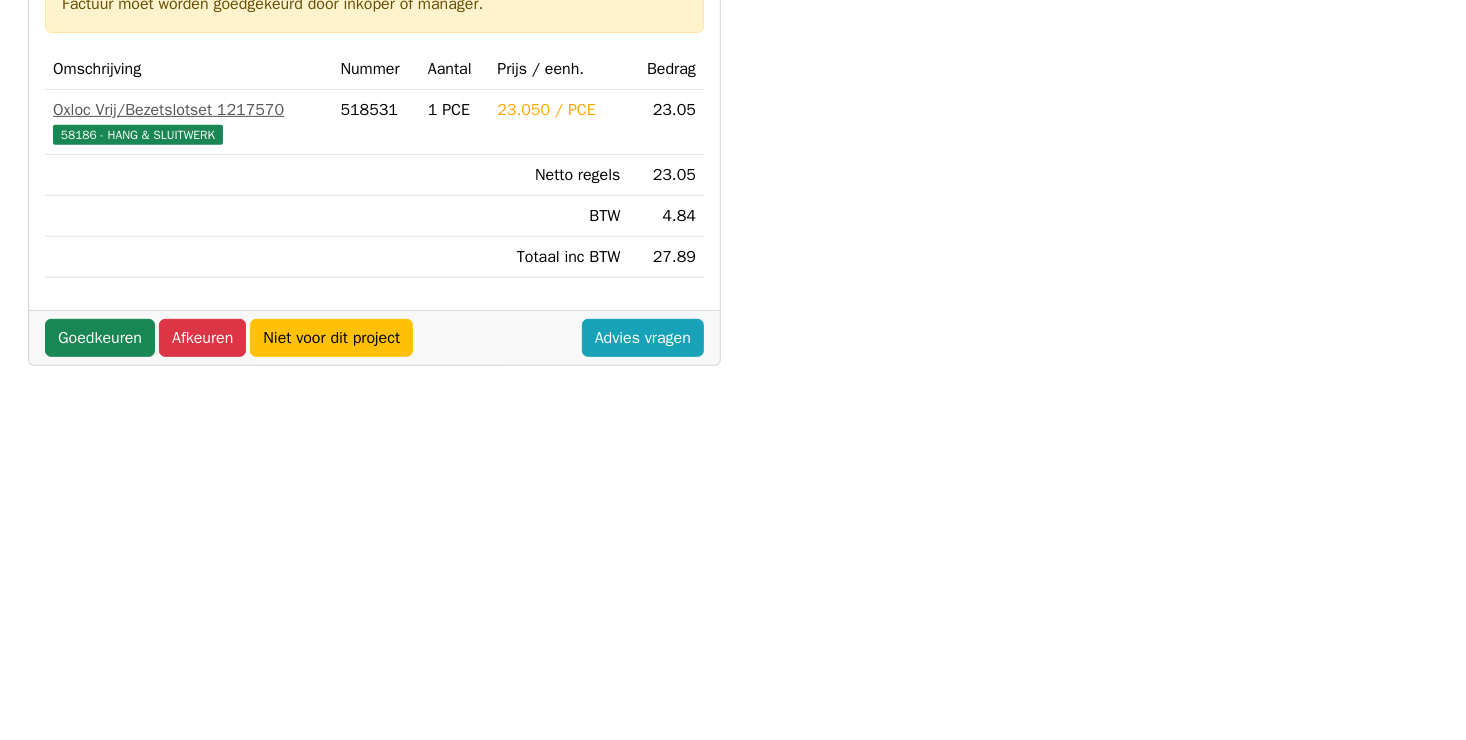 scroll, scrollTop: 400, scrollLeft: 0, axis: vertical 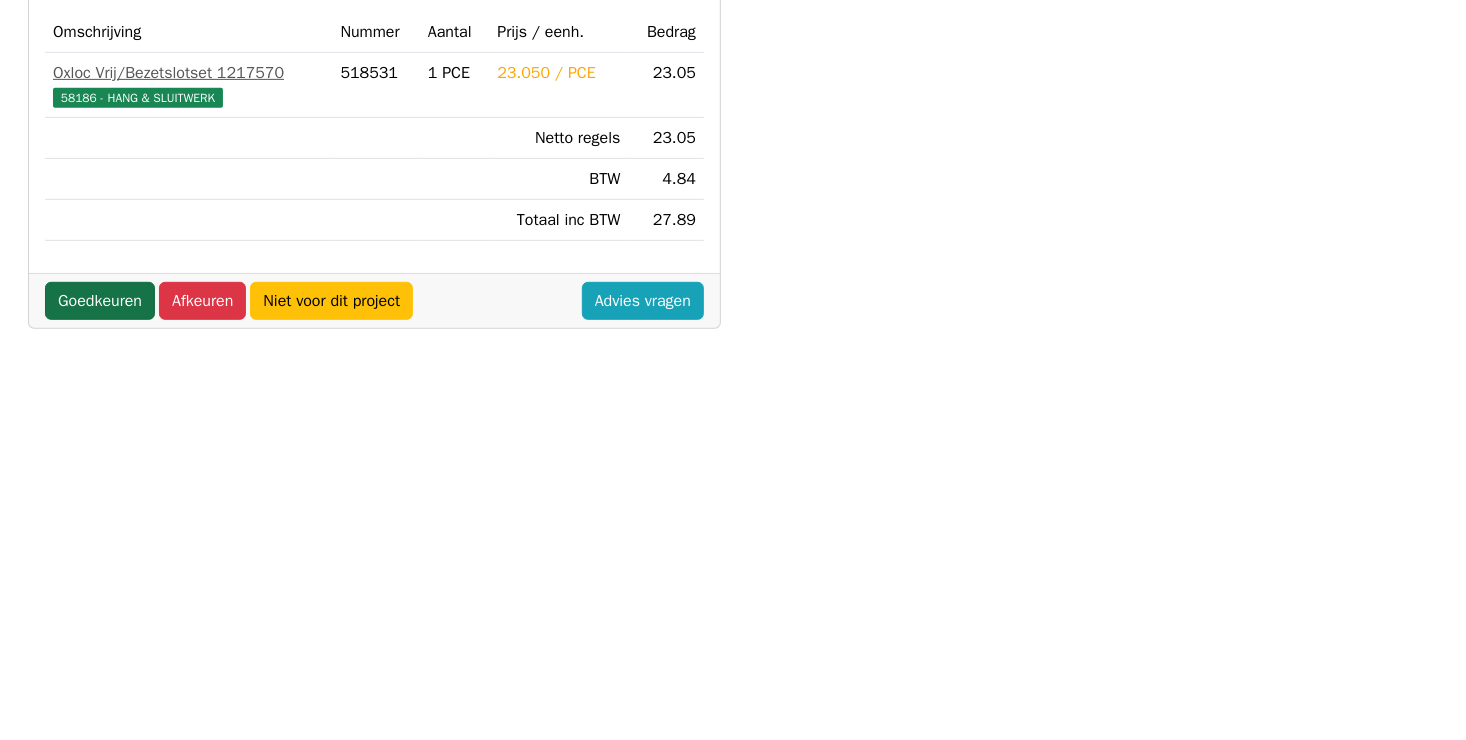 click on "Goedkeuren" at bounding box center [100, 301] 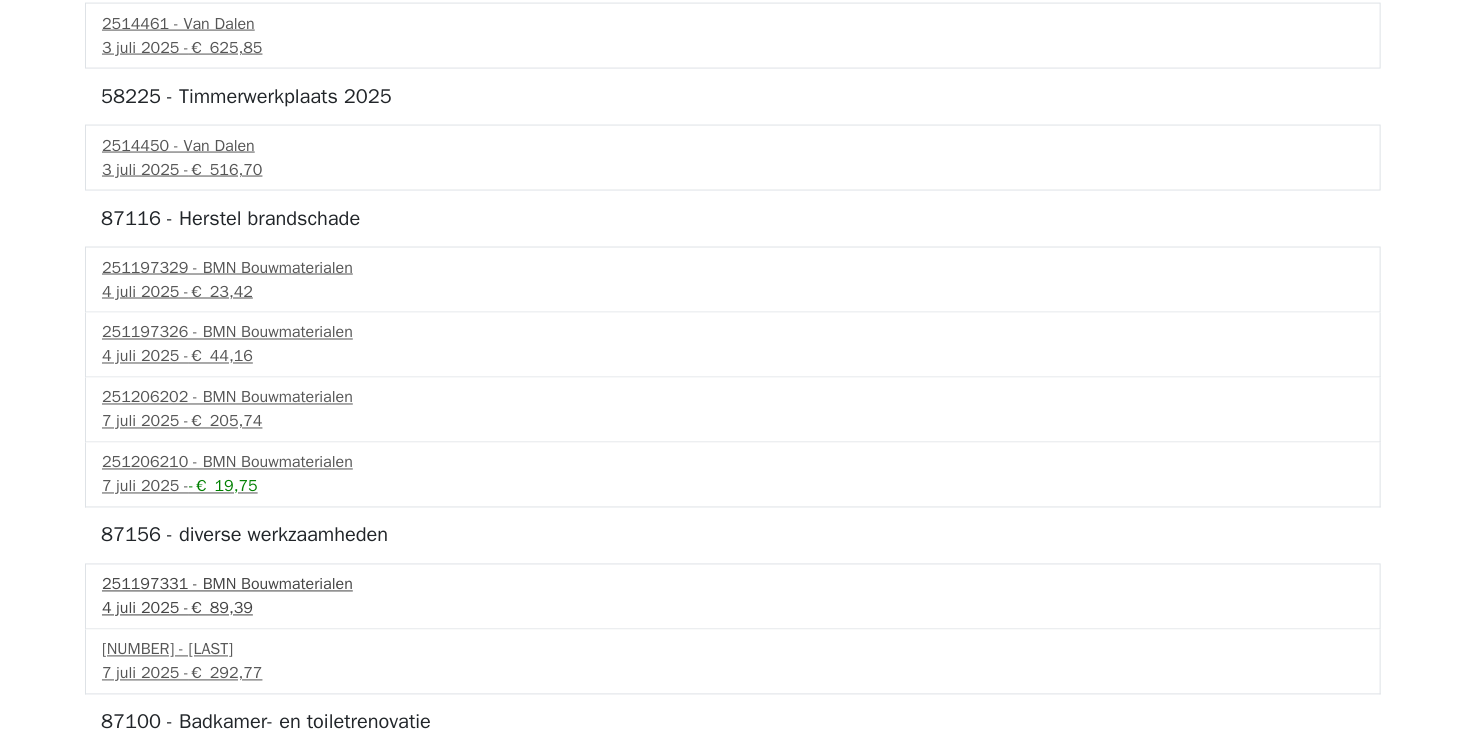 scroll, scrollTop: 1584, scrollLeft: 0, axis: vertical 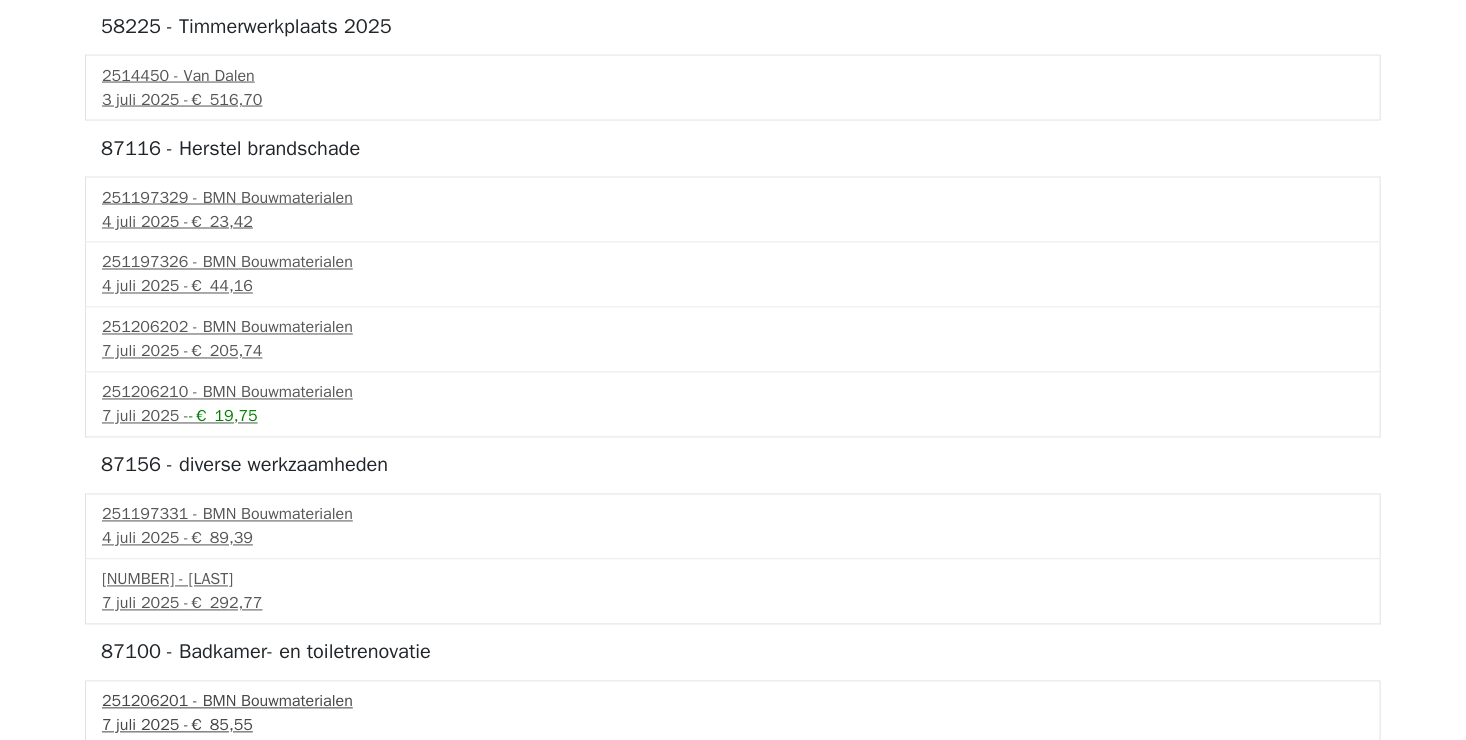 click on "[NUMBER] - BMN Bouwmaterialen" at bounding box center (733, 702) 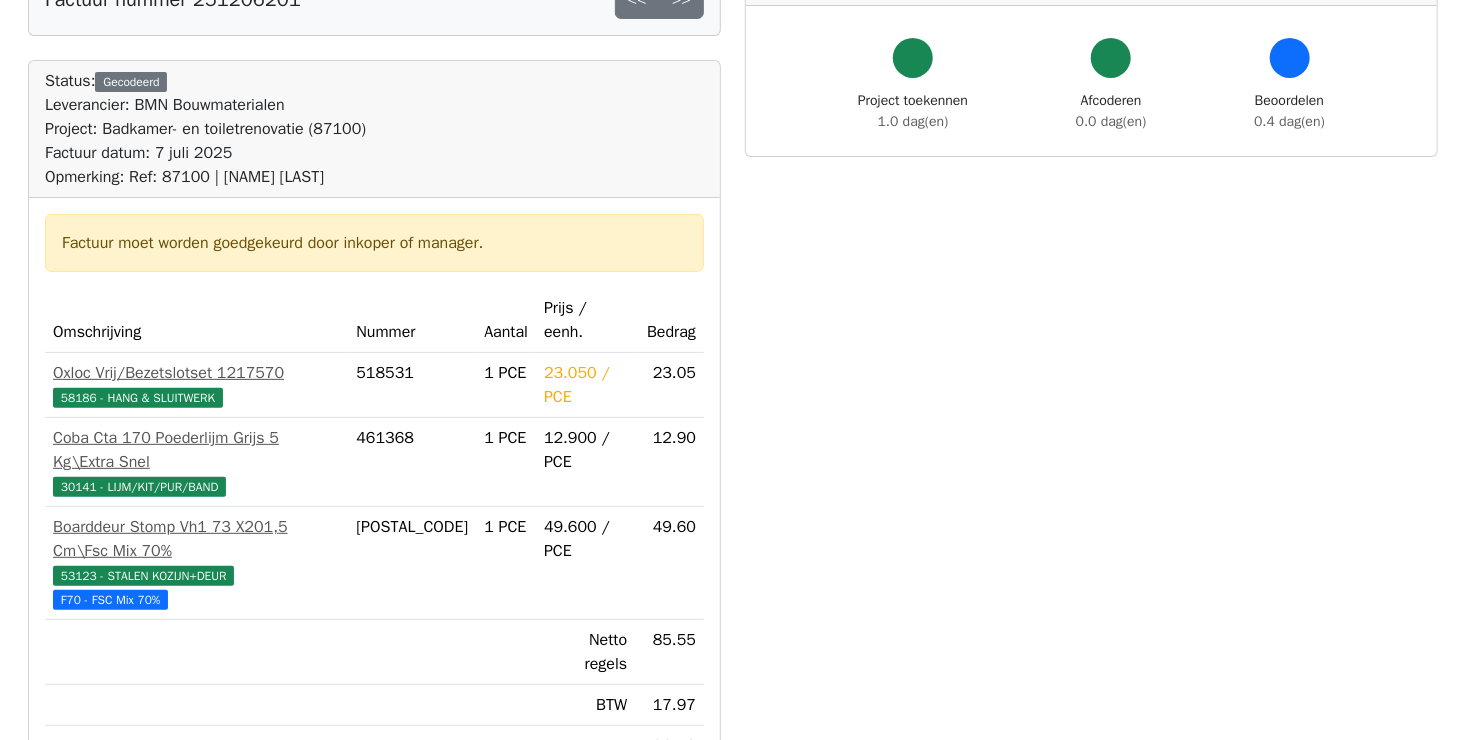 scroll, scrollTop: 400, scrollLeft: 0, axis: vertical 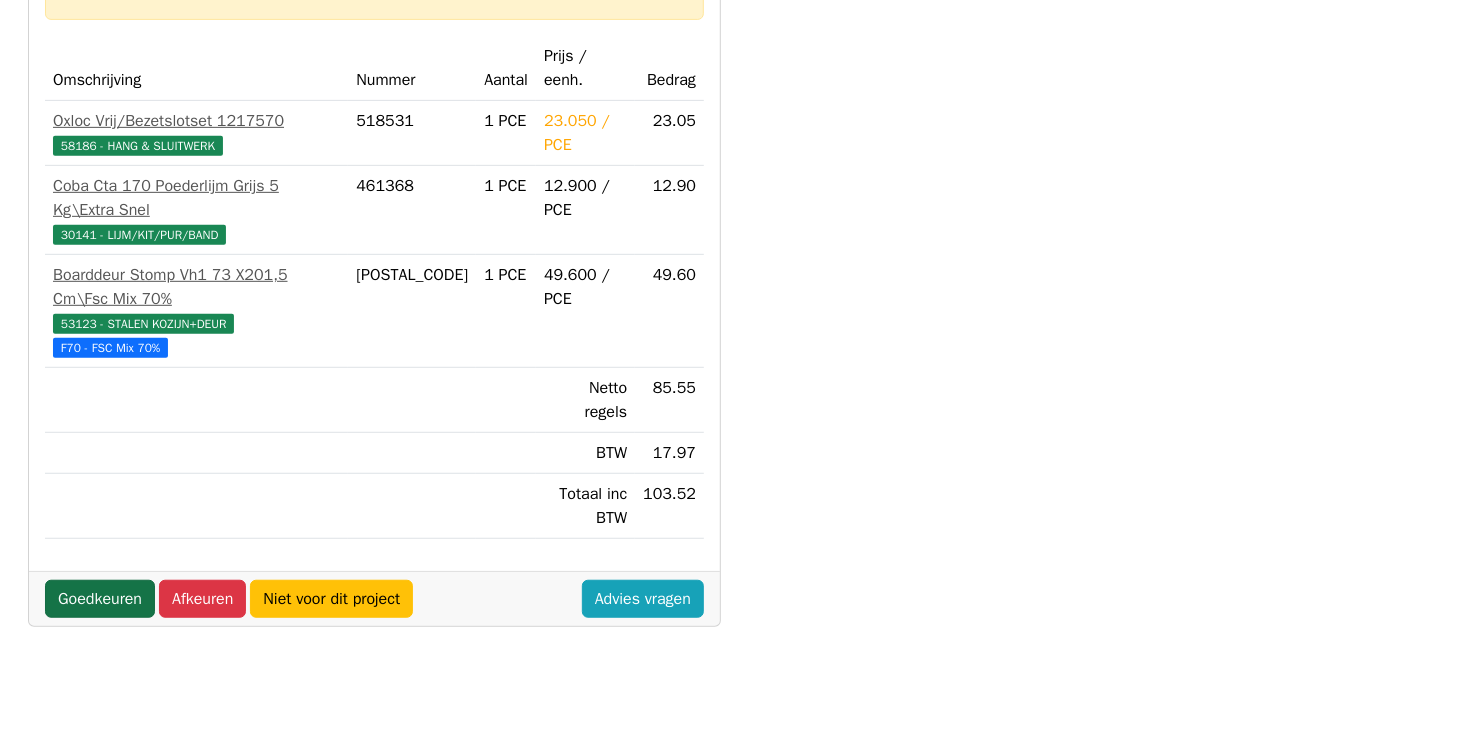 click on "Goedkeuren" at bounding box center (100, 599) 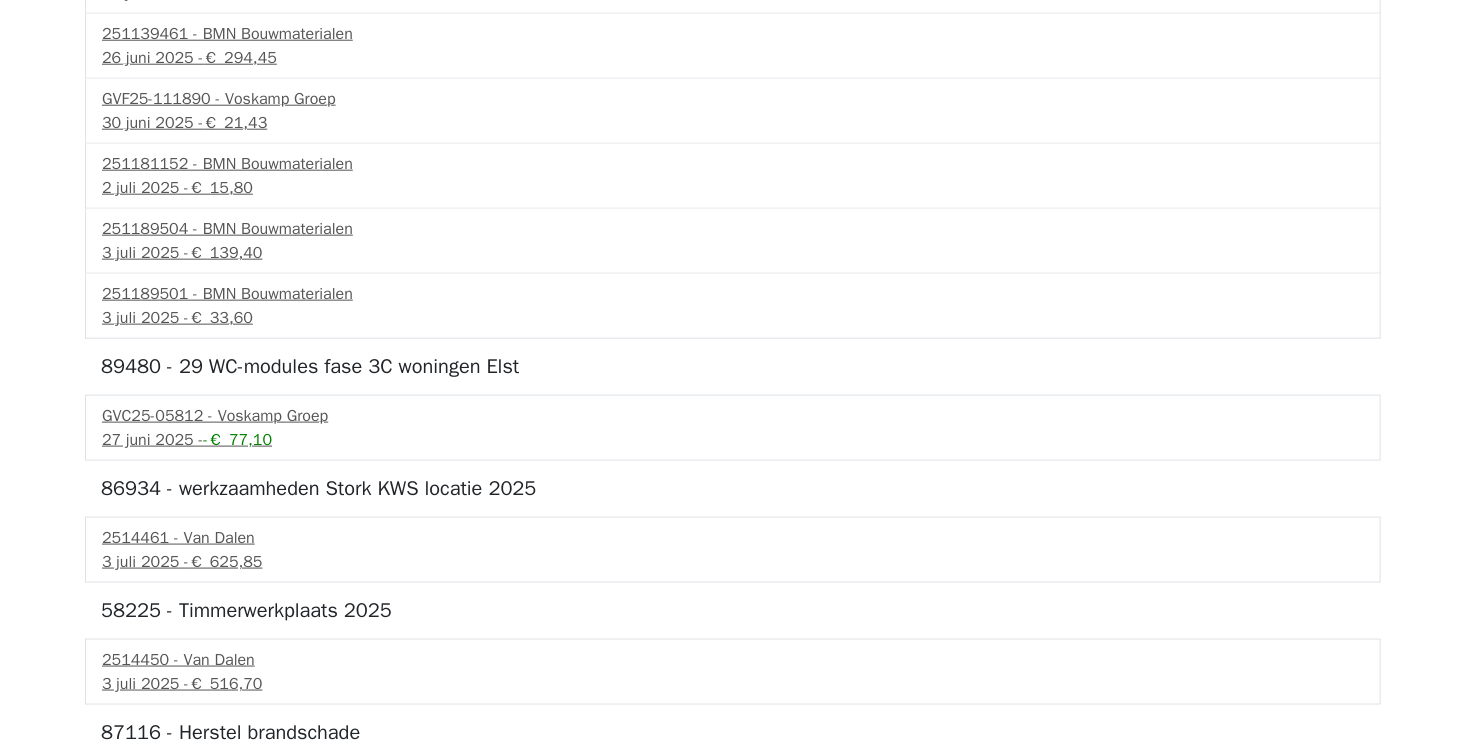 scroll, scrollTop: 1462, scrollLeft: 0, axis: vertical 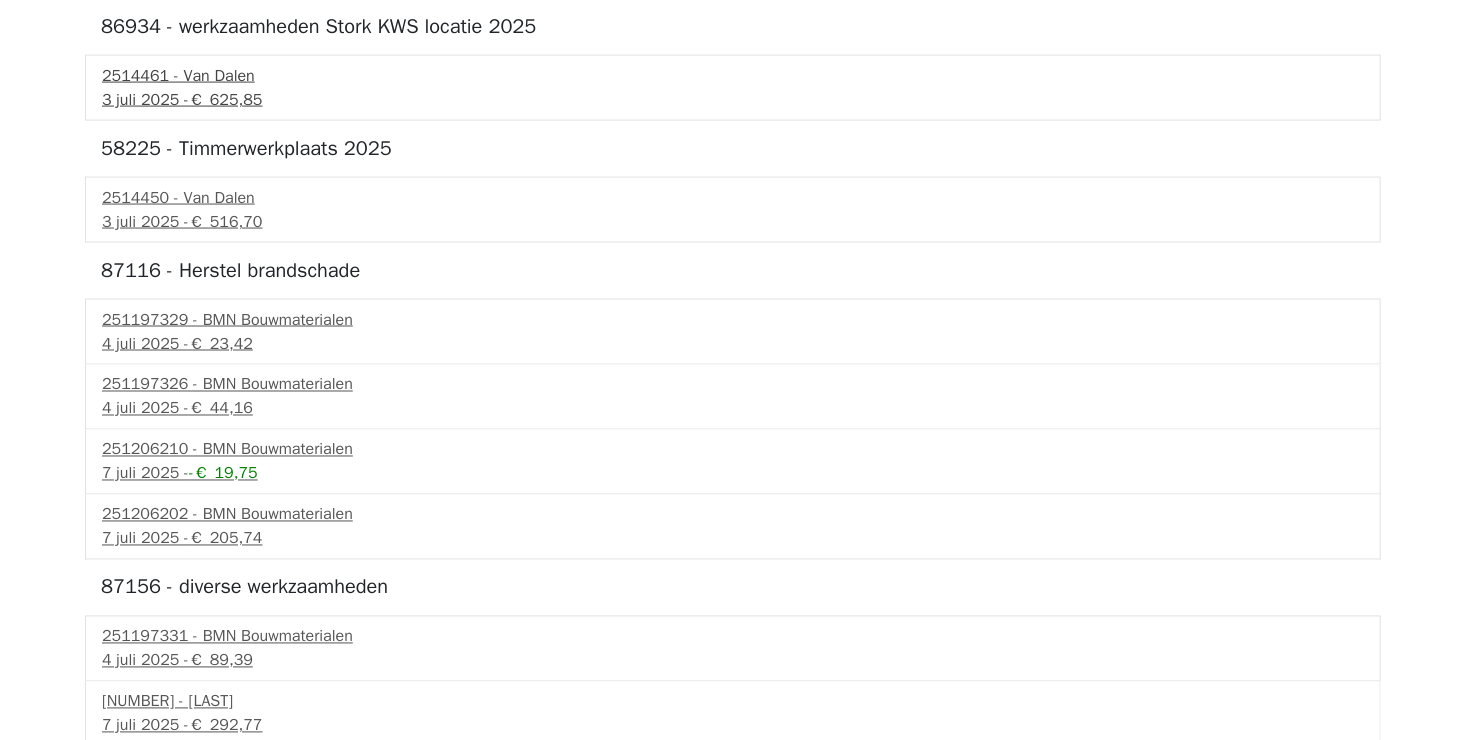 click on "3 juli 2025 -  € 625,85" at bounding box center [733, 100] 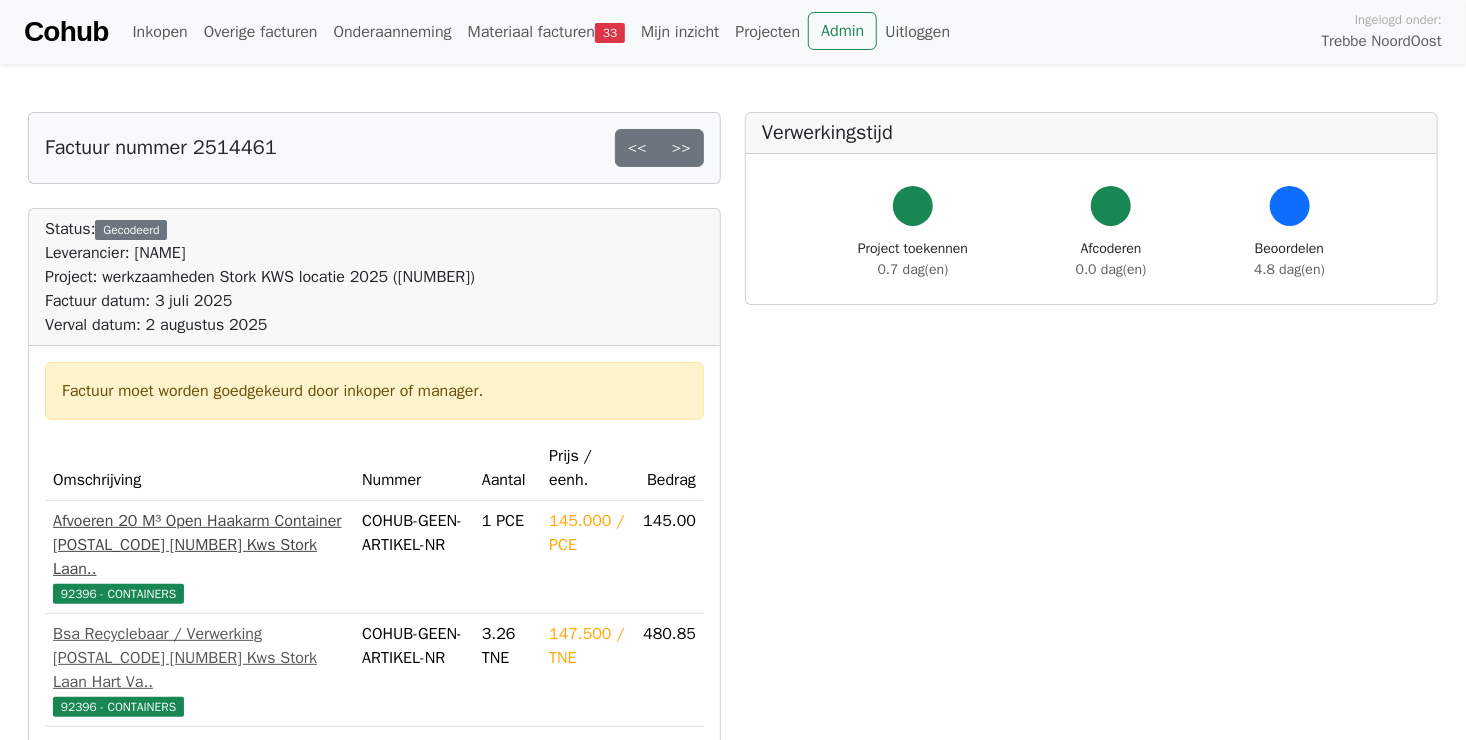 scroll, scrollTop: 400, scrollLeft: 0, axis: vertical 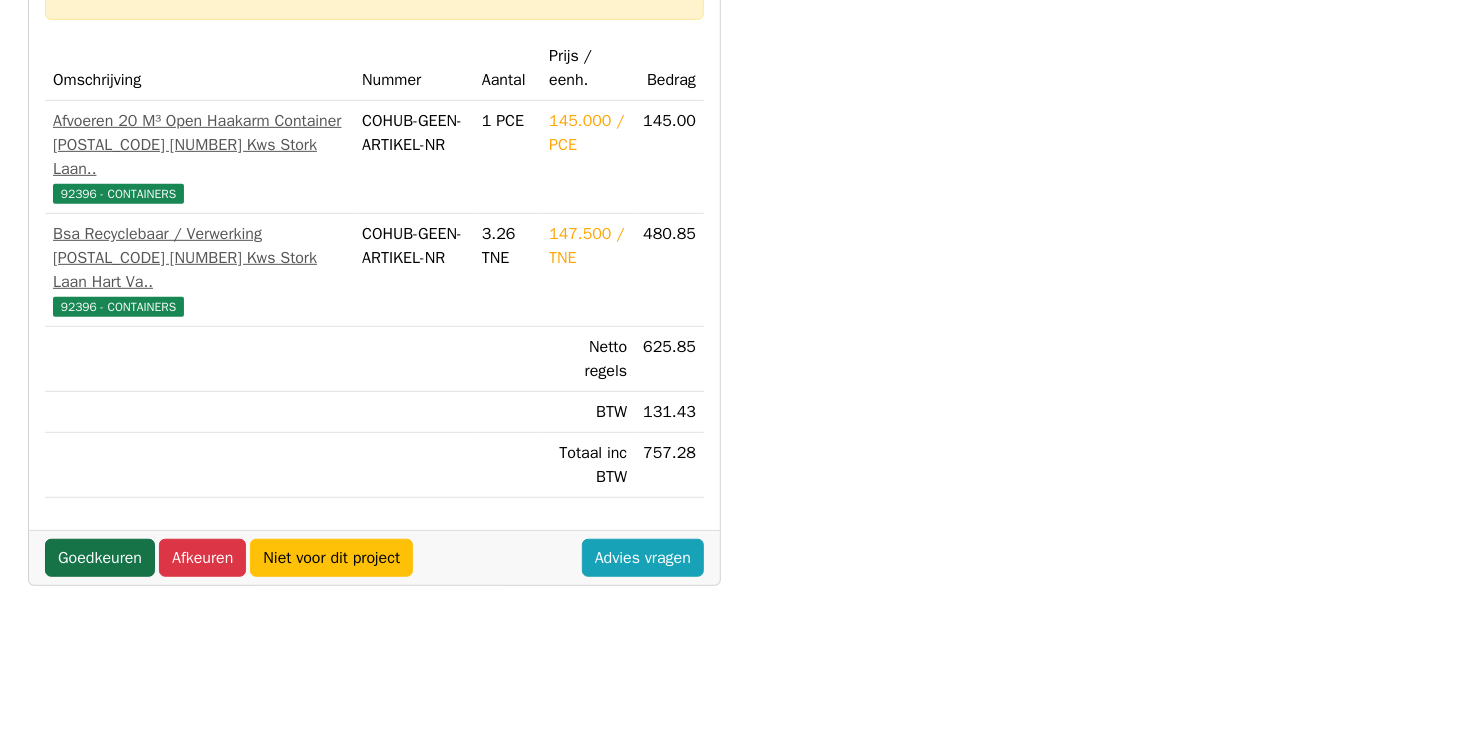 click on "Goedkeuren" at bounding box center (100, 558) 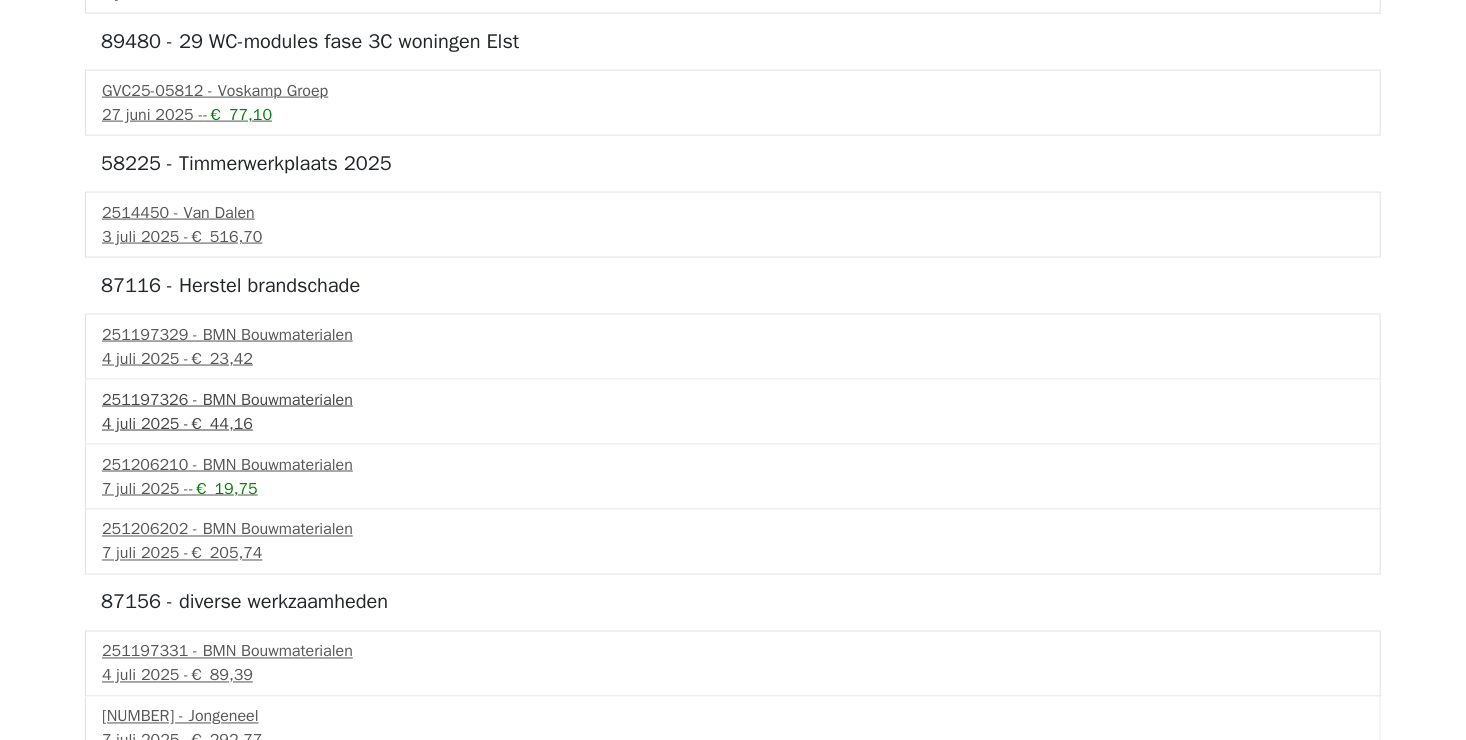 scroll, scrollTop: 1340, scrollLeft: 0, axis: vertical 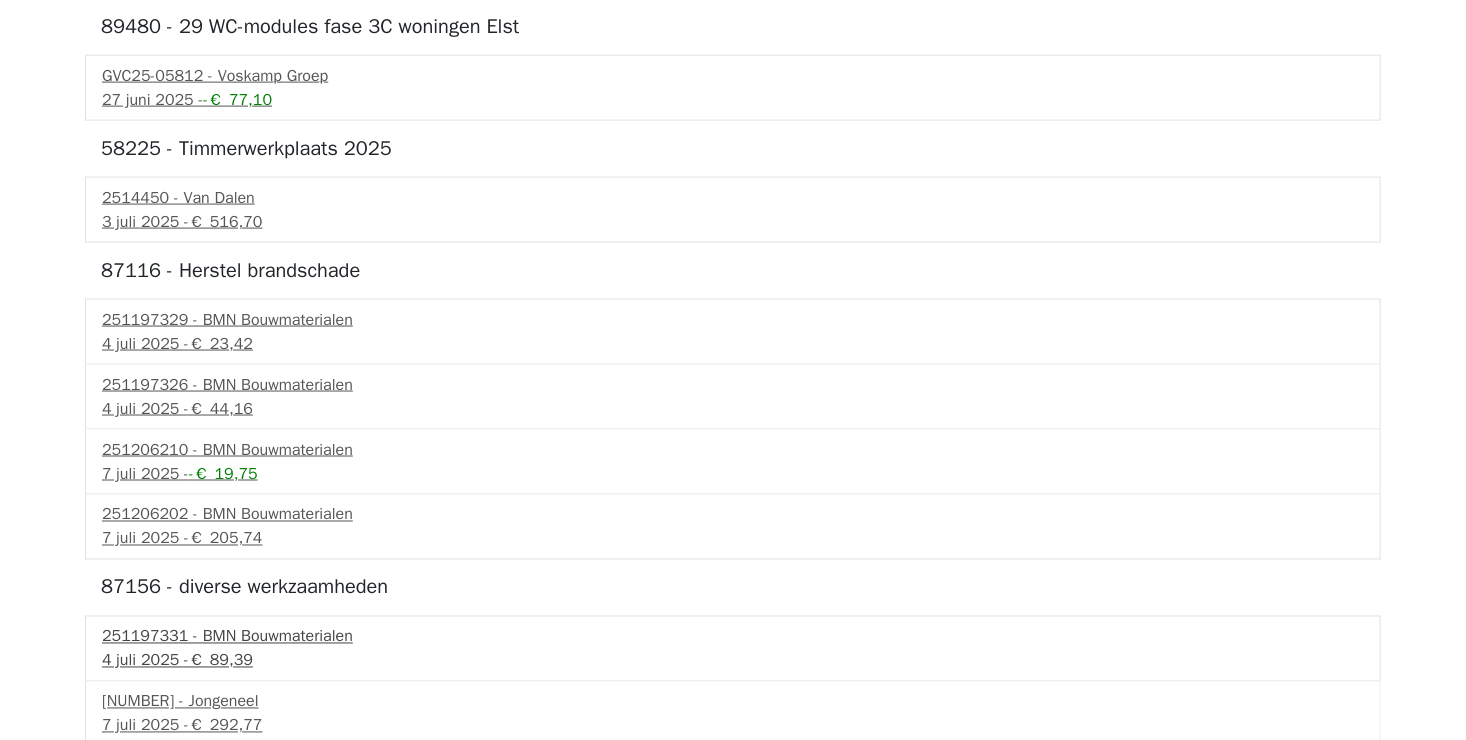 click on "251197331 - BMN Bouwmaterialen" at bounding box center (733, 637) 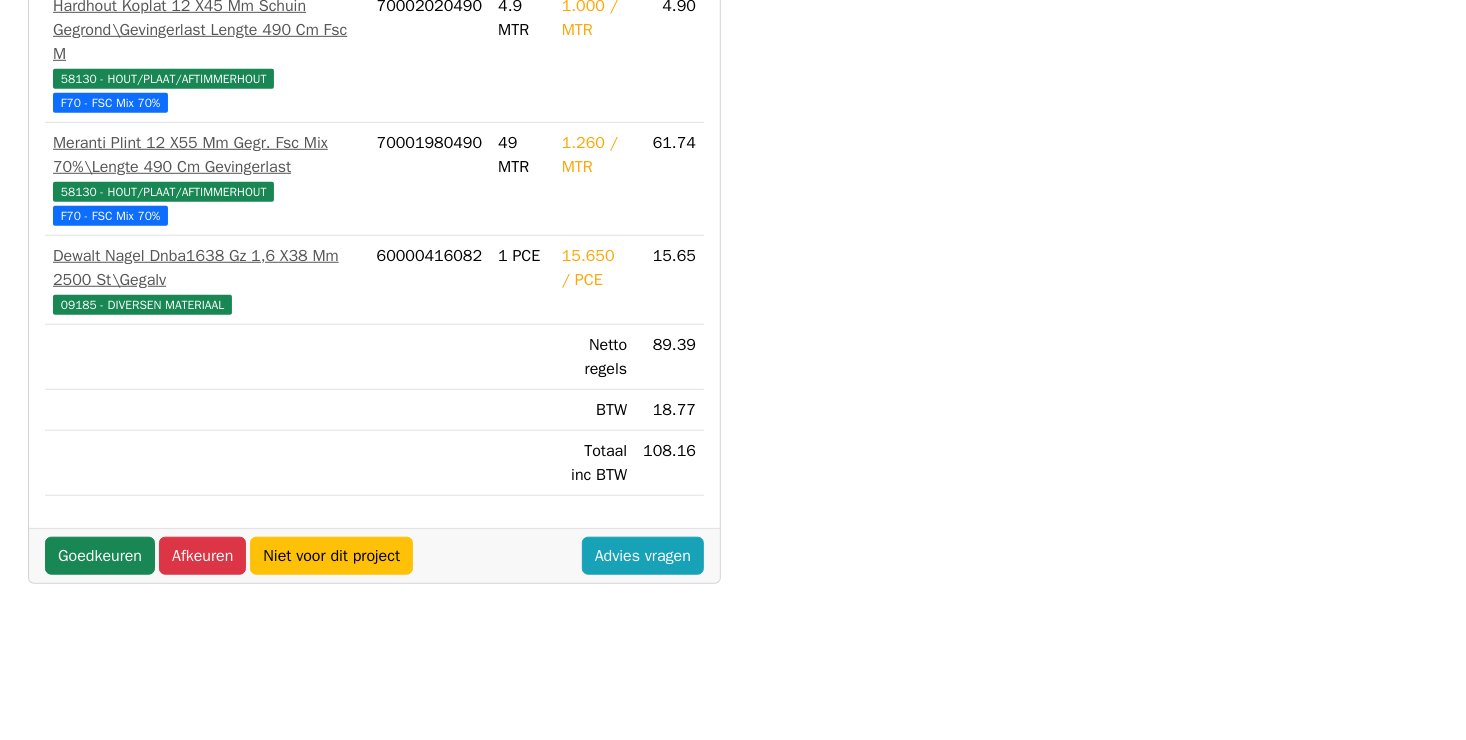 scroll, scrollTop: 700, scrollLeft: 0, axis: vertical 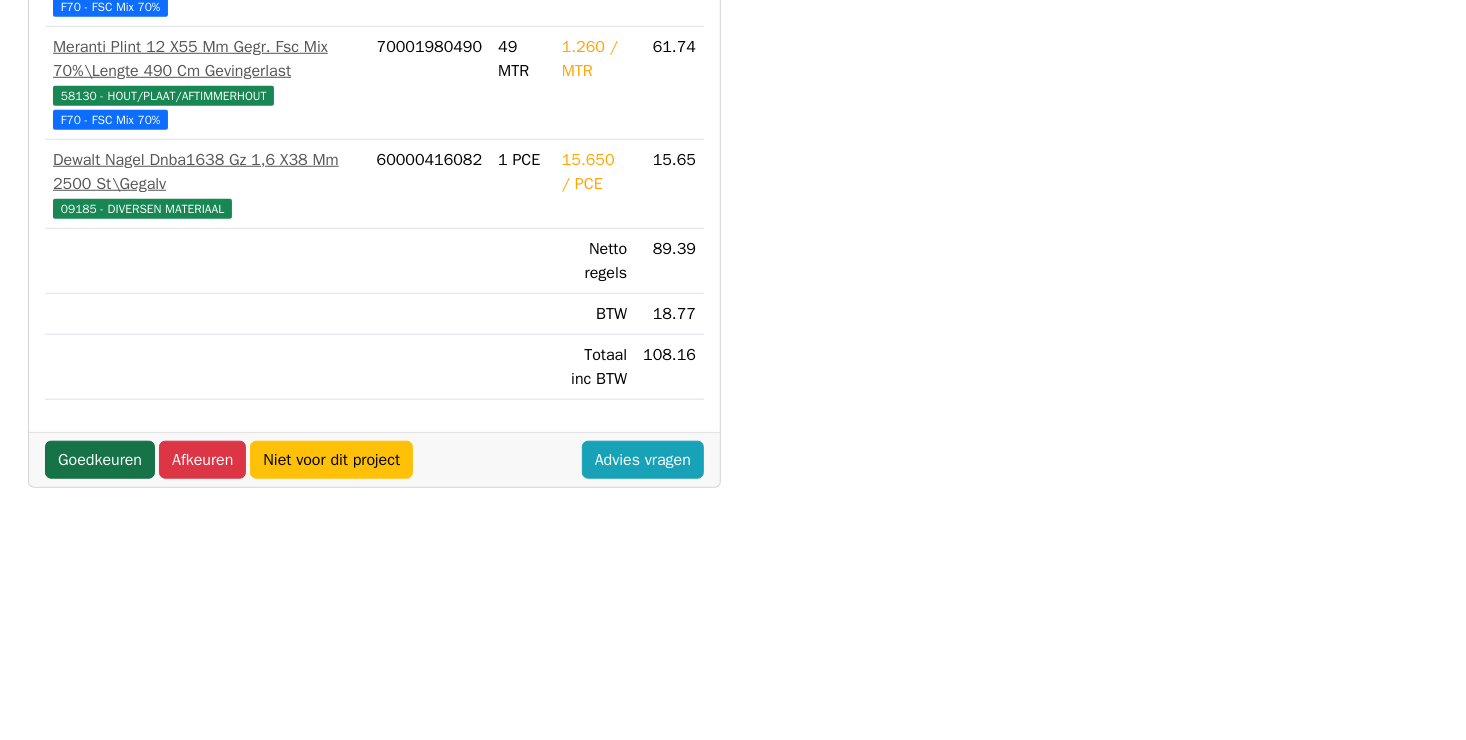click on "Goedkeuren" at bounding box center [100, 460] 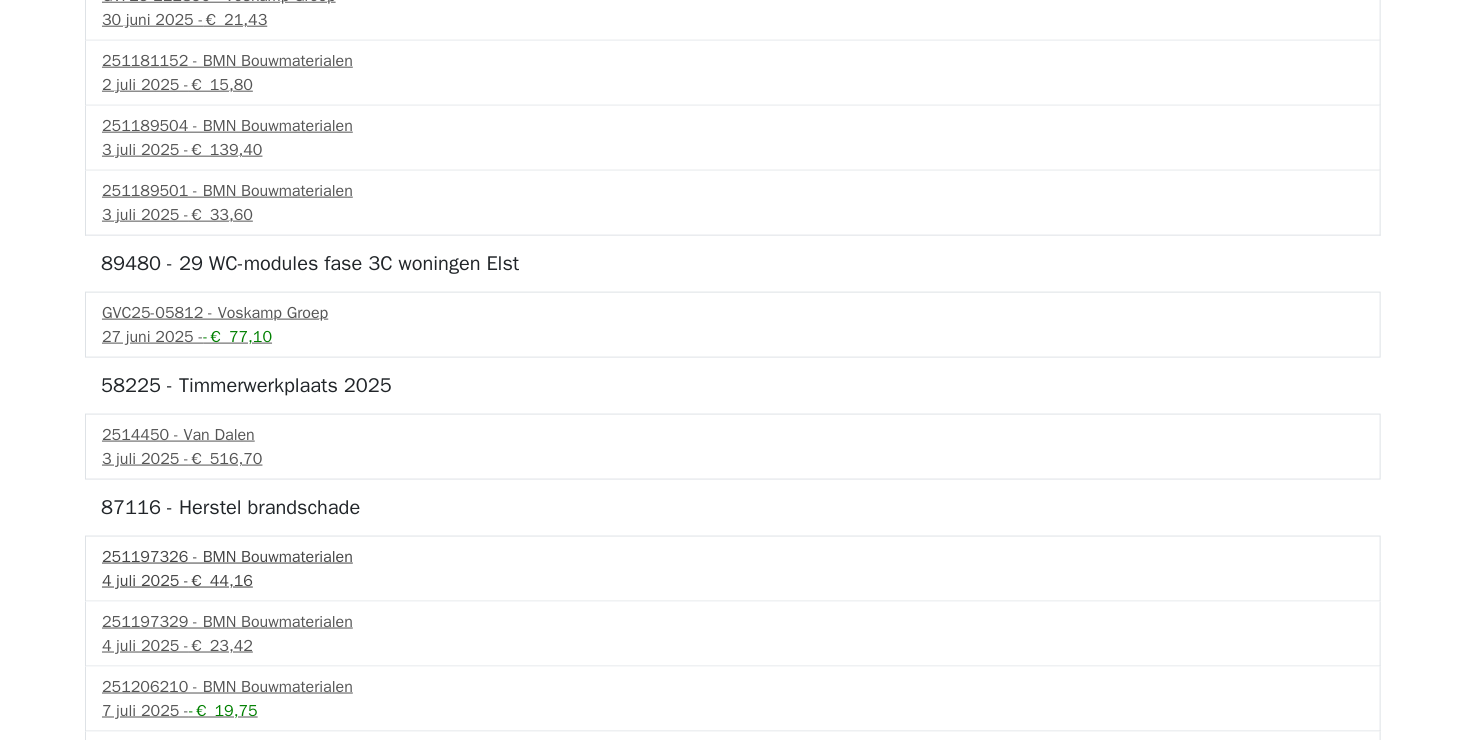 scroll, scrollTop: 1276, scrollLeft: 0, axis: vertical 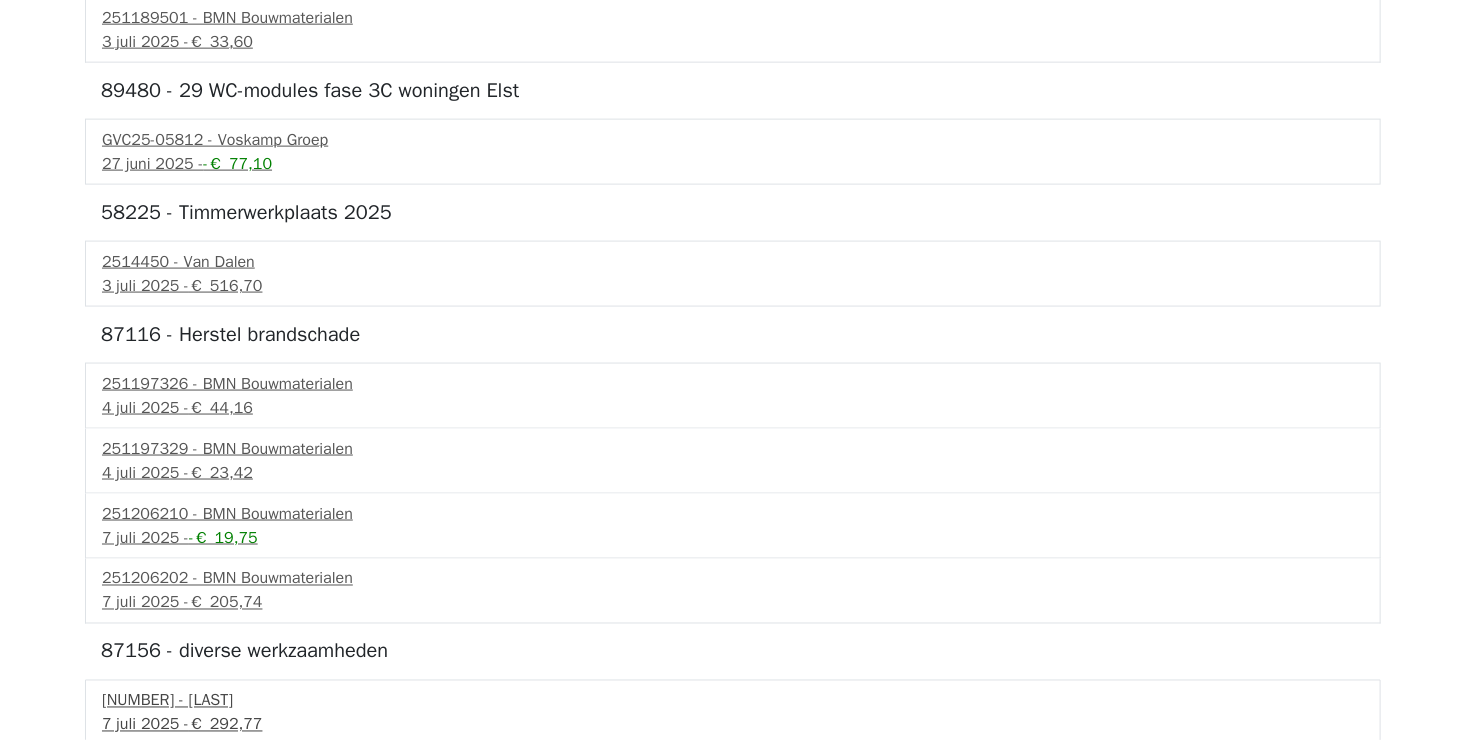 click on "[NUMBER] - [LAST]" at bounding box center (733, 701) 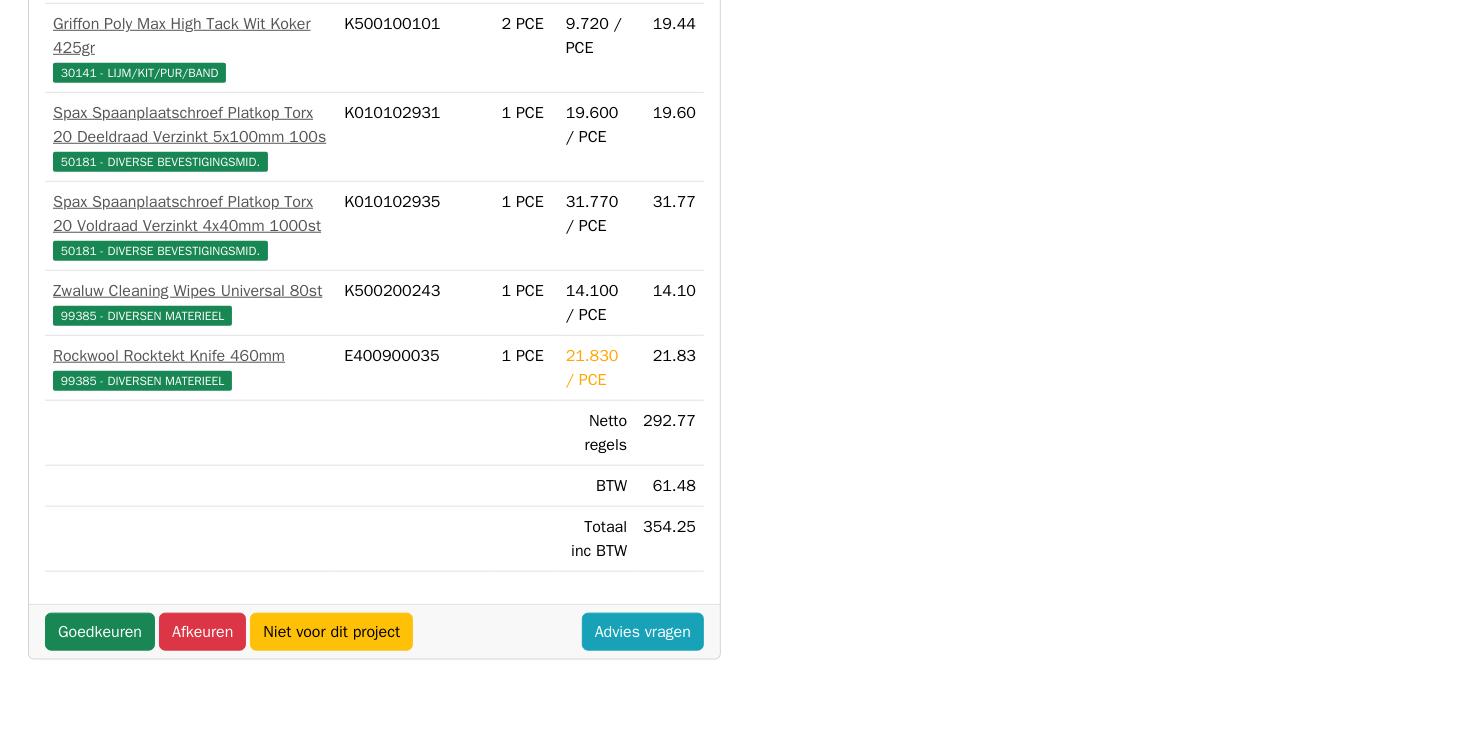 scroll, scrollTop: 742, scrollLeft: 0, axis: vertical 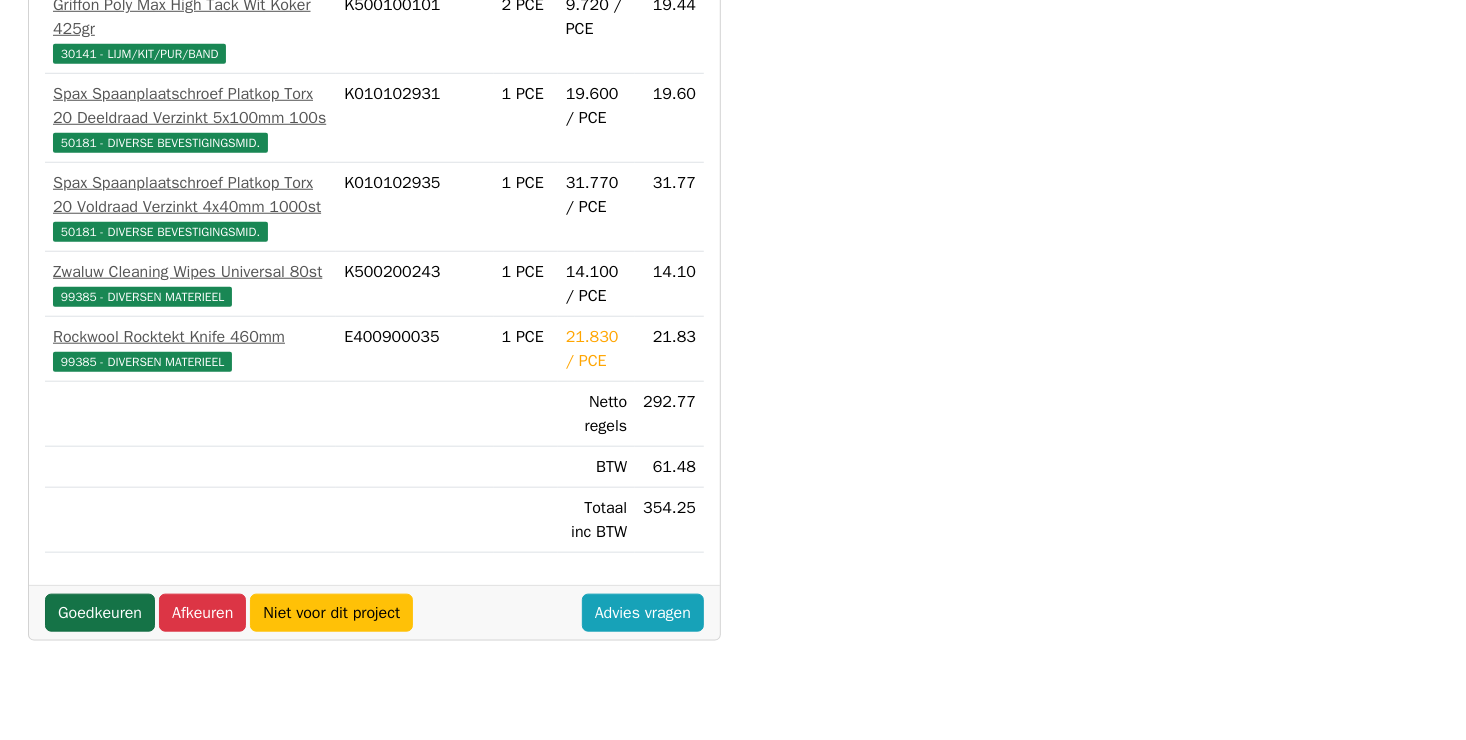 click on "Goedkeuren" at bounding box center [100, 613] 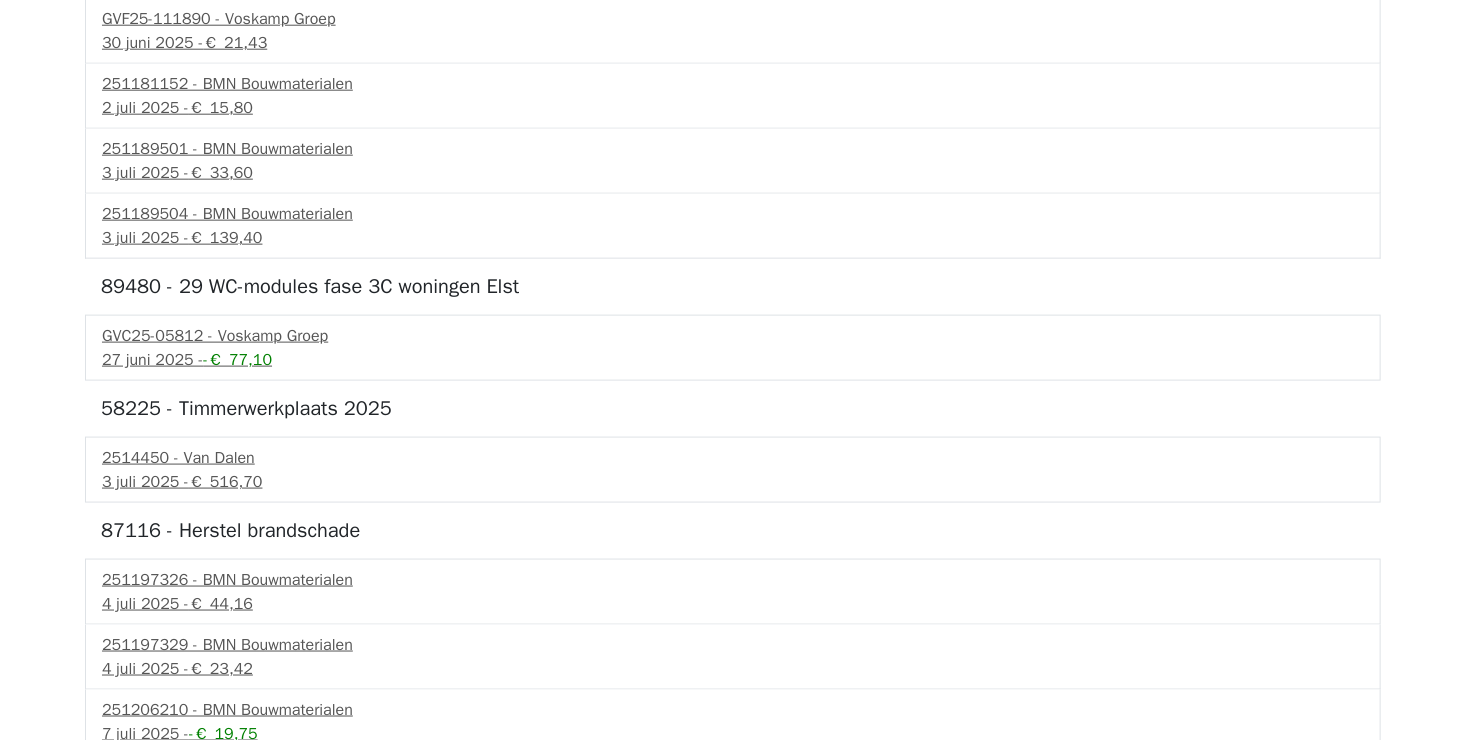 scroll, scrollTop: 1154, scrollLeft: 0, axis: vertical 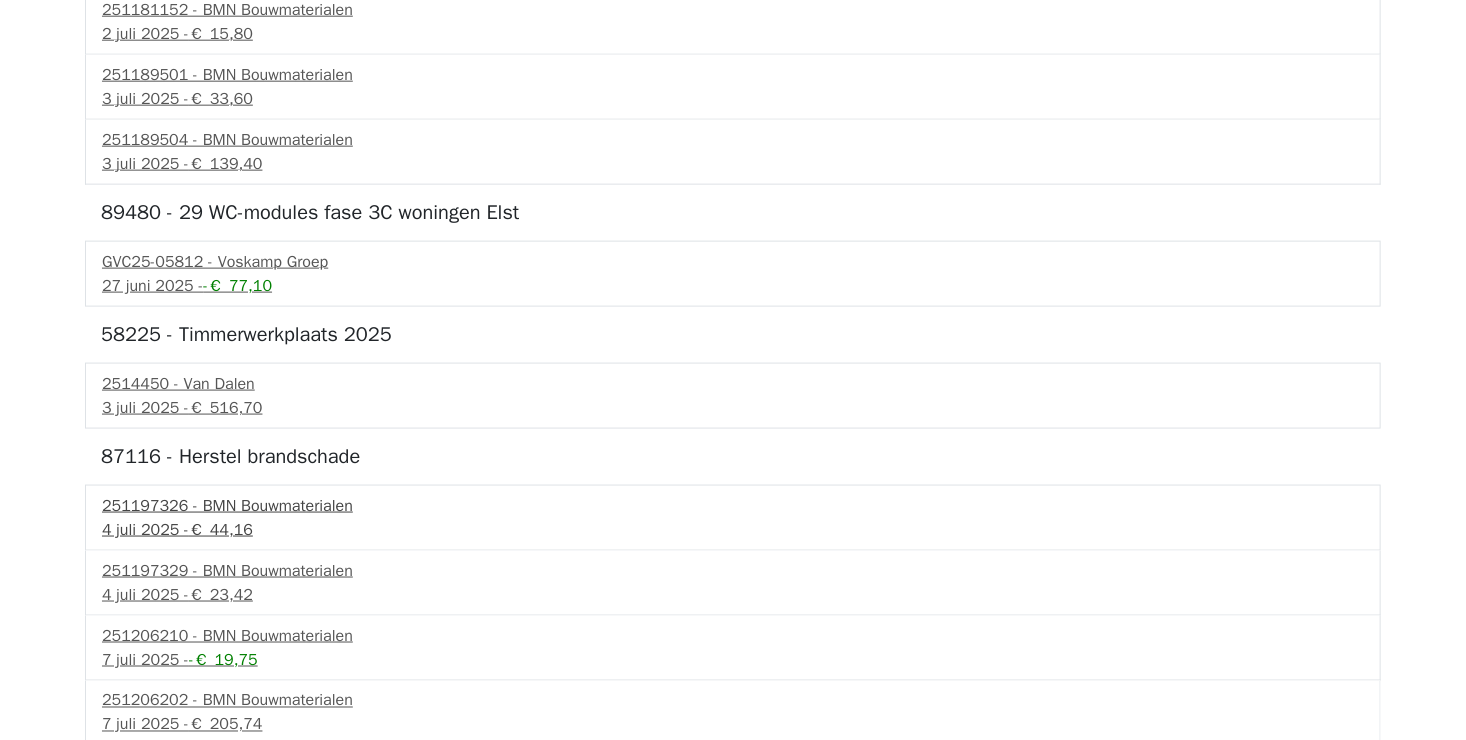 click on "[DATE] -  € 44,16" at bounding box center (733, 530) 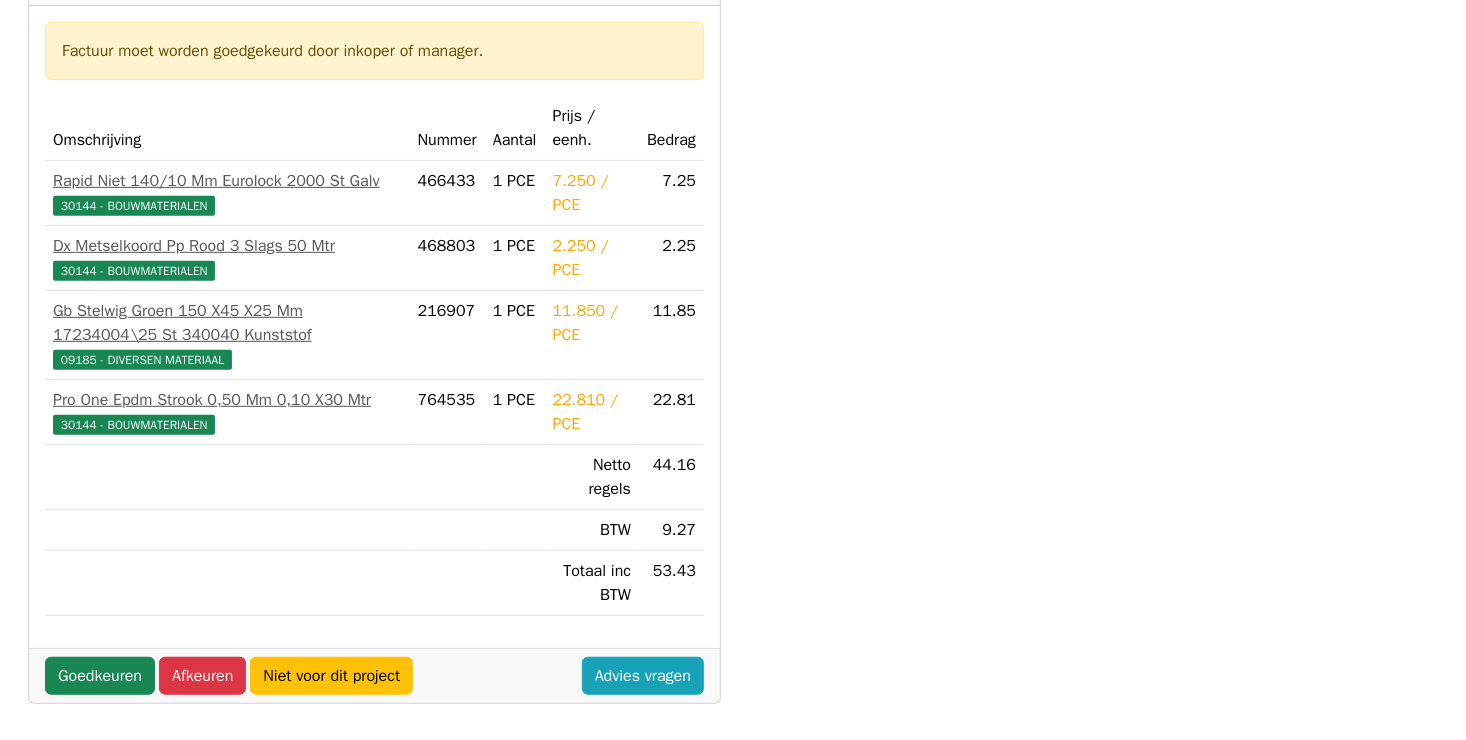 scroll, scrollTop: 400, scrollLeft: 0, axis: vertical 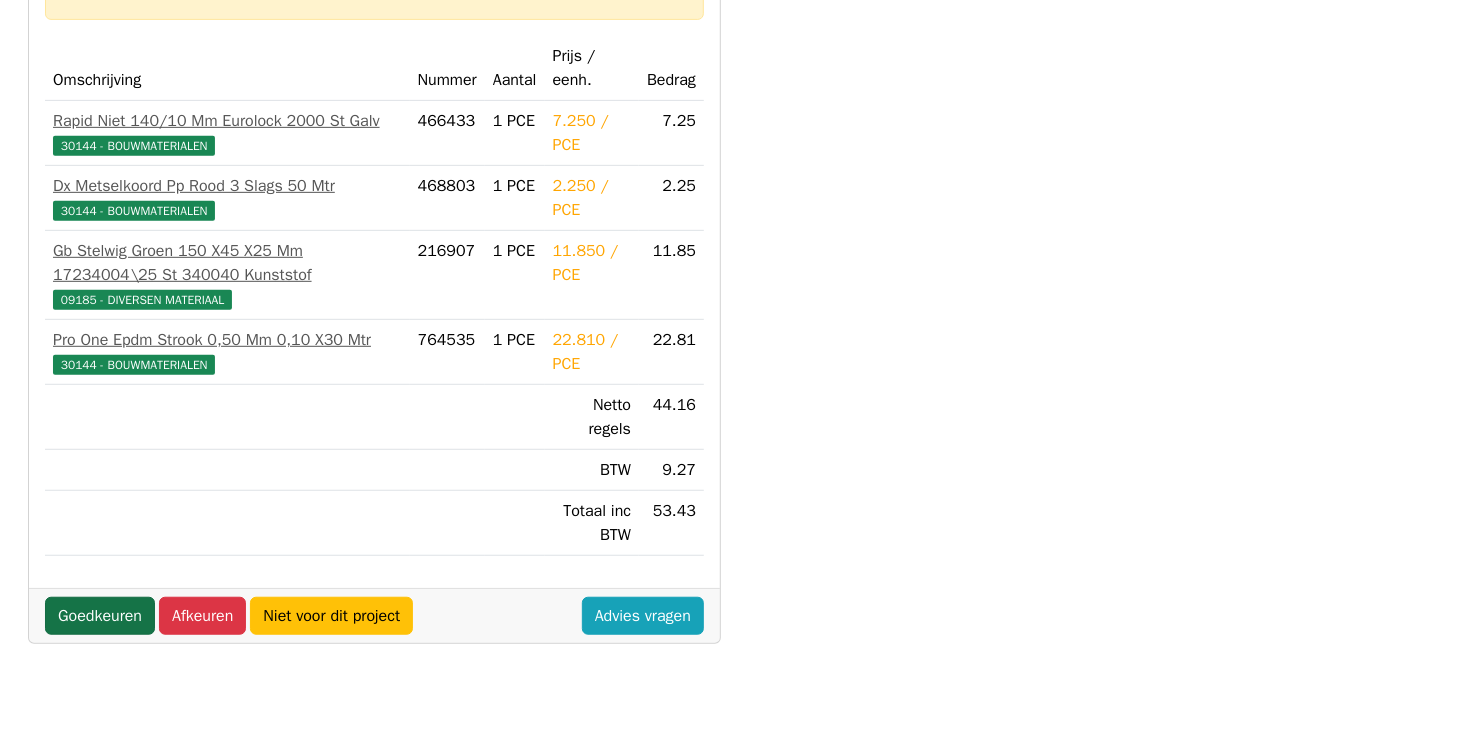 click on "Goedkeuren" at bounding box center [100, 616] 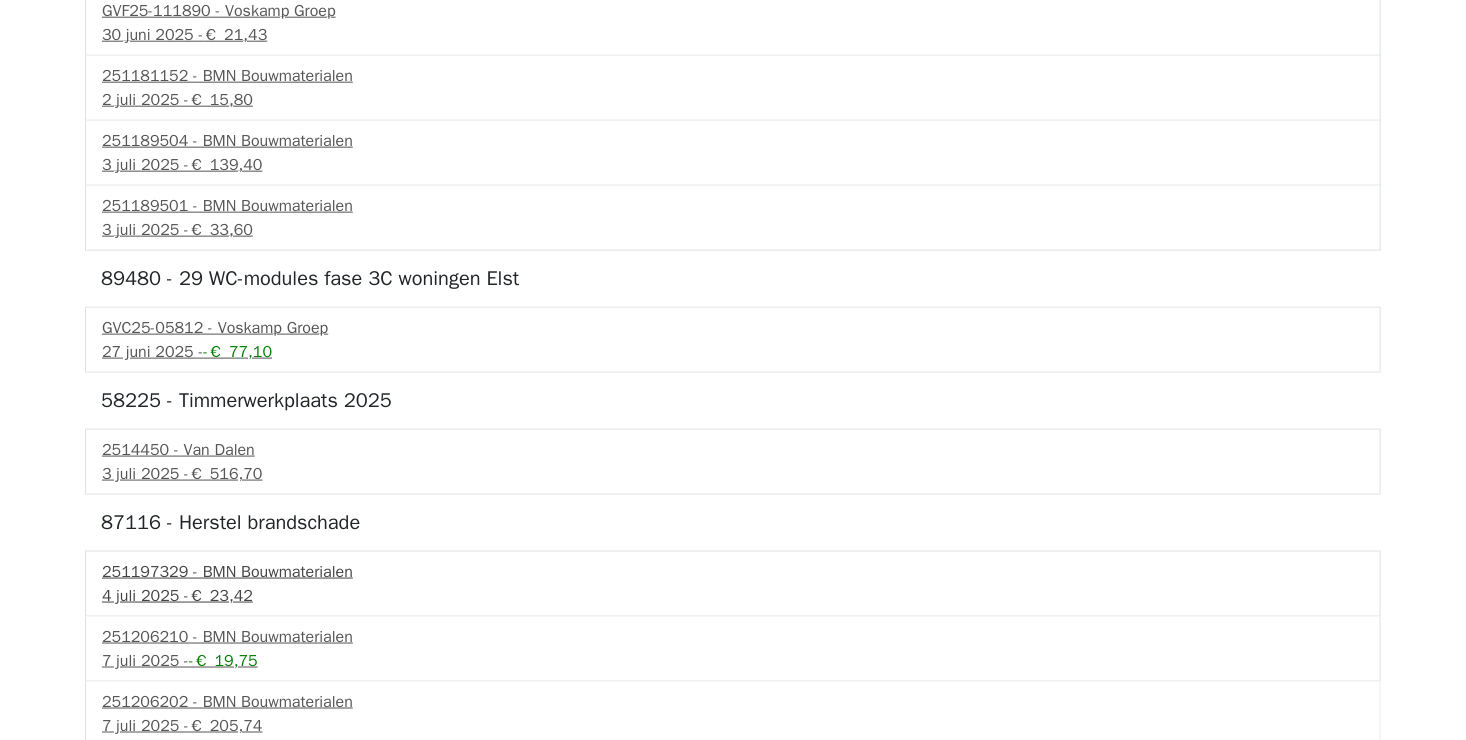 scroll, scrollTop: 1089, scrollLeft: 0, axis: vertical 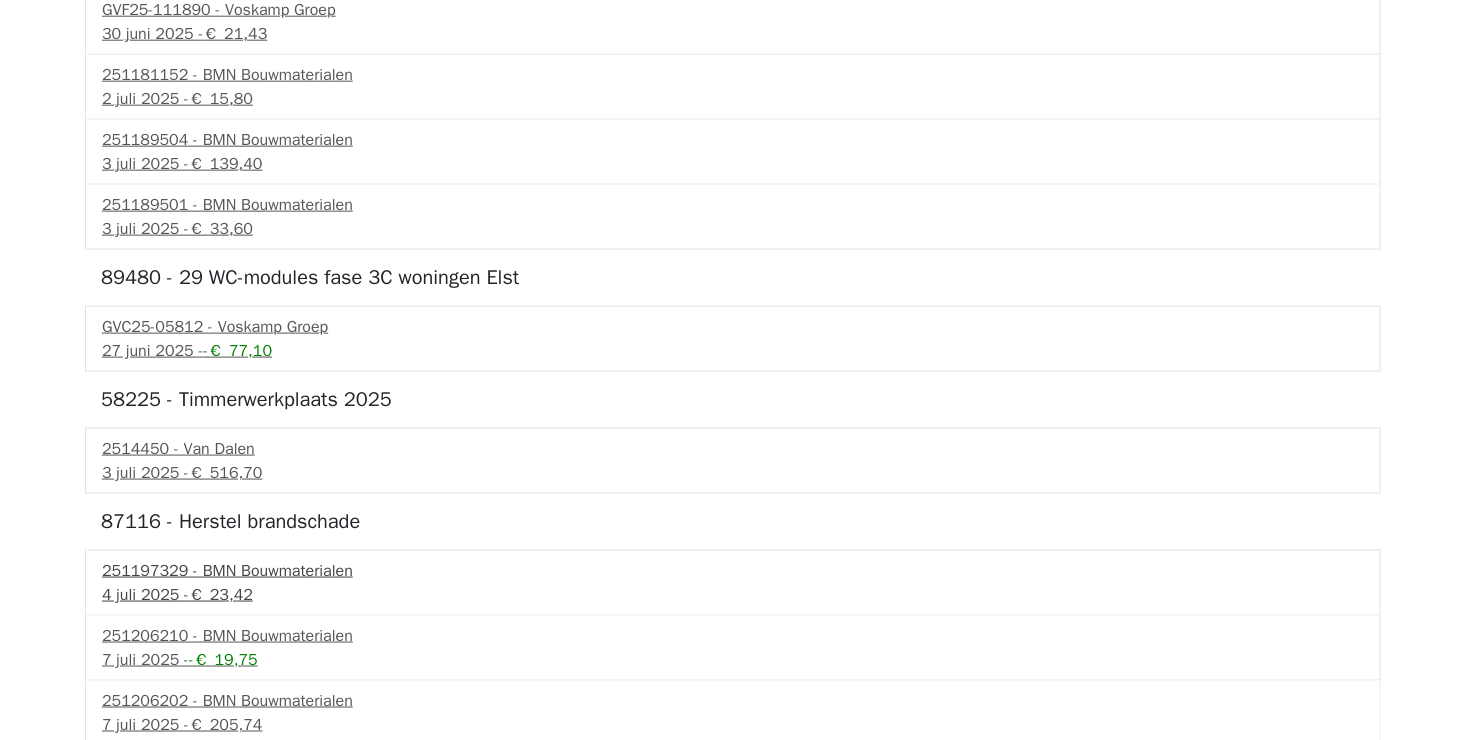 click on "€ 23,42" at bounding box center [221, 595] 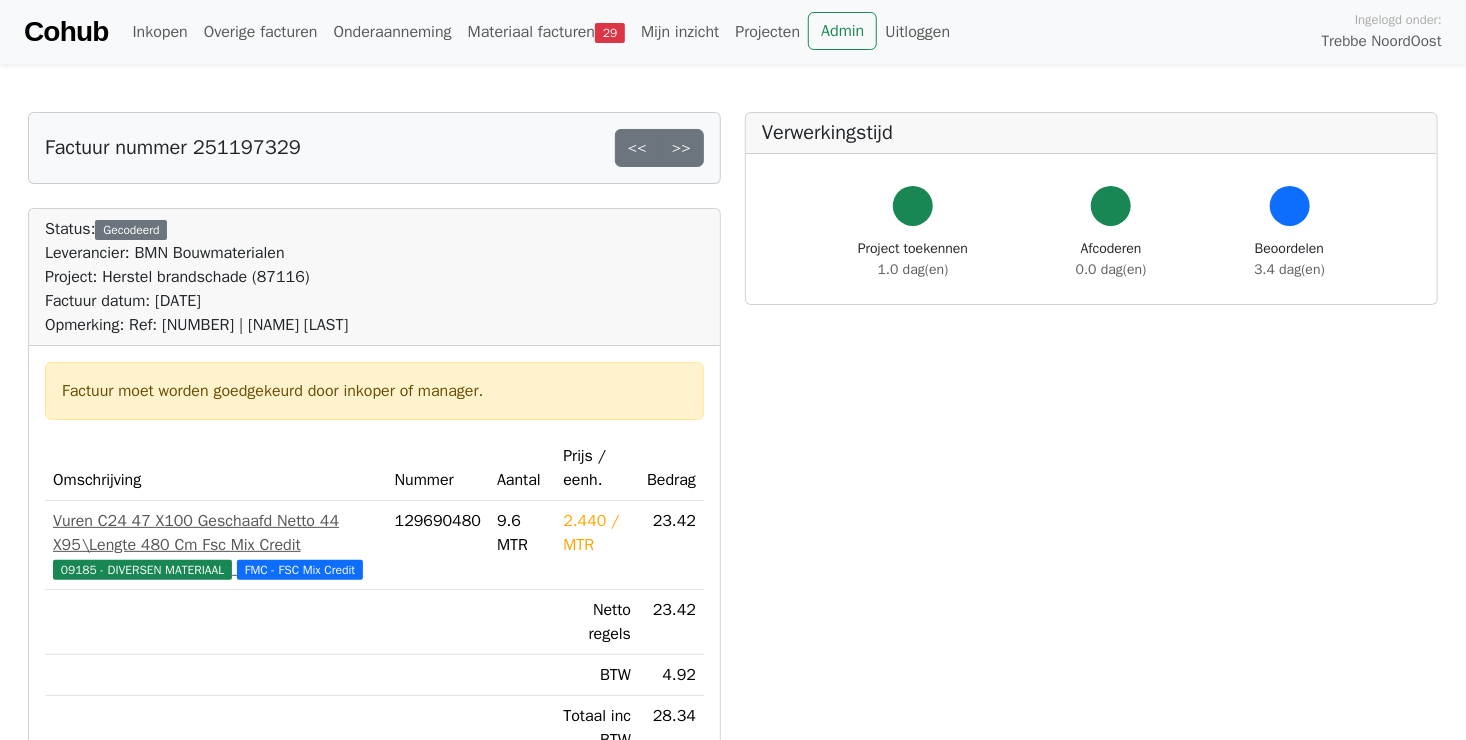 scroll, scrollTop: 500, scrollLeft: 0, axis: vertical 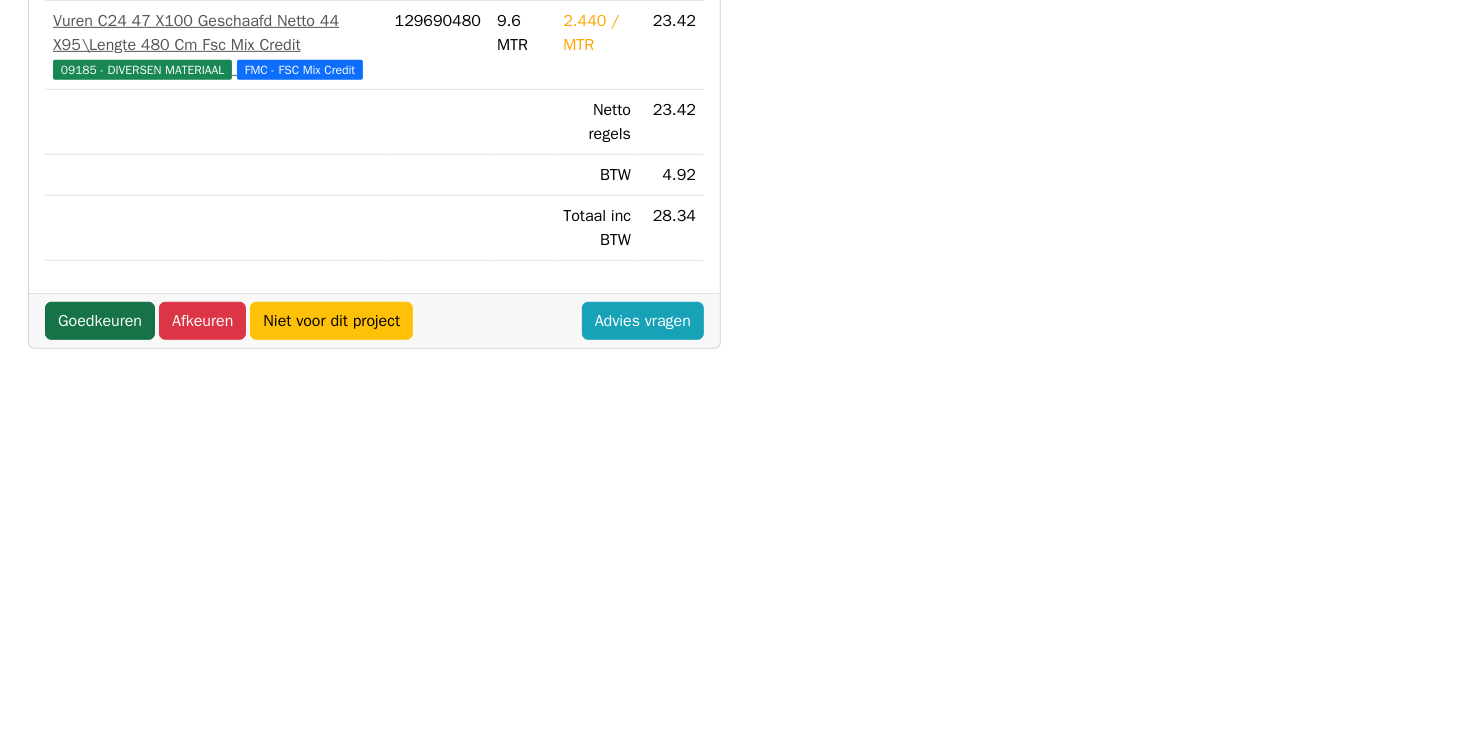 click on "Goedkeuren" at bounding box center [100, 321] 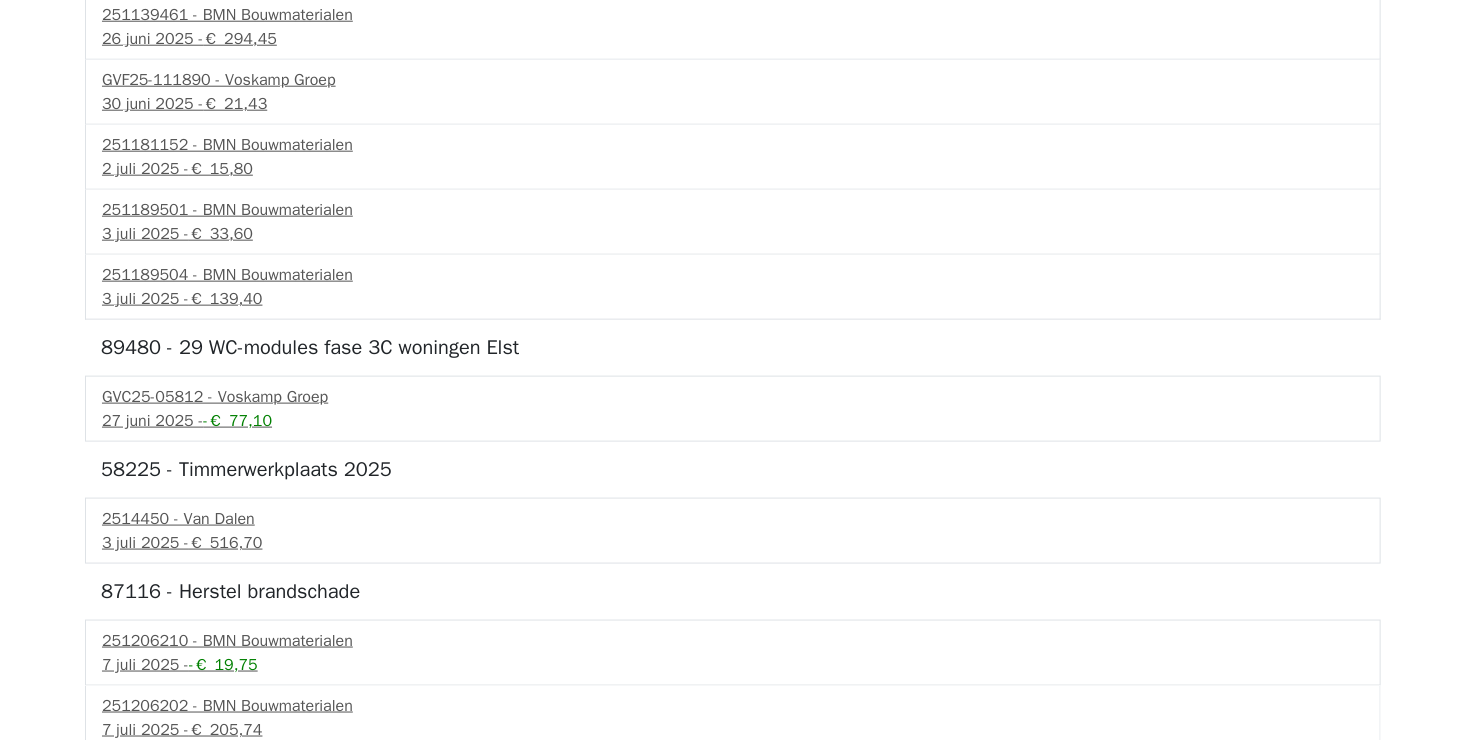 scroll, scrollTop: 1024, scrollLeft: 0, axis: vertical 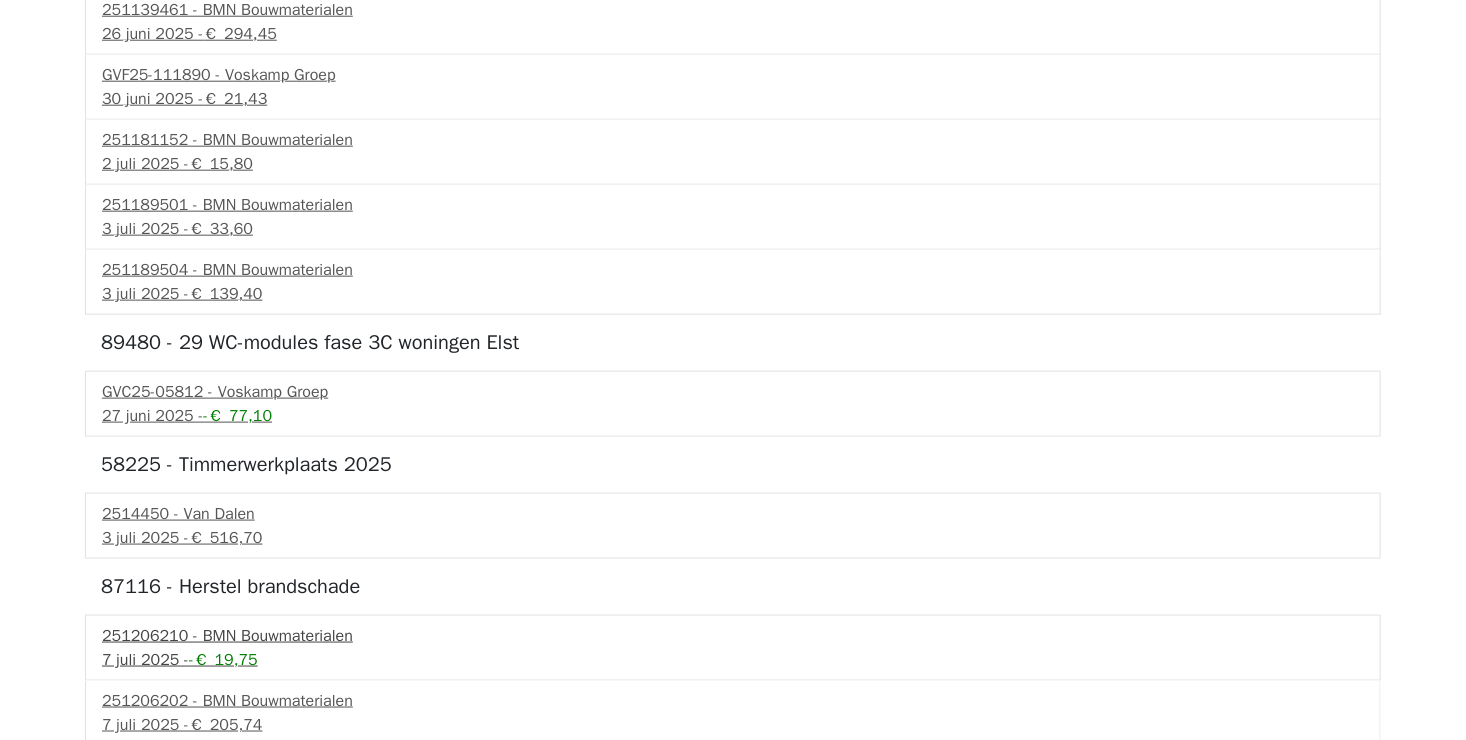 click on "251206210 - BMN Bouwmaterialen" at bounding box center [733, 636] 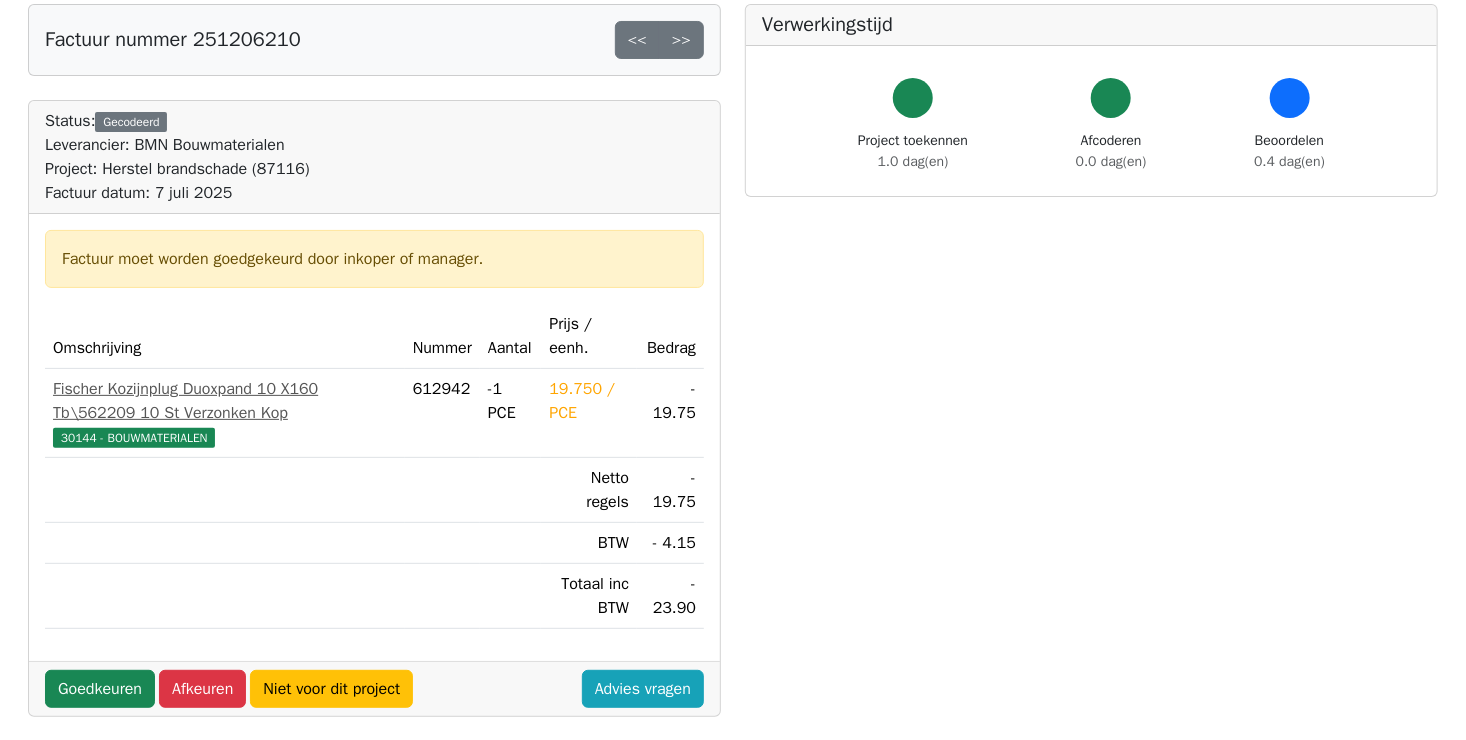 scroll, scrollTop: 200, scrollLeft: 0, axis: vertical 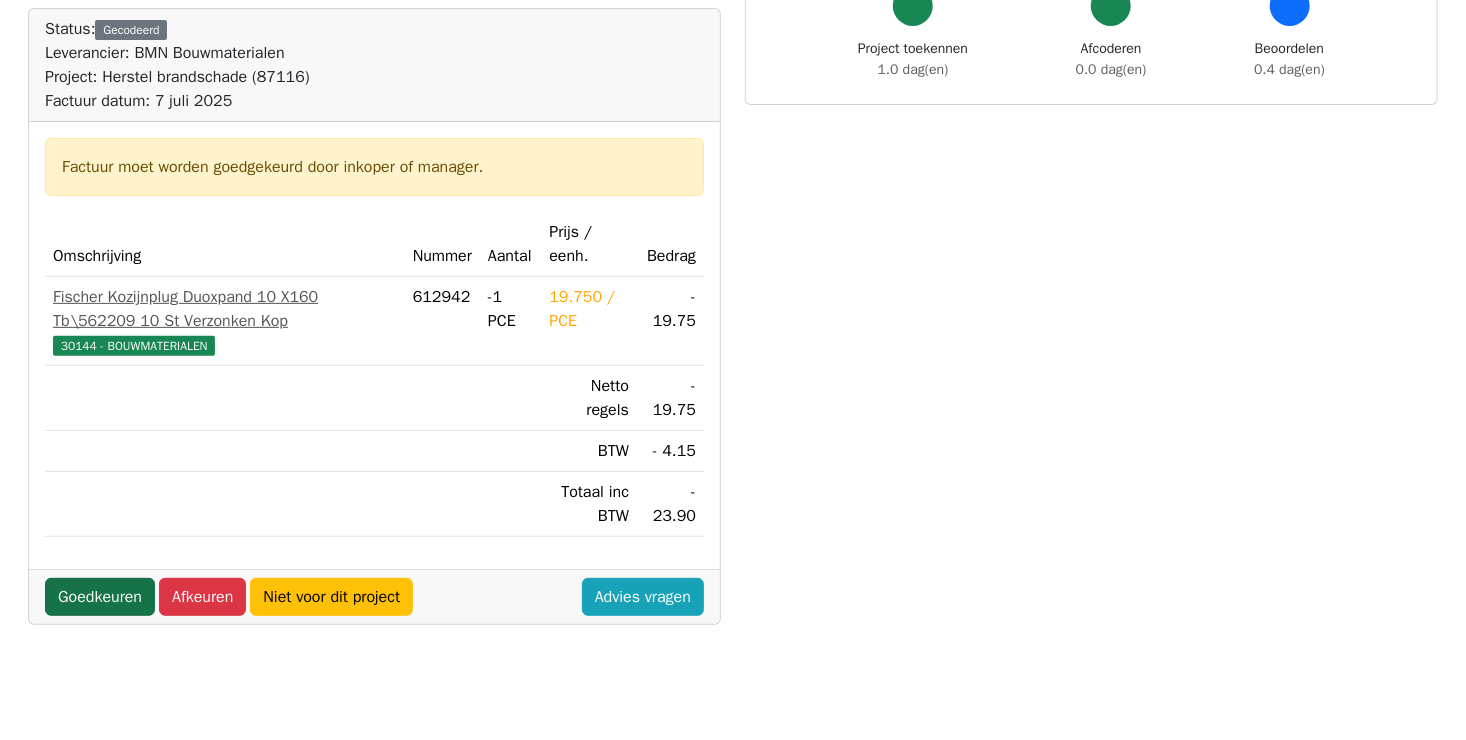 click on "Goedkeuren" at bounding box center [100, 597] 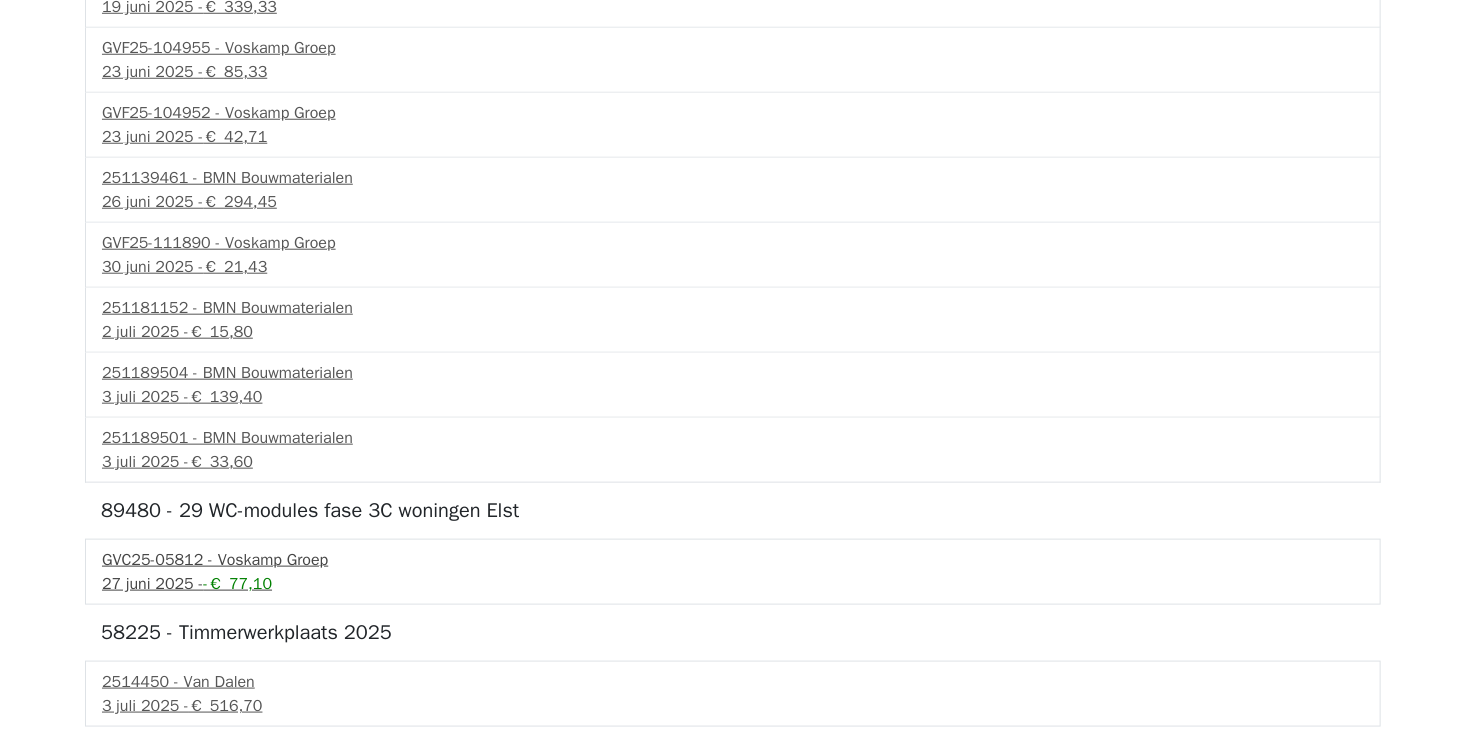 scroll, scrollTop: 960, scrollLeft: 0, axis: vertical 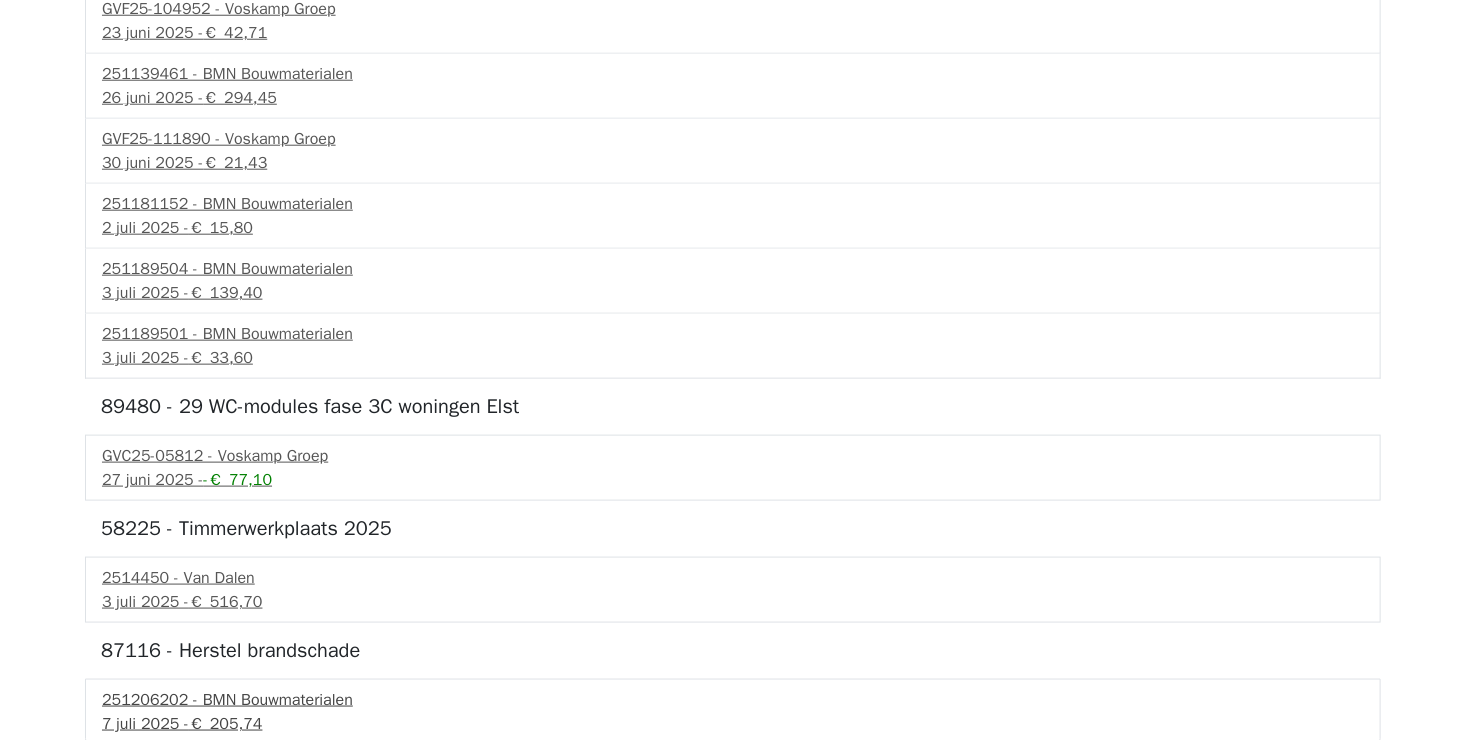 click on "251206202 - BMN Bouwmaterialen" at bounding box center [733, 700] 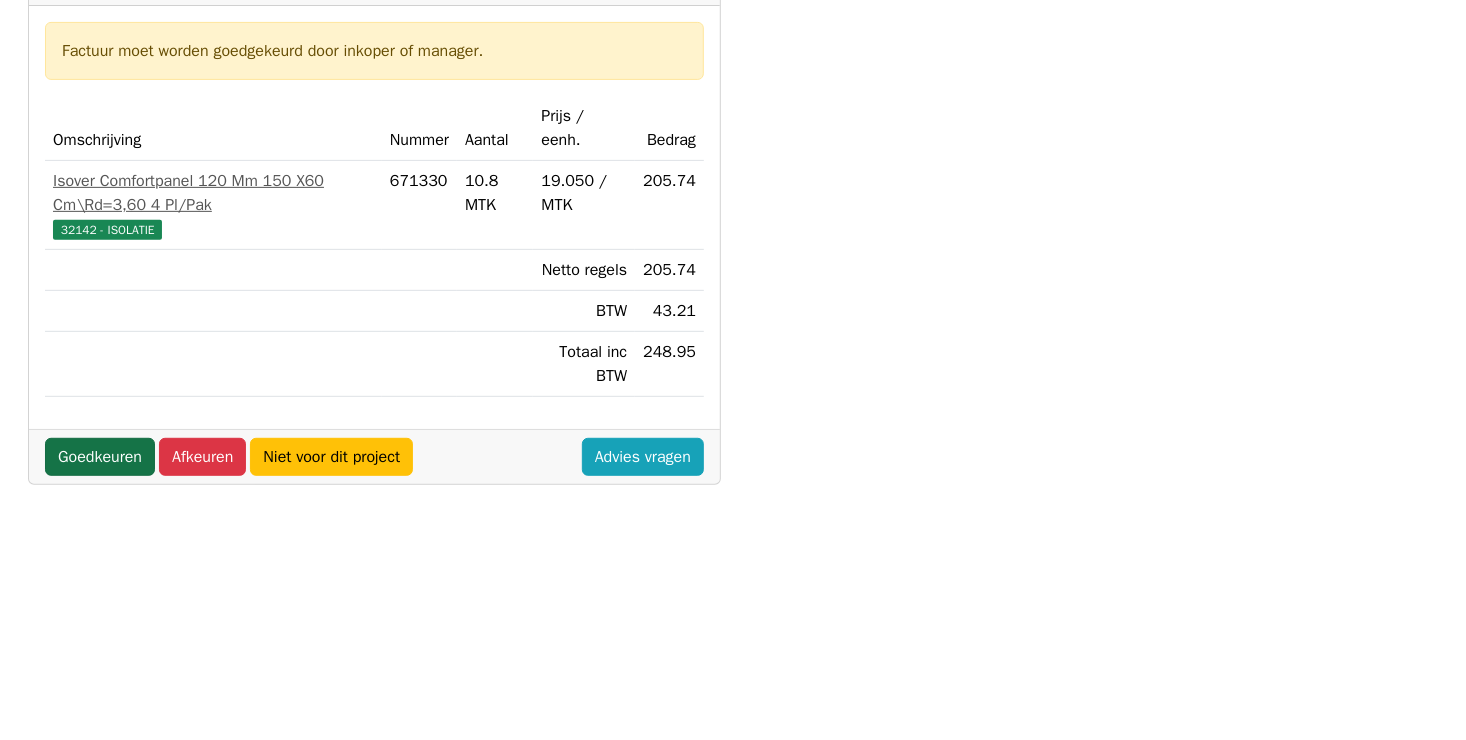 scroll, scrollTop: 300, scrollLeft: 0, axis: vertical 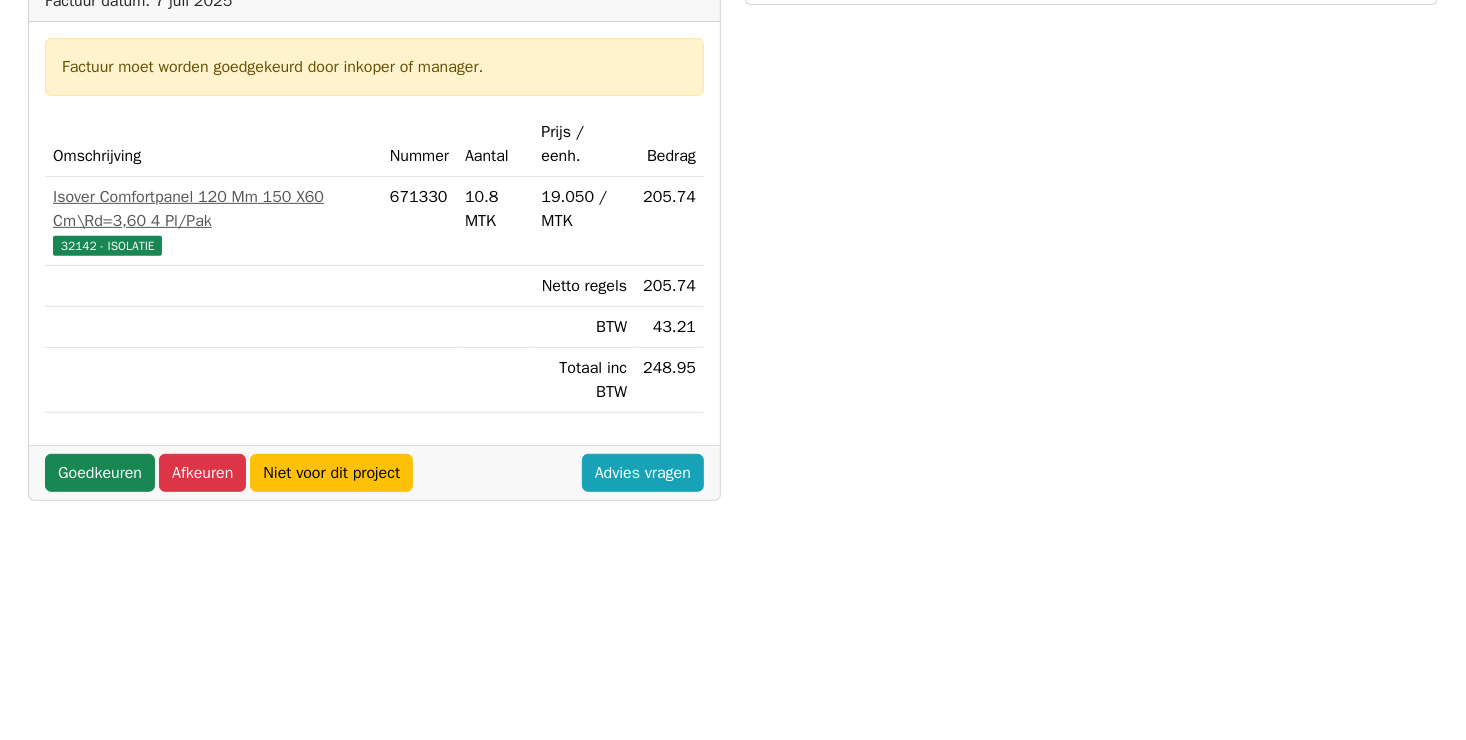 click on "Goedkeuren Afkeuren Niet voor dit project Advies vragen" at bounding box center [374, 472] 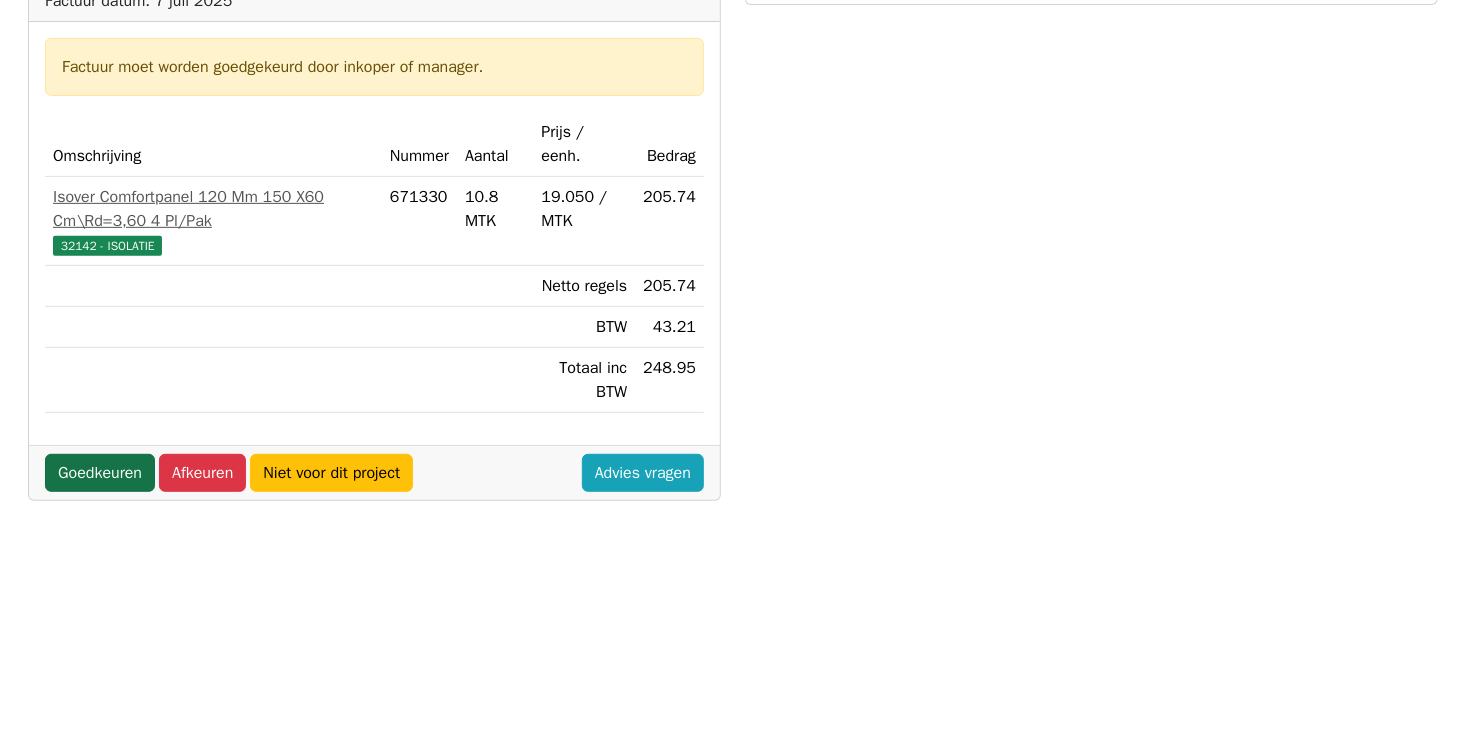 click on "Goedkeuren" at bounding box center [100, 473] 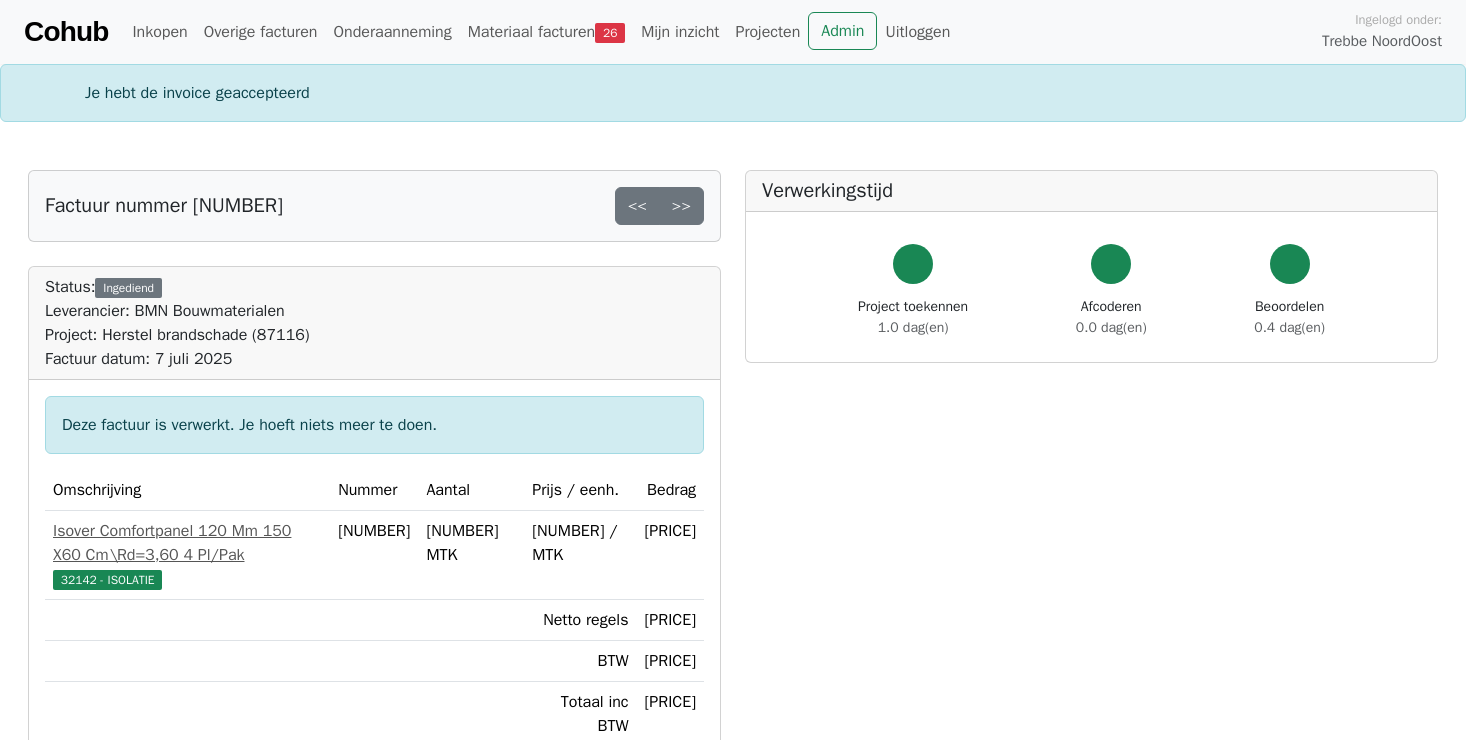 scroll, scrollTop: 0, scrollLeft: 0, axis: both 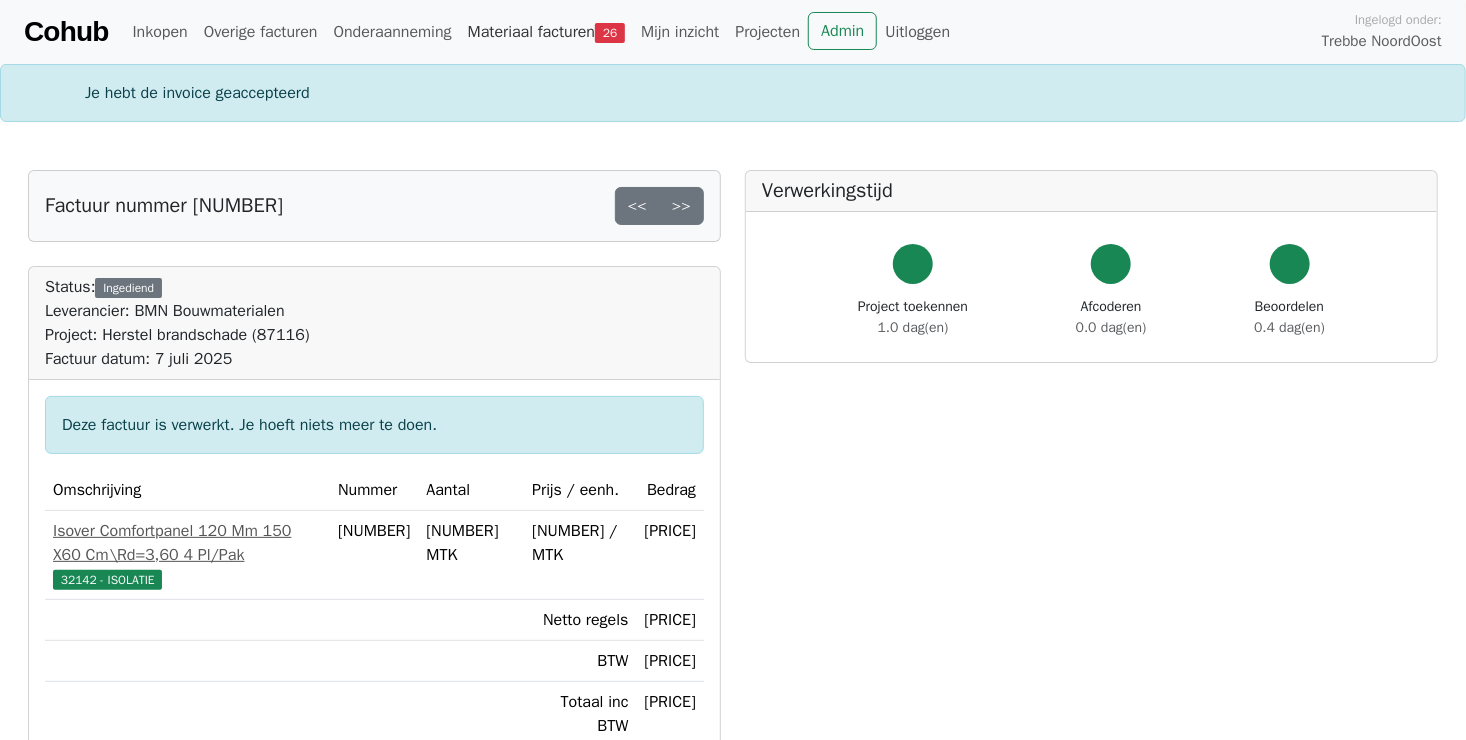 click on "Materiaal facturen [NUMBER]" at bounding box center (546, 32) 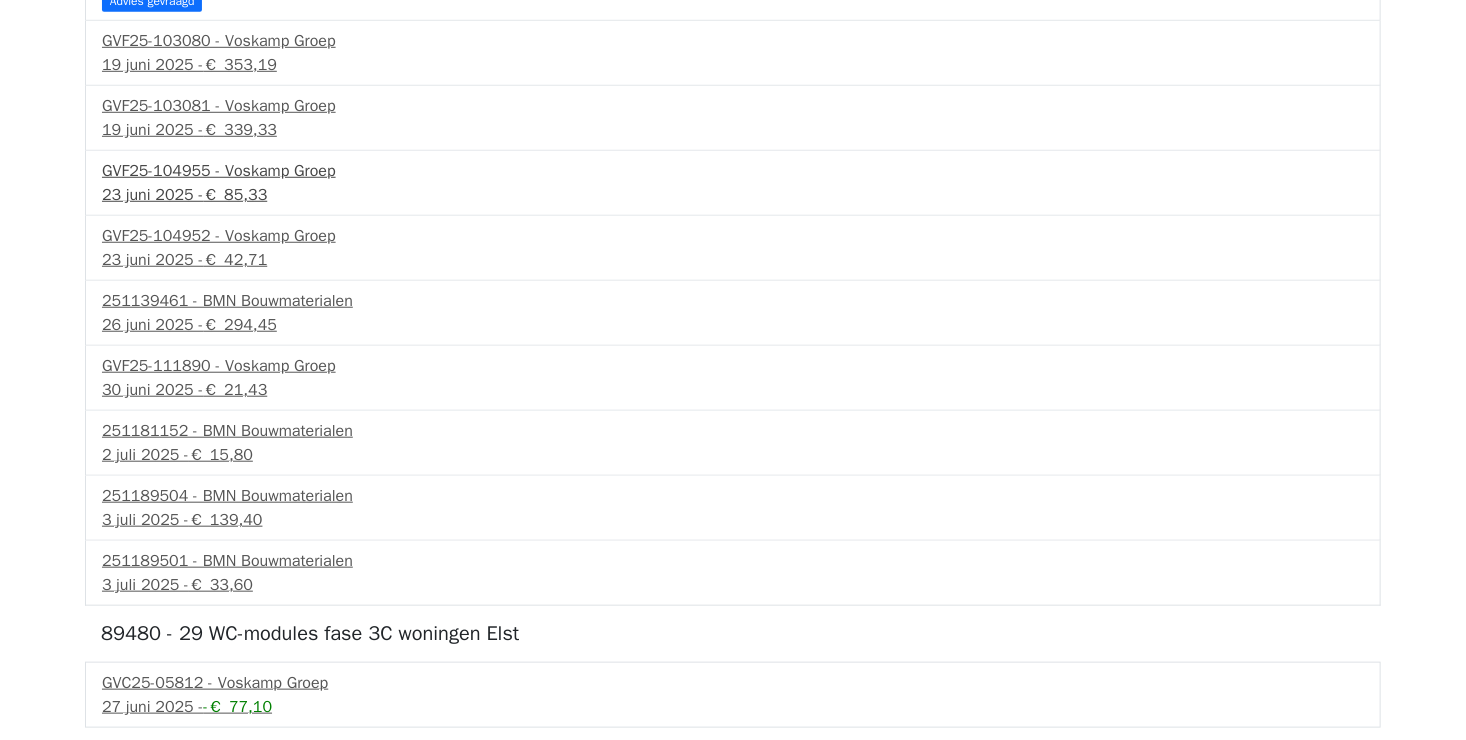 scroll, scrollTop: 780, scrollLeft: 0, axis: vertical 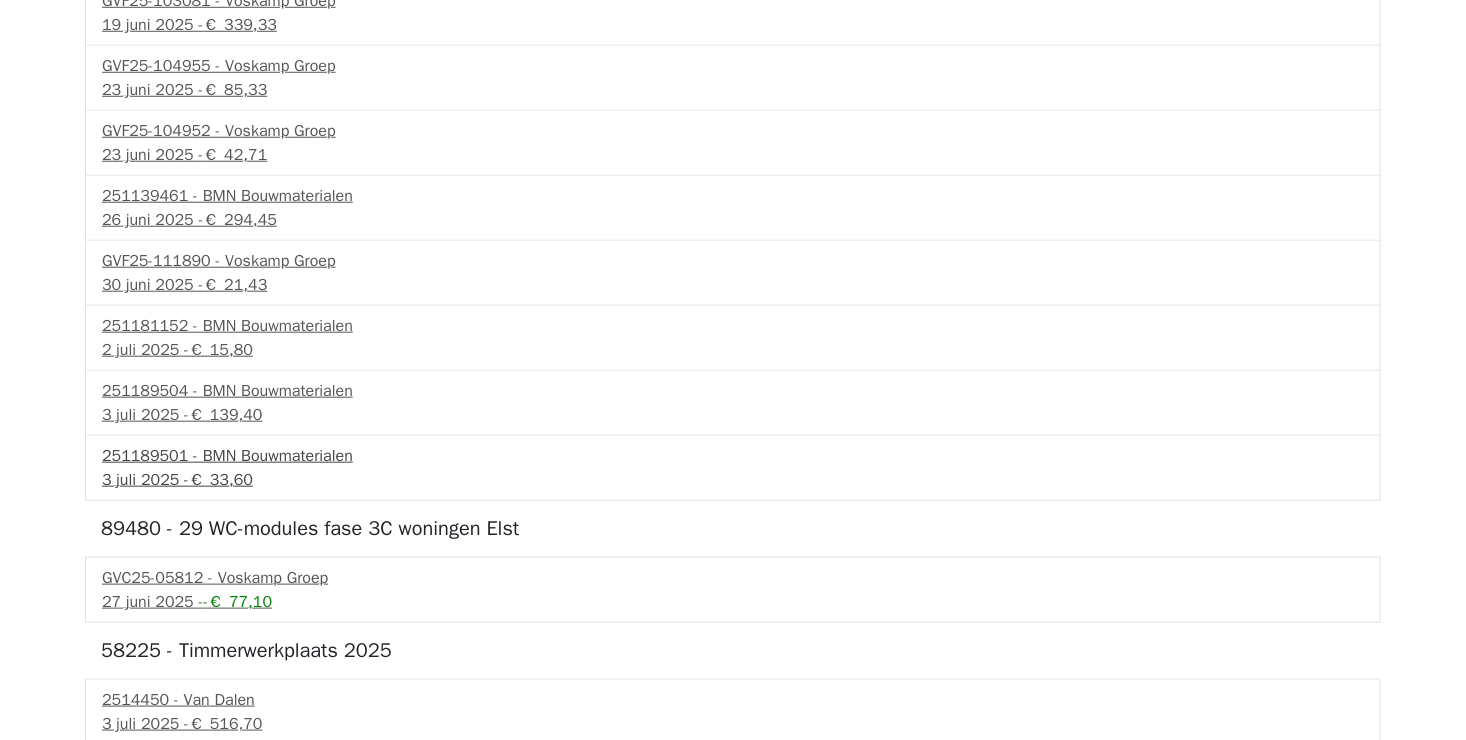 click on "251189501 - BMN Bouwmaterialen" at bounding box center [733, 456] 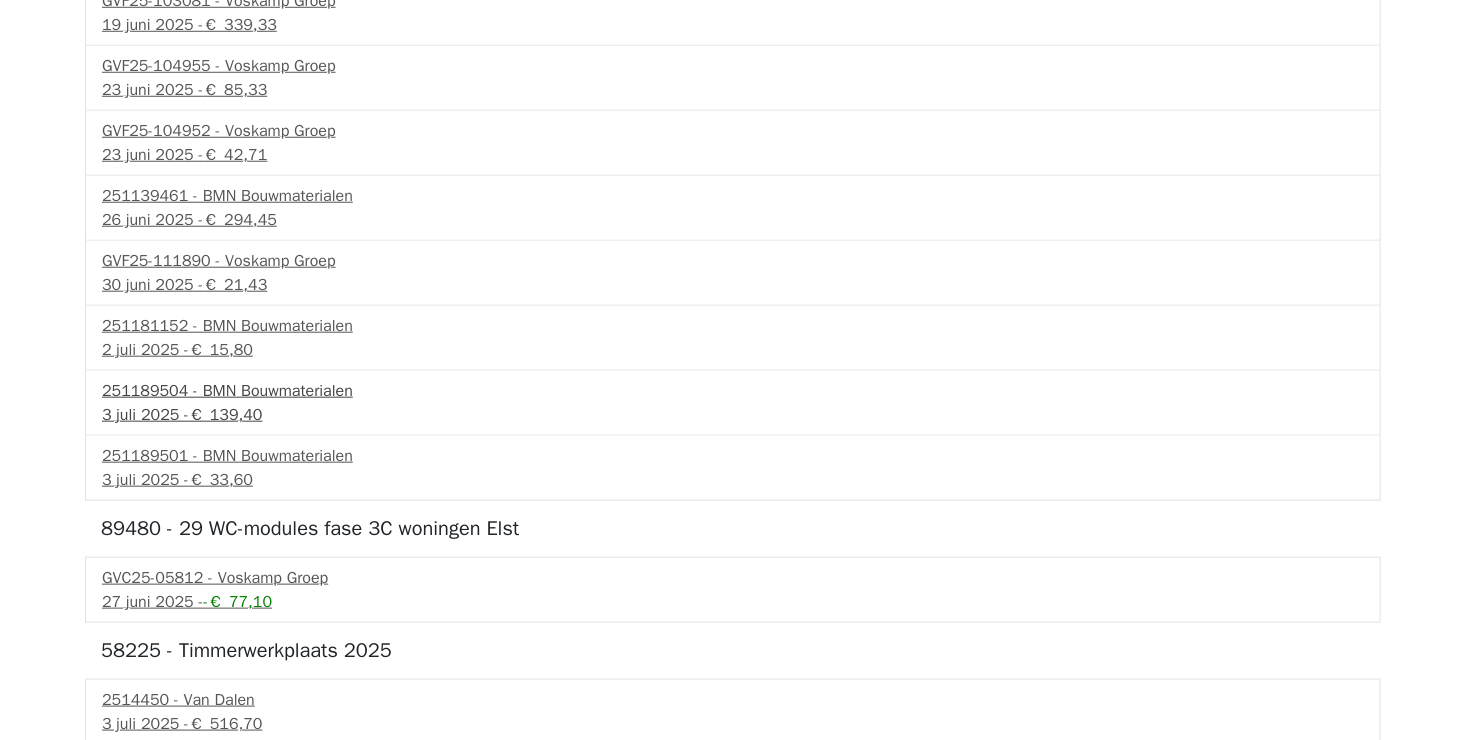 click on "3 juli 2025 -  € 139,40" at bounding box center [733, 415] 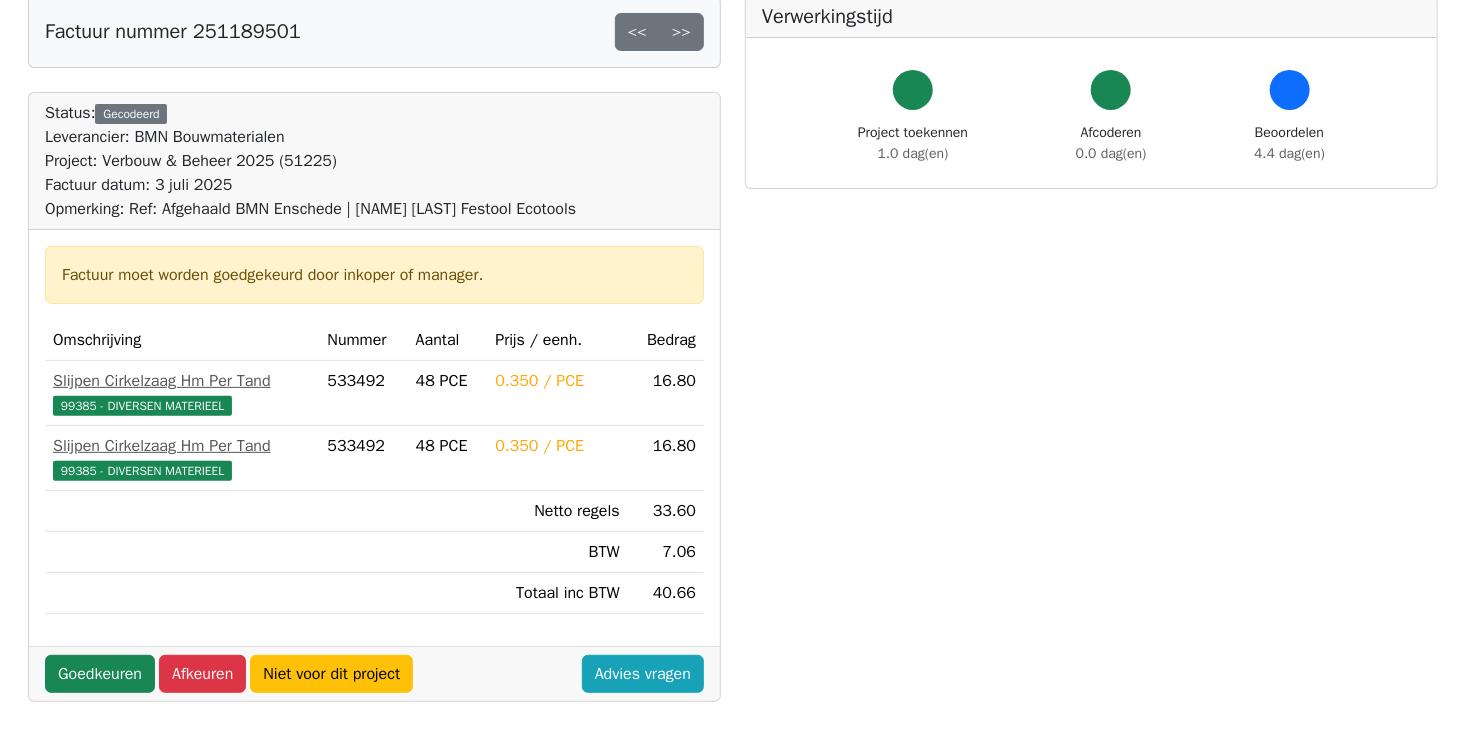 scroll, scrollTop: 200, scrollLeft: 0, axis: vertical 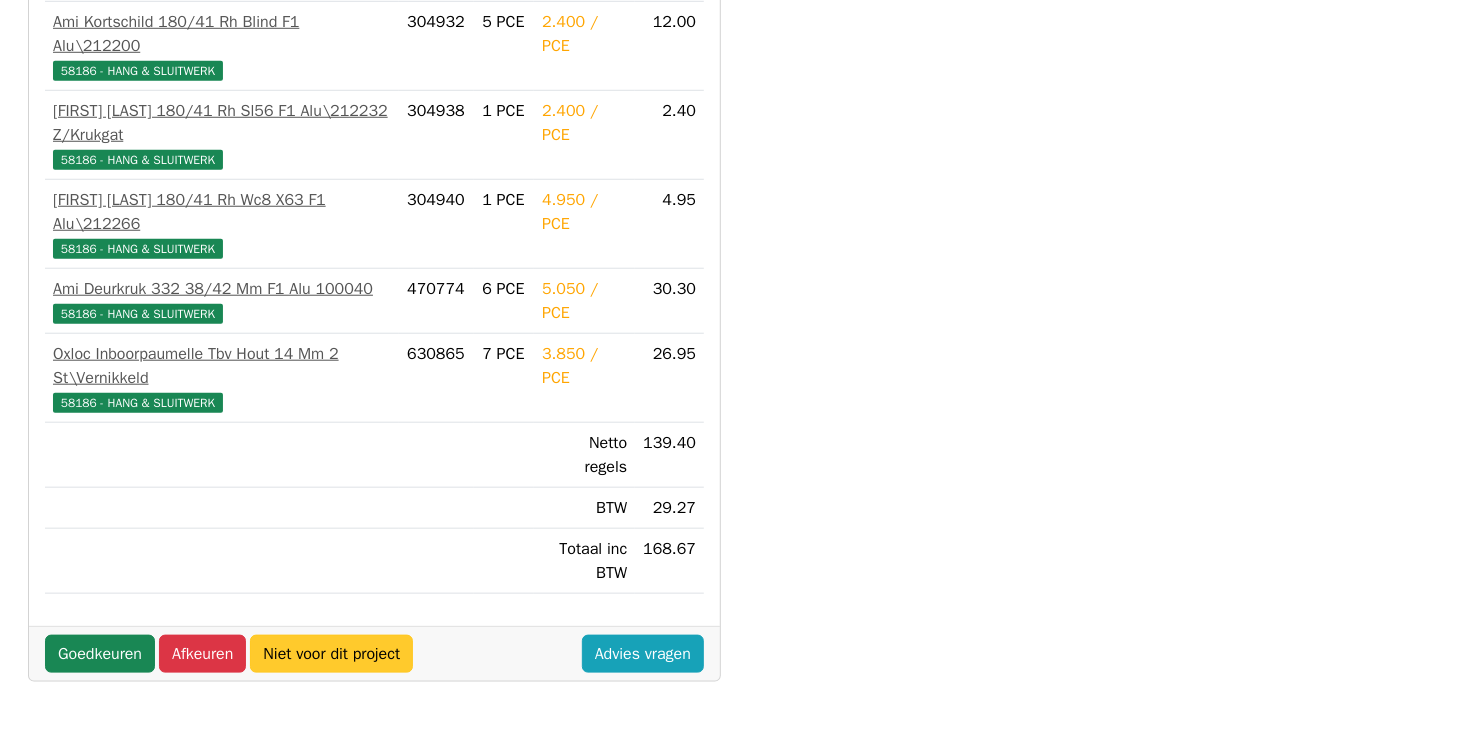 click on "Niet voor dit project" at bounding box center (331, 654) 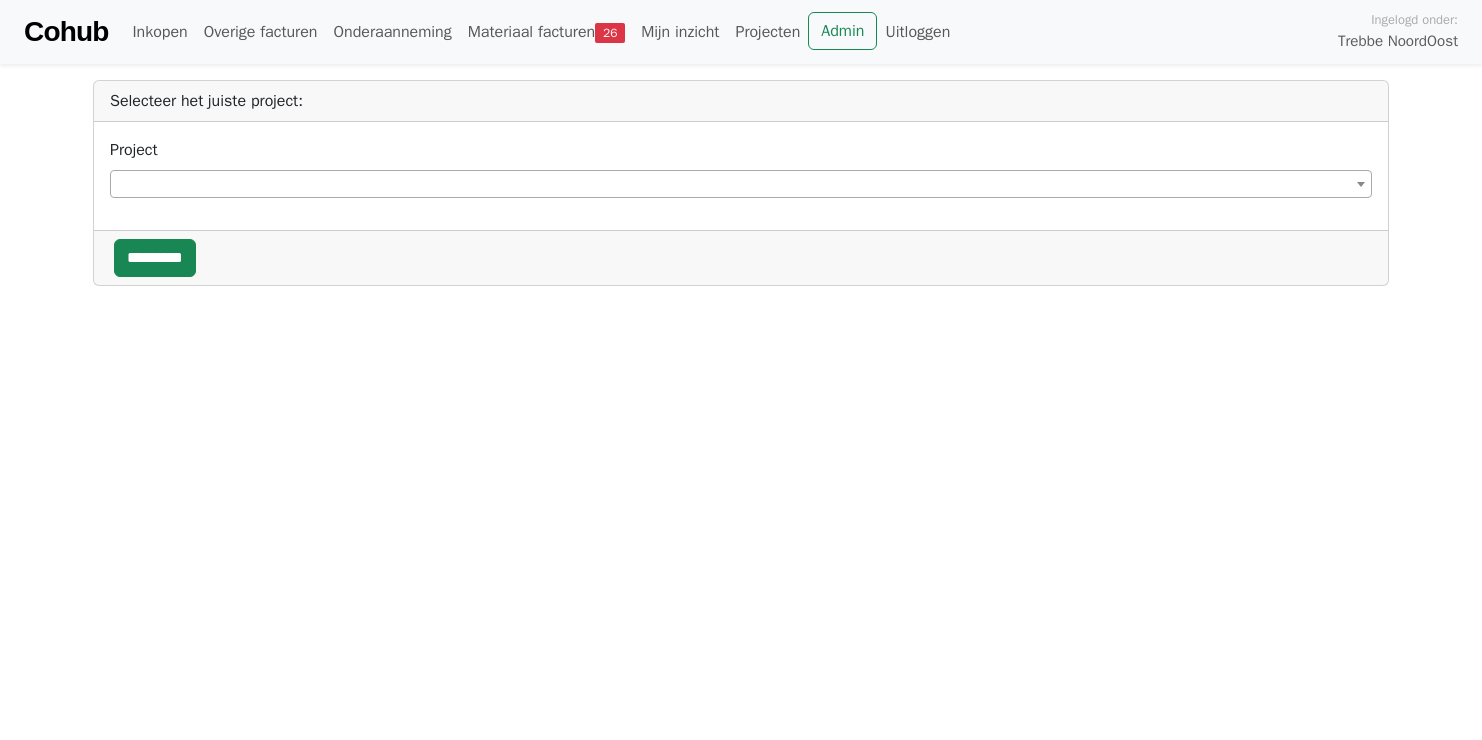 scroll, scrollTop: 0, scrollLeft: 0, axis: both 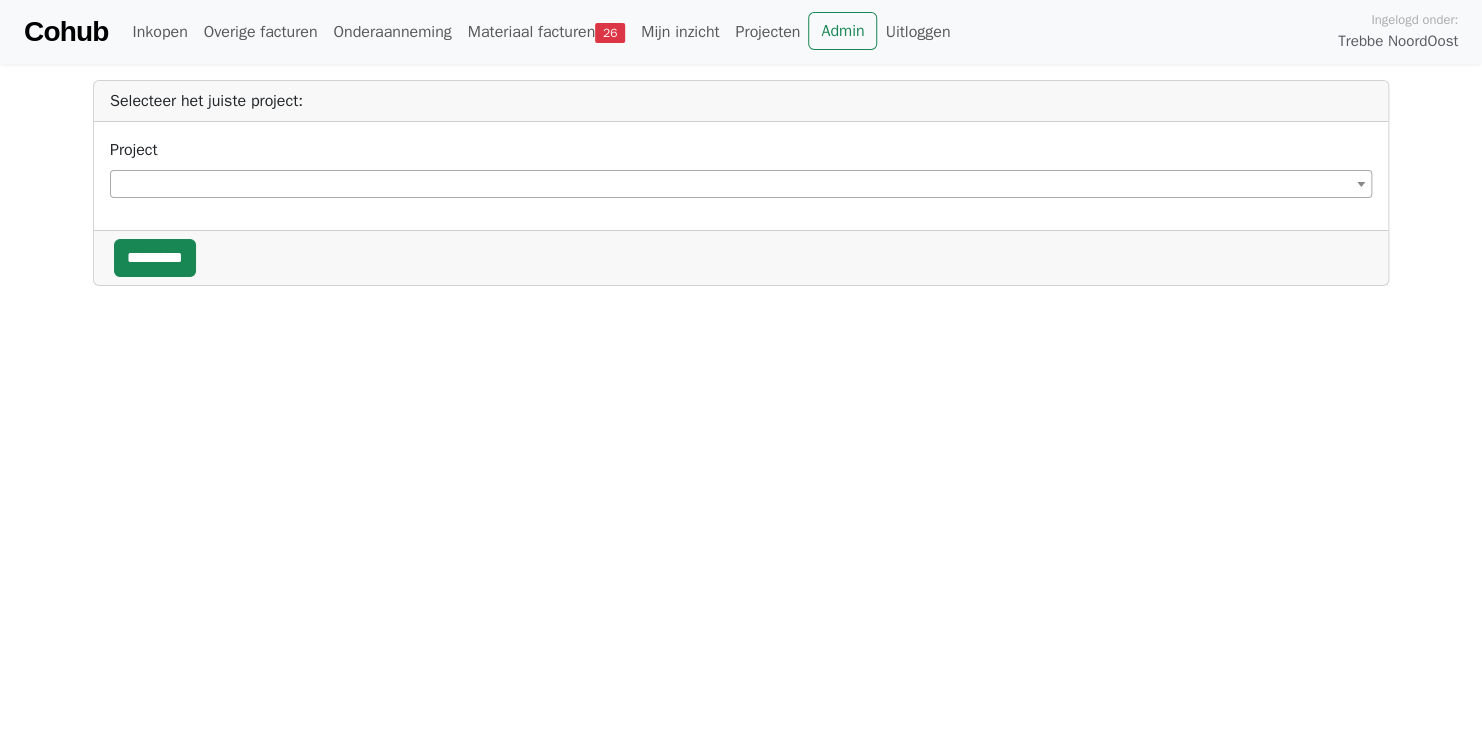 click at bounding box center [741, 184] 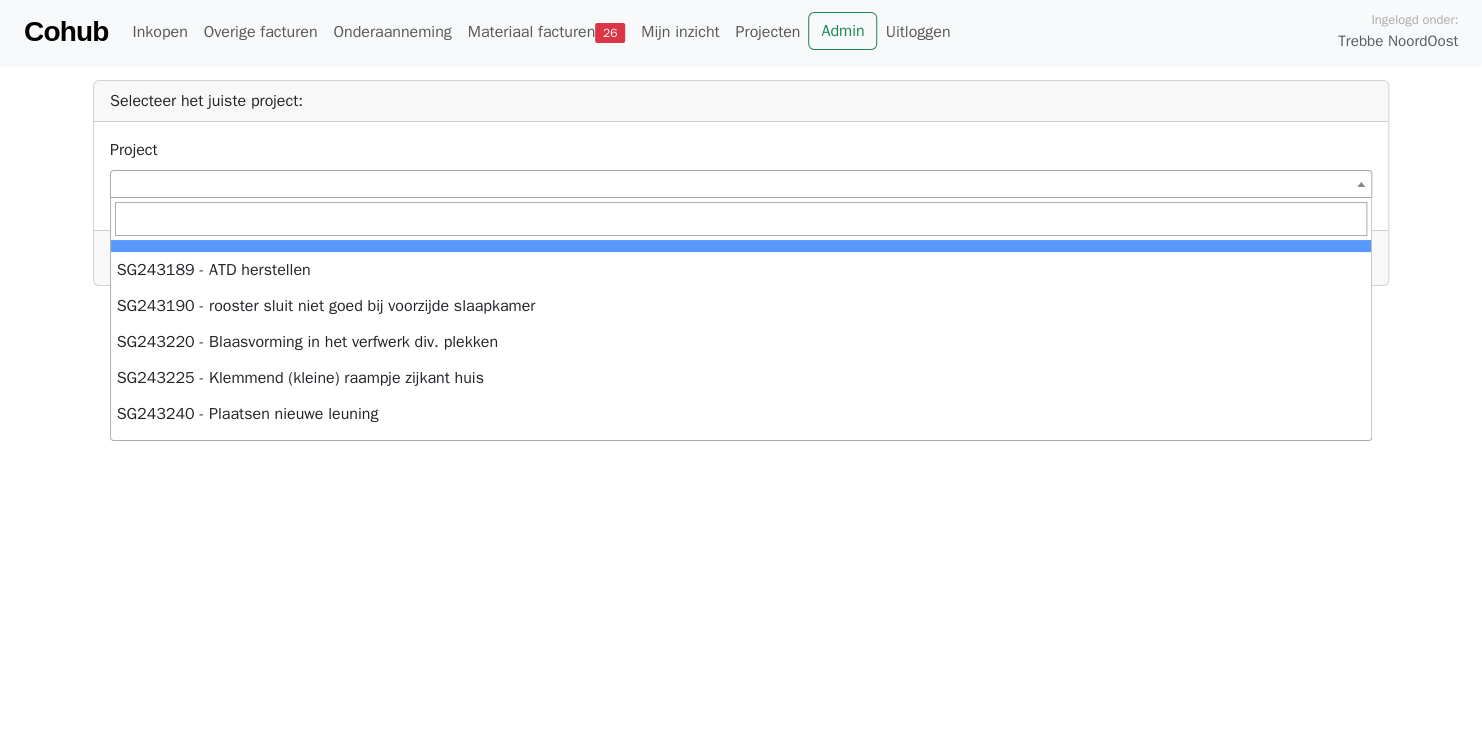 type on "*" 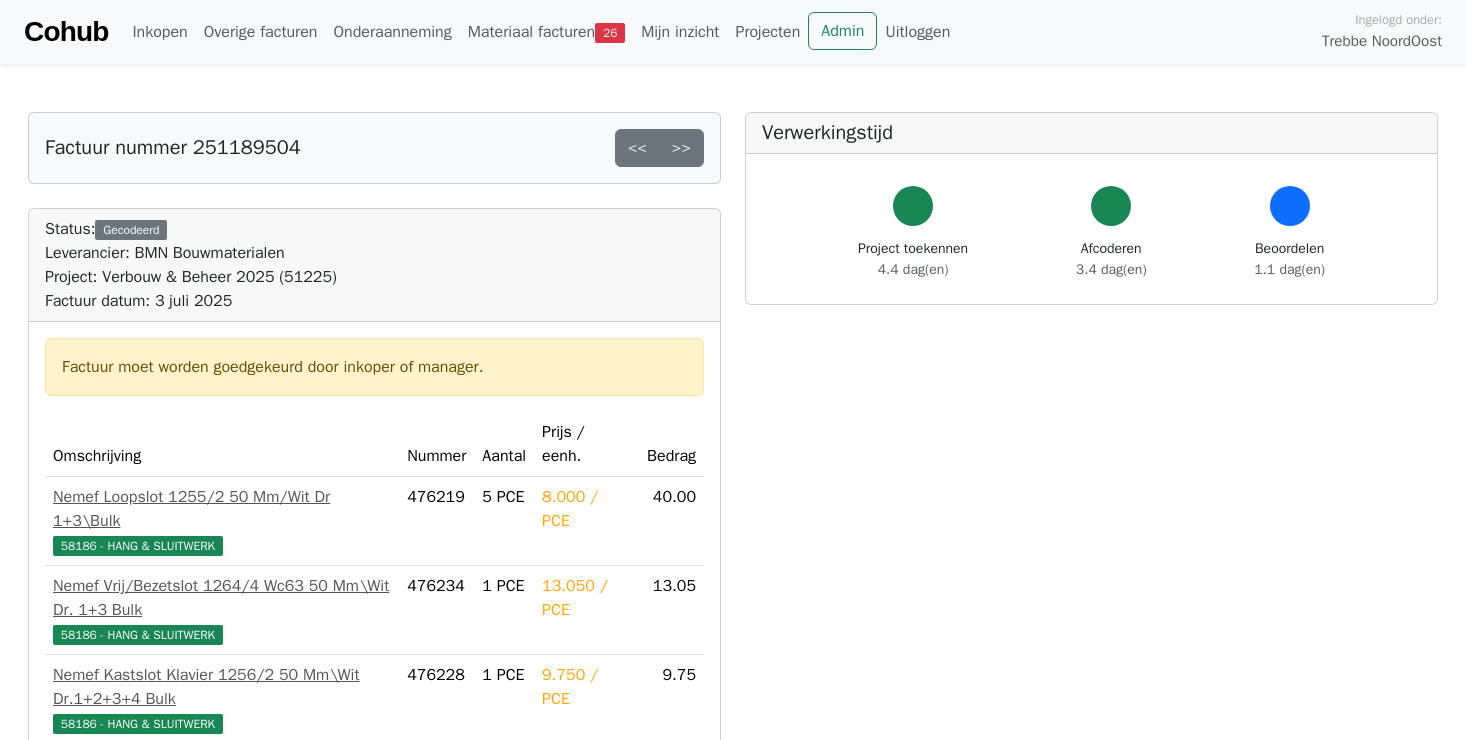 scroll, scrollTop: 742, scrollLeft: 0, axis: vertical 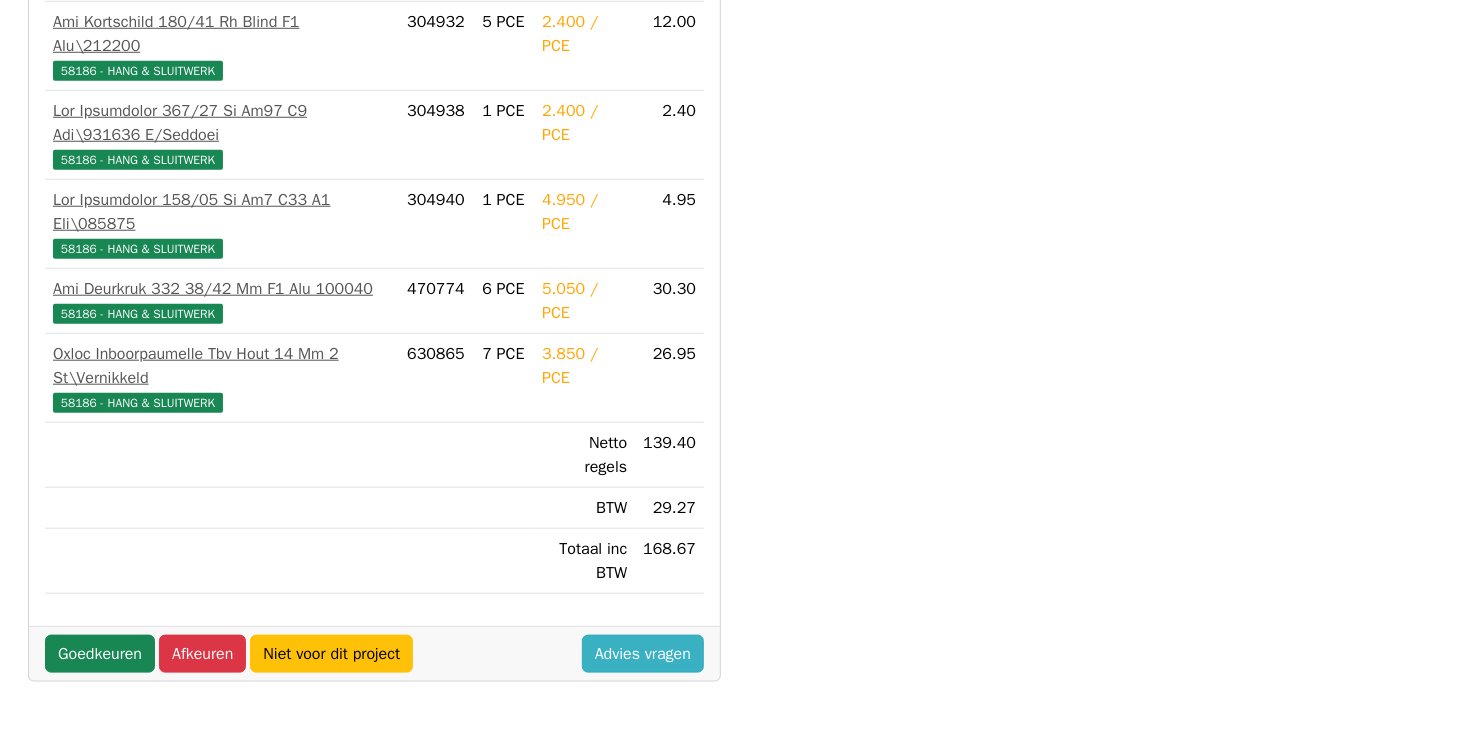 drag, startPoint x: 634, startPoint y: 635, endPoint x: 615, endPoint y: 612, distance: 29.832869 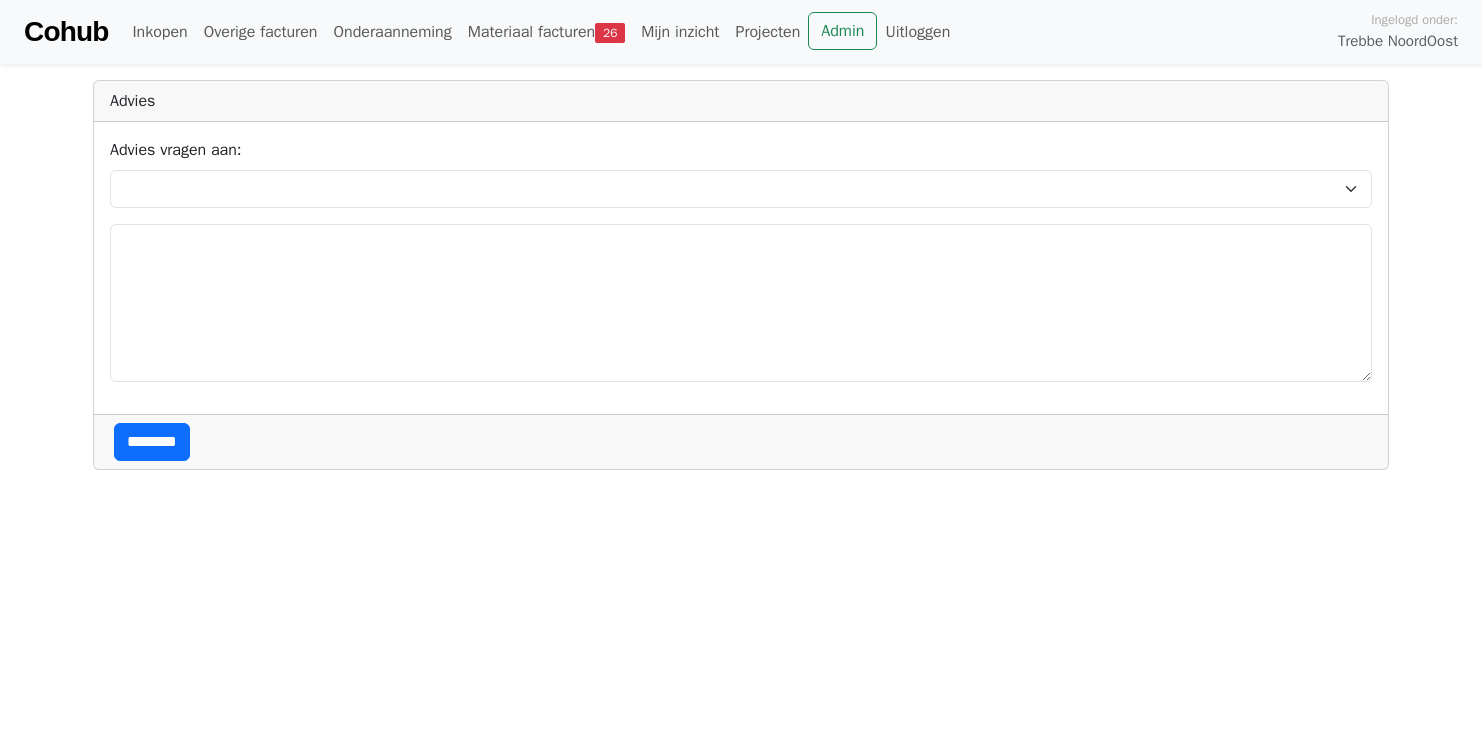 scroll, scrollTop: 0, scrollLeft: 0, axis: both 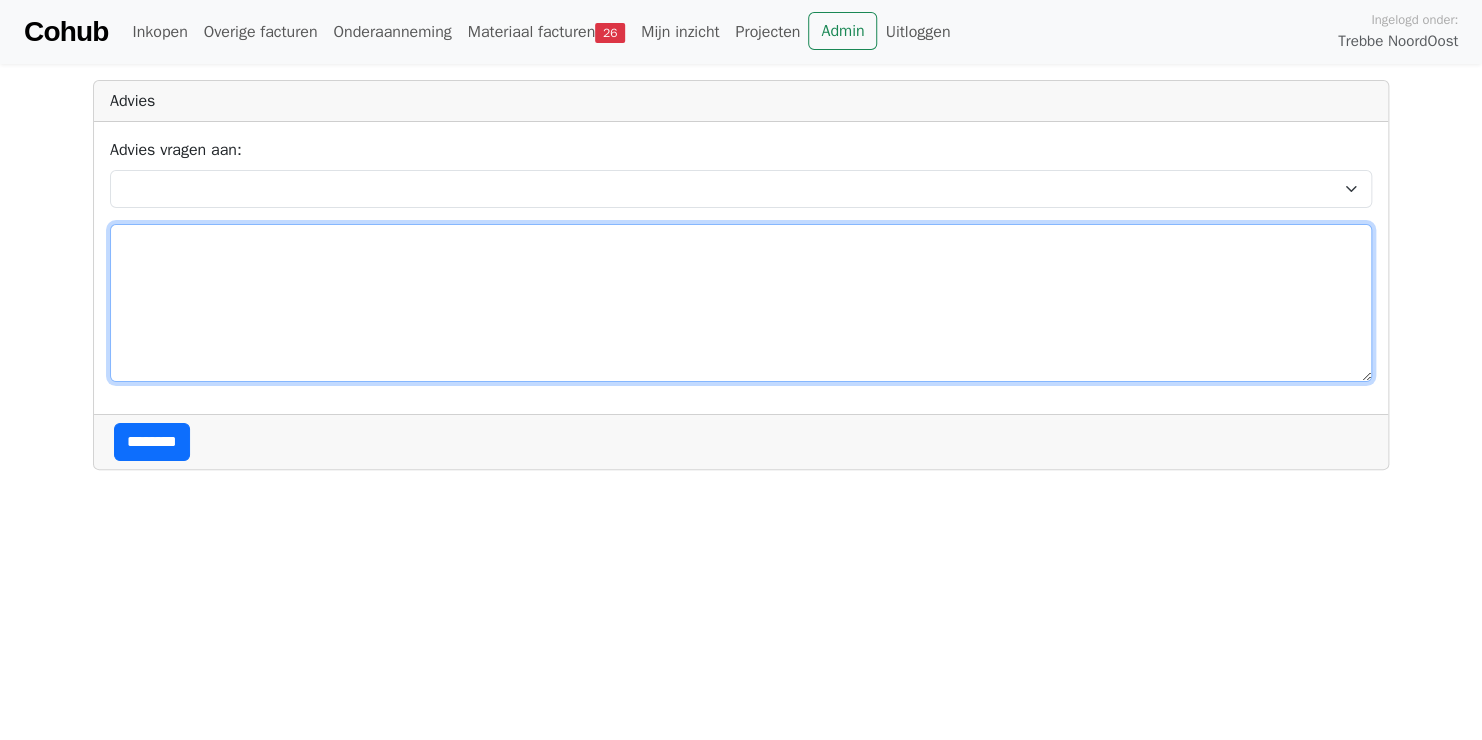 click at bounding box center [741, 303] 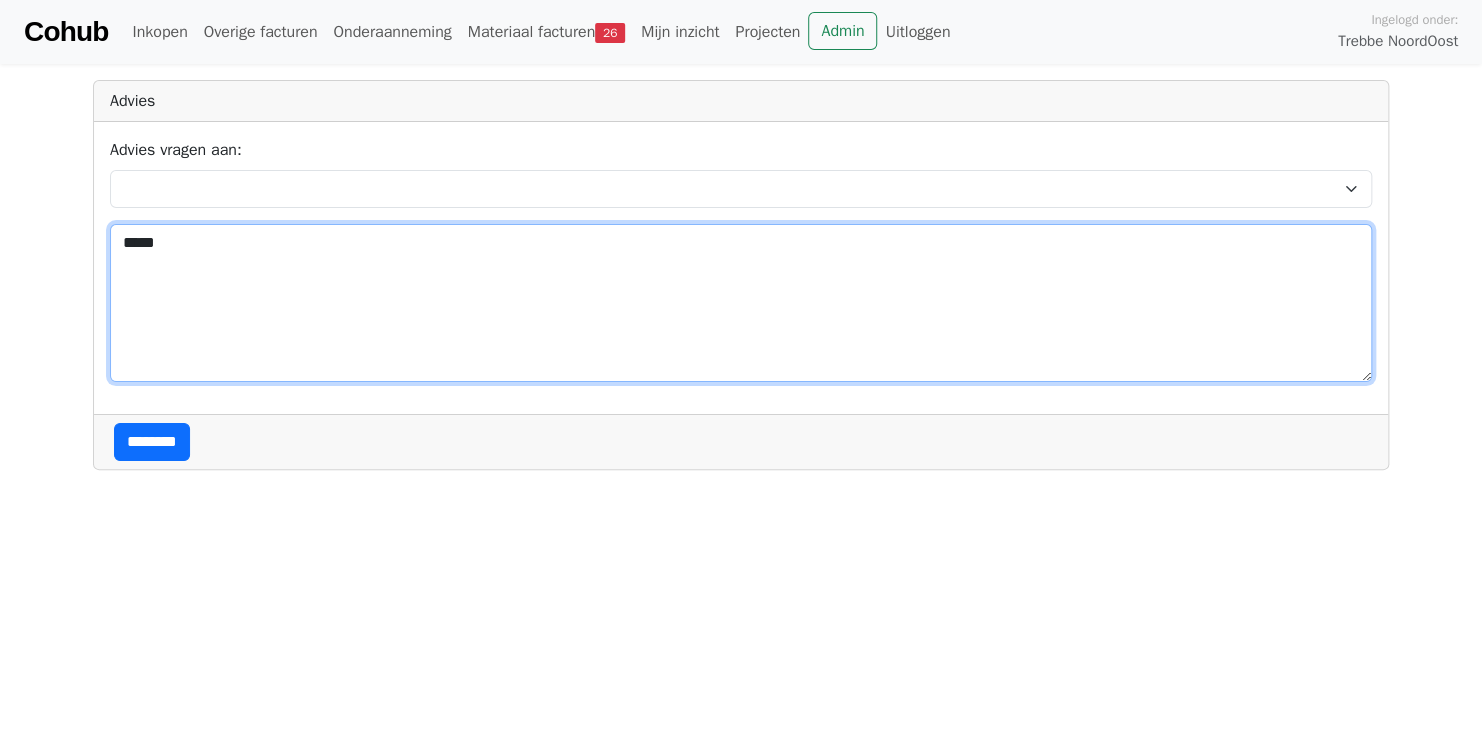 type on "*****" 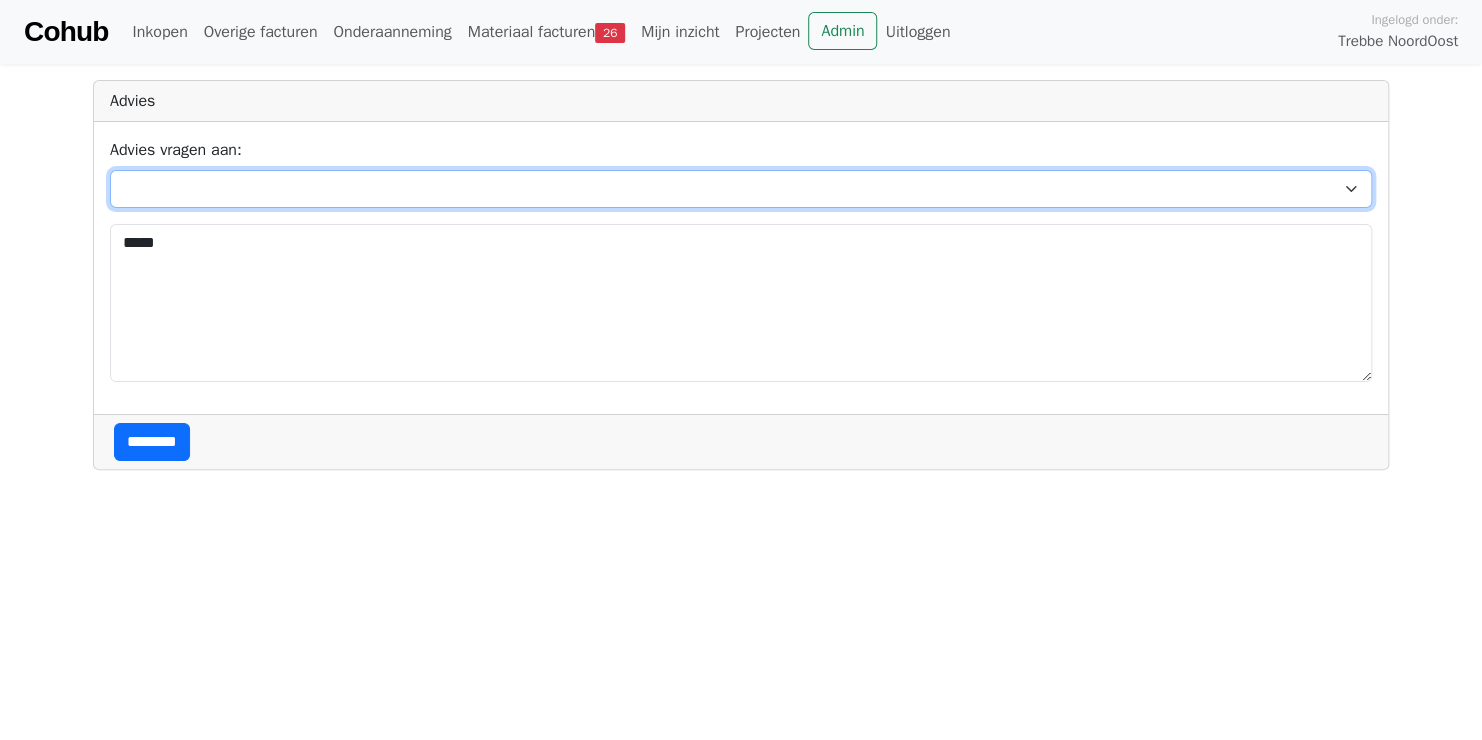 click on "**********" at bounding box center [741, 189] 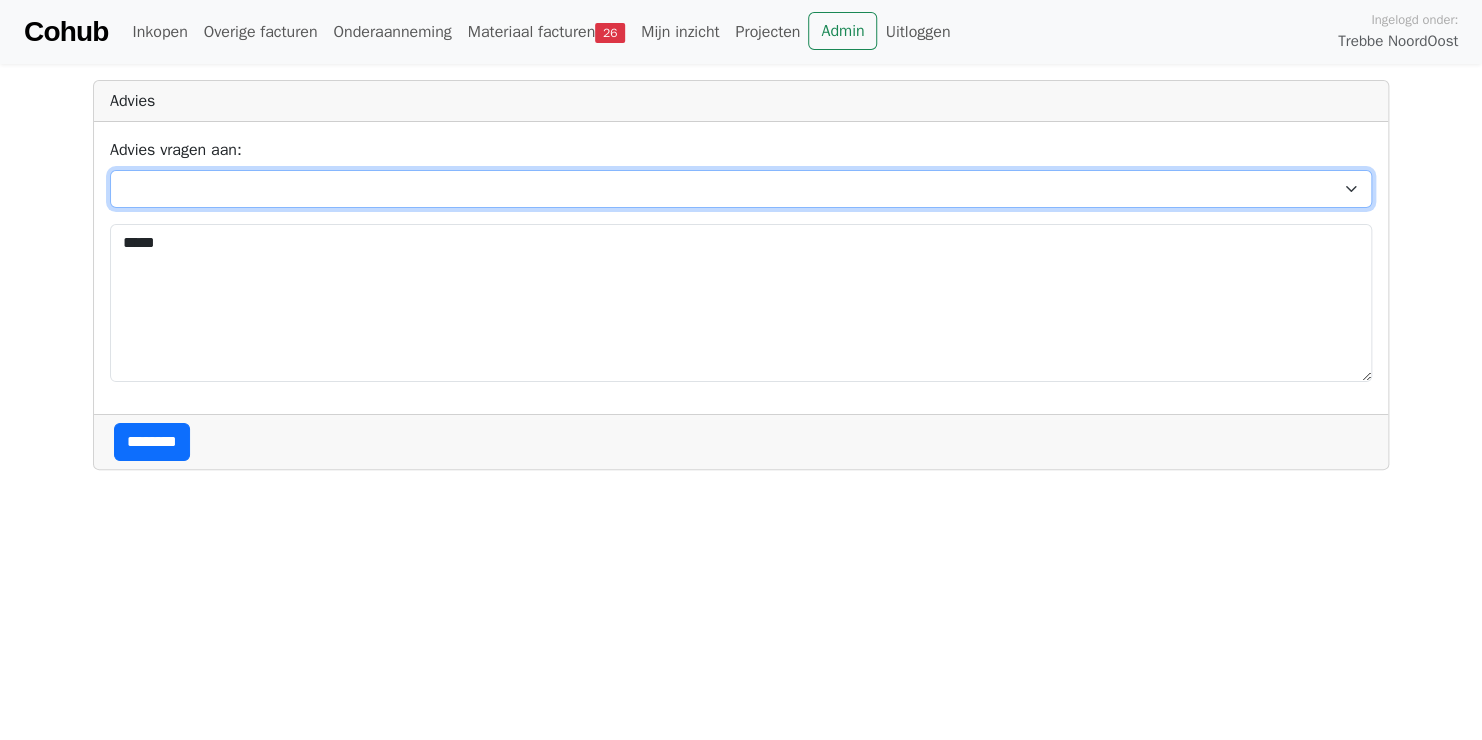 select on "***" 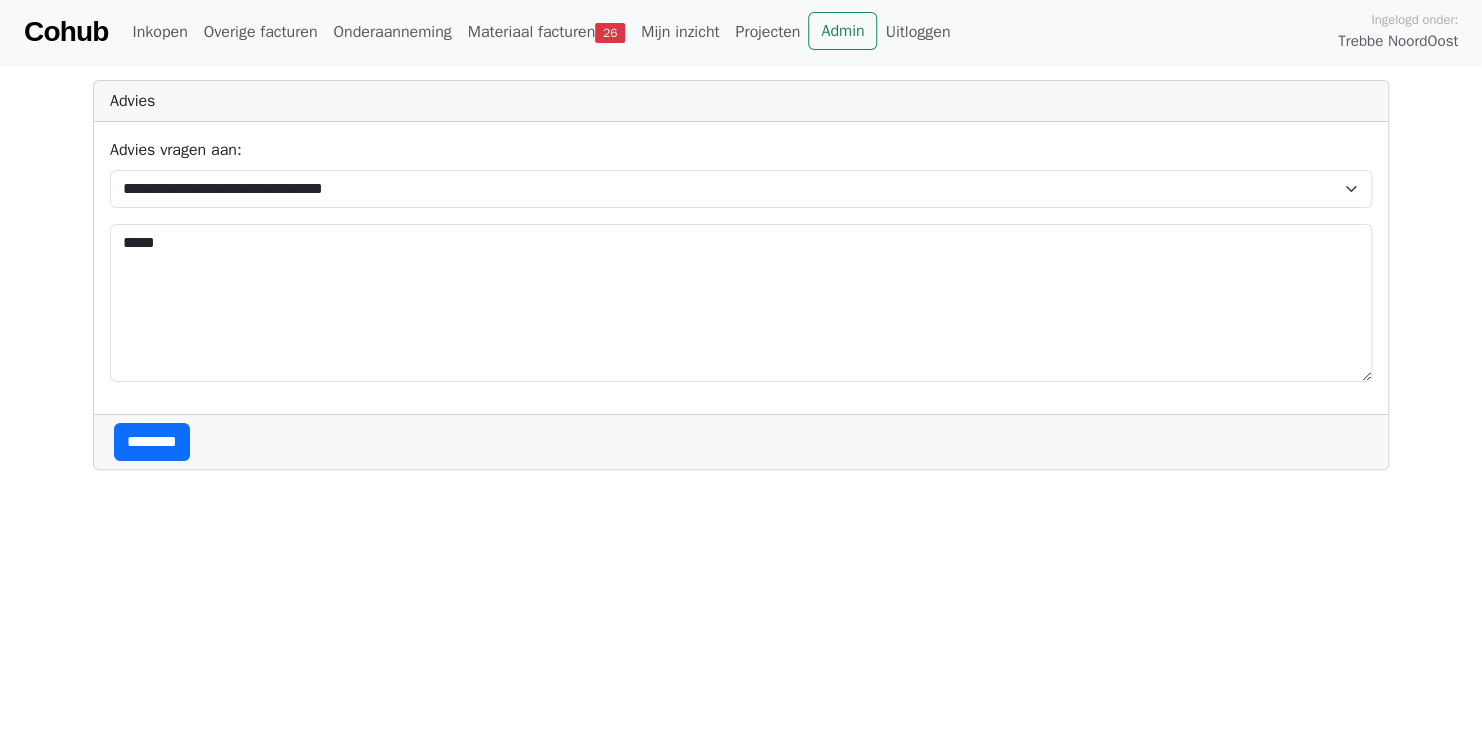 click on "********" at bounding box center [152, 442] 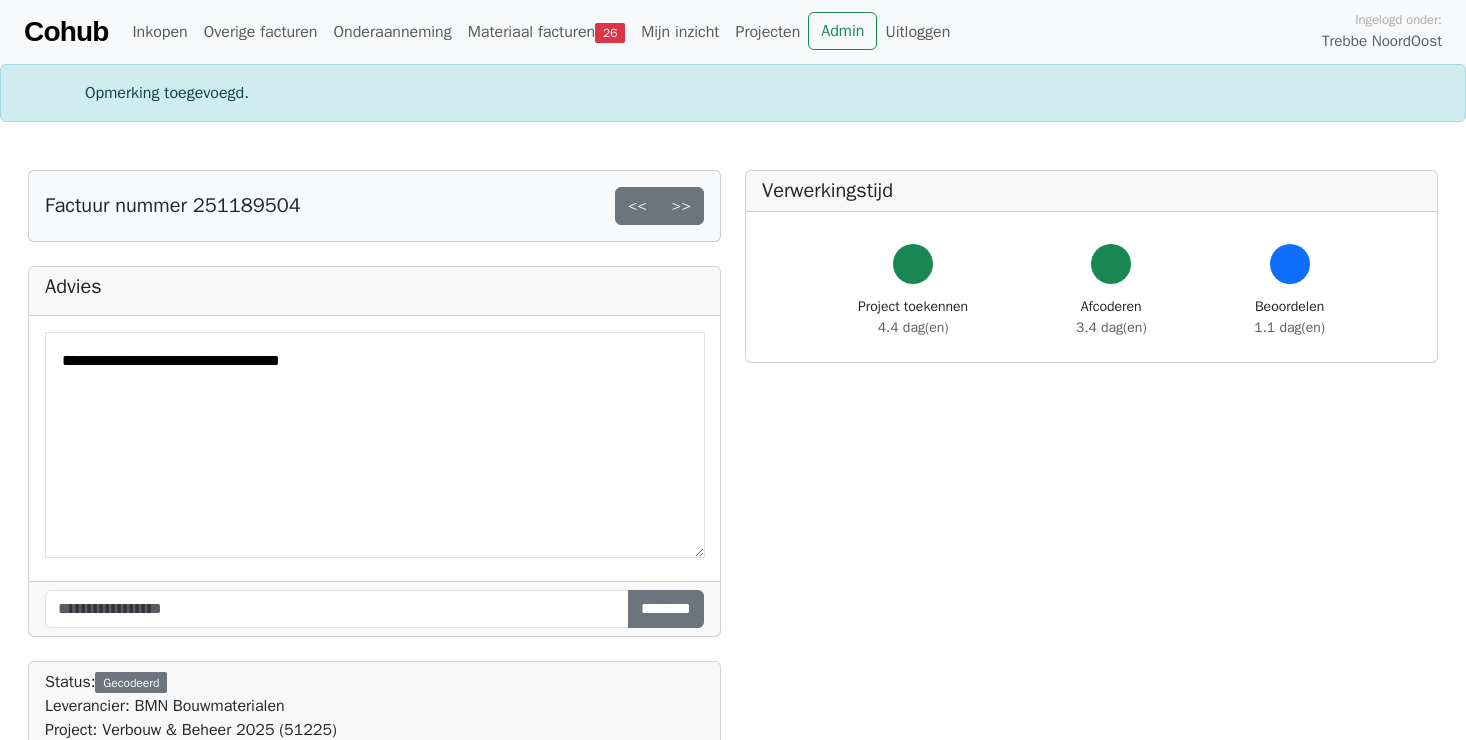 scroll, scrollTop: 0, scrollLeft: 0, axis: both 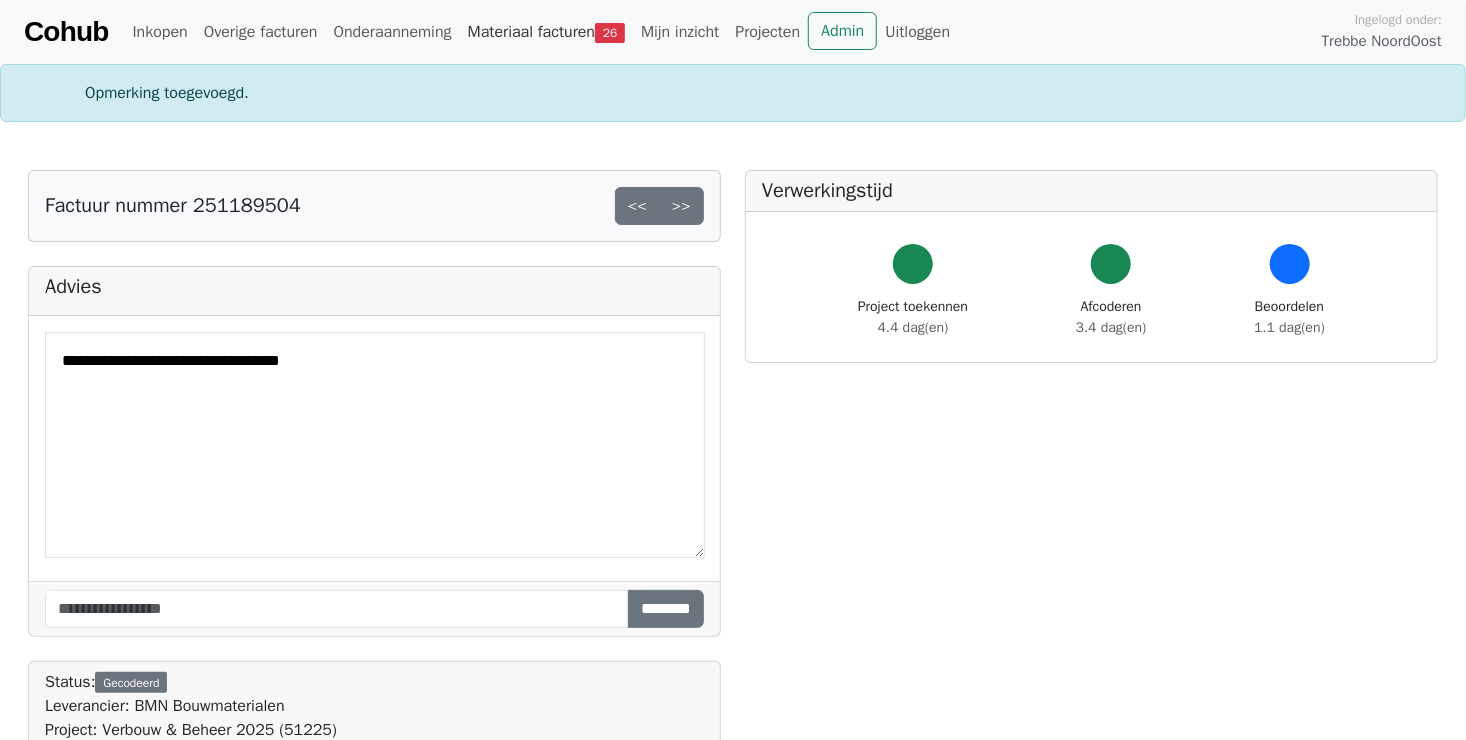 click on "Materiaal facturen  26" at bounding box center [546, 32] 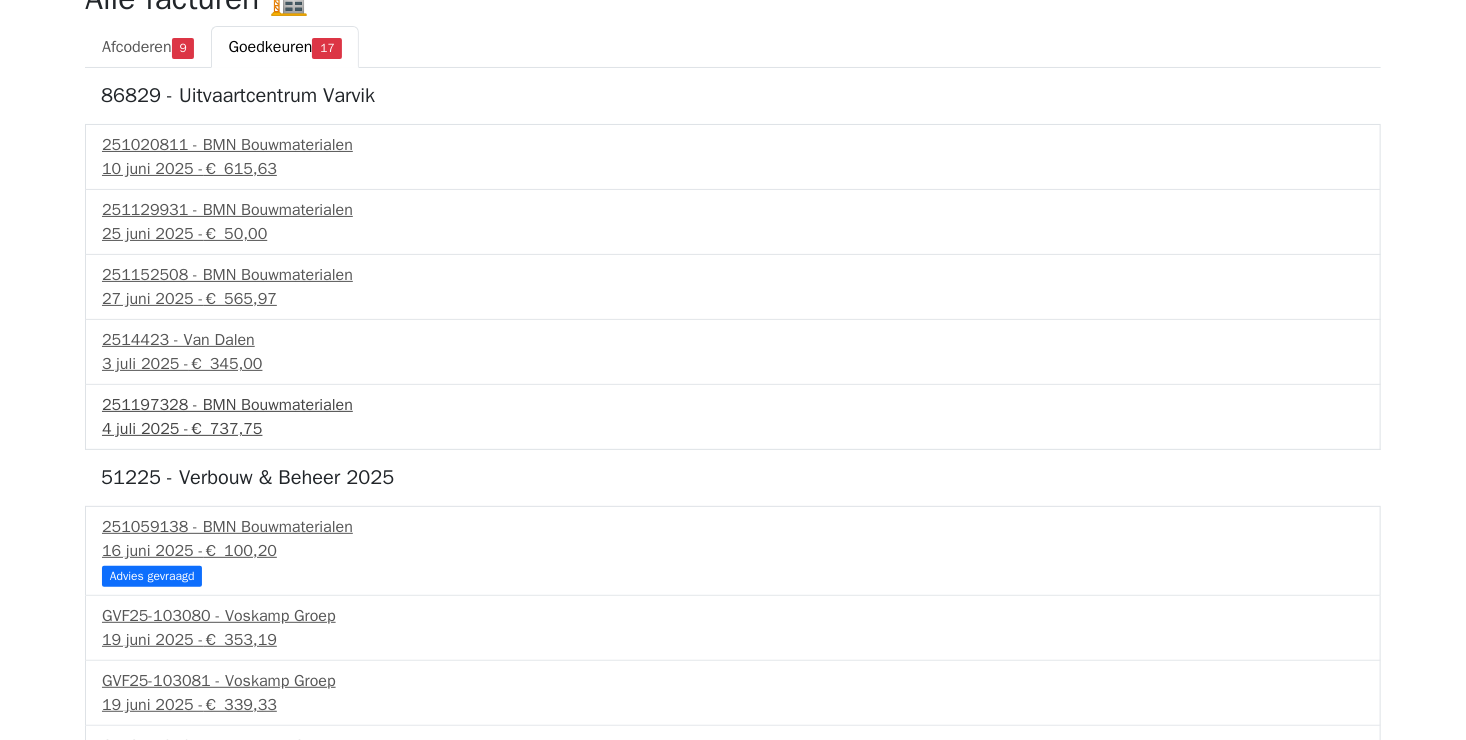 scroll, scrollTop: 600, scrollLeft: 0, axis: vertical 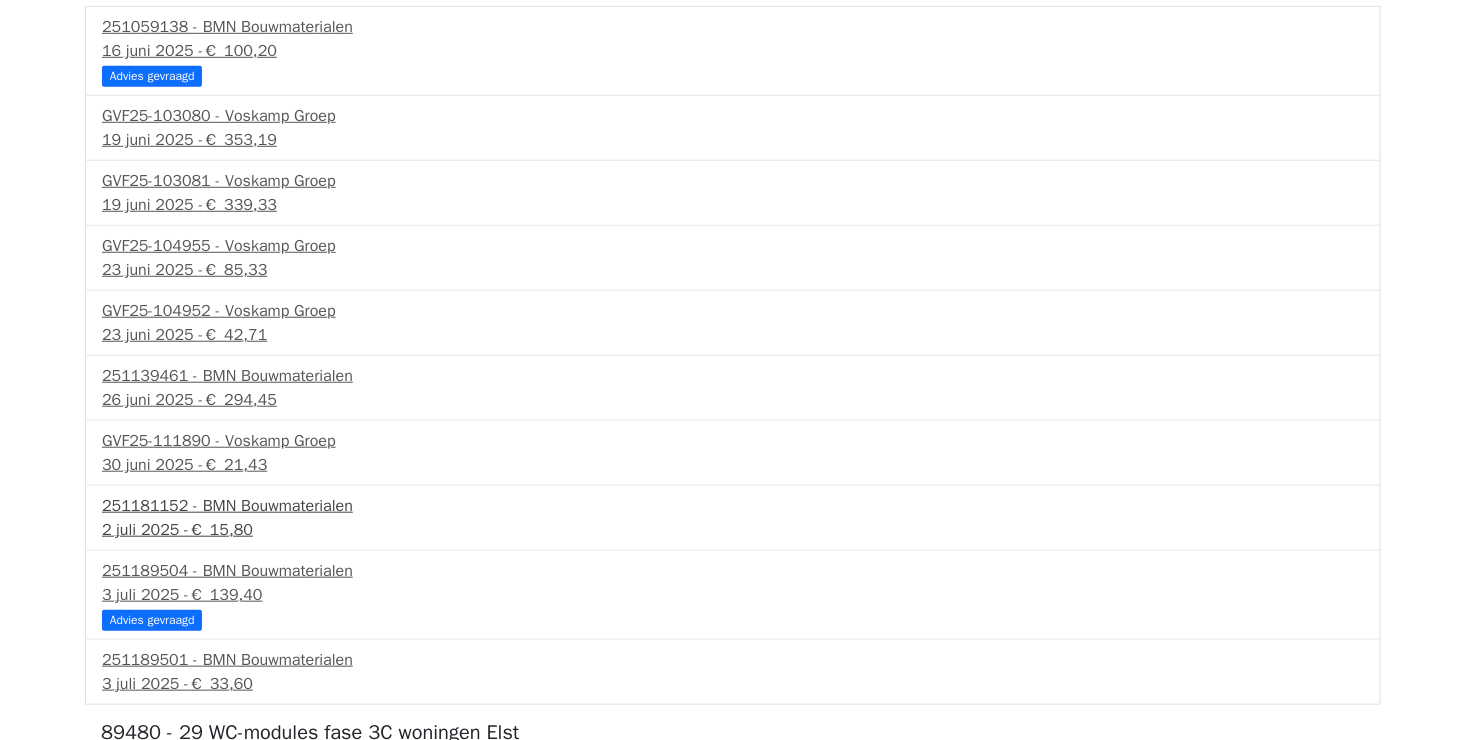 click on "251181152 - BMN Bouwmaterialen" at bounding box center (733, 506) 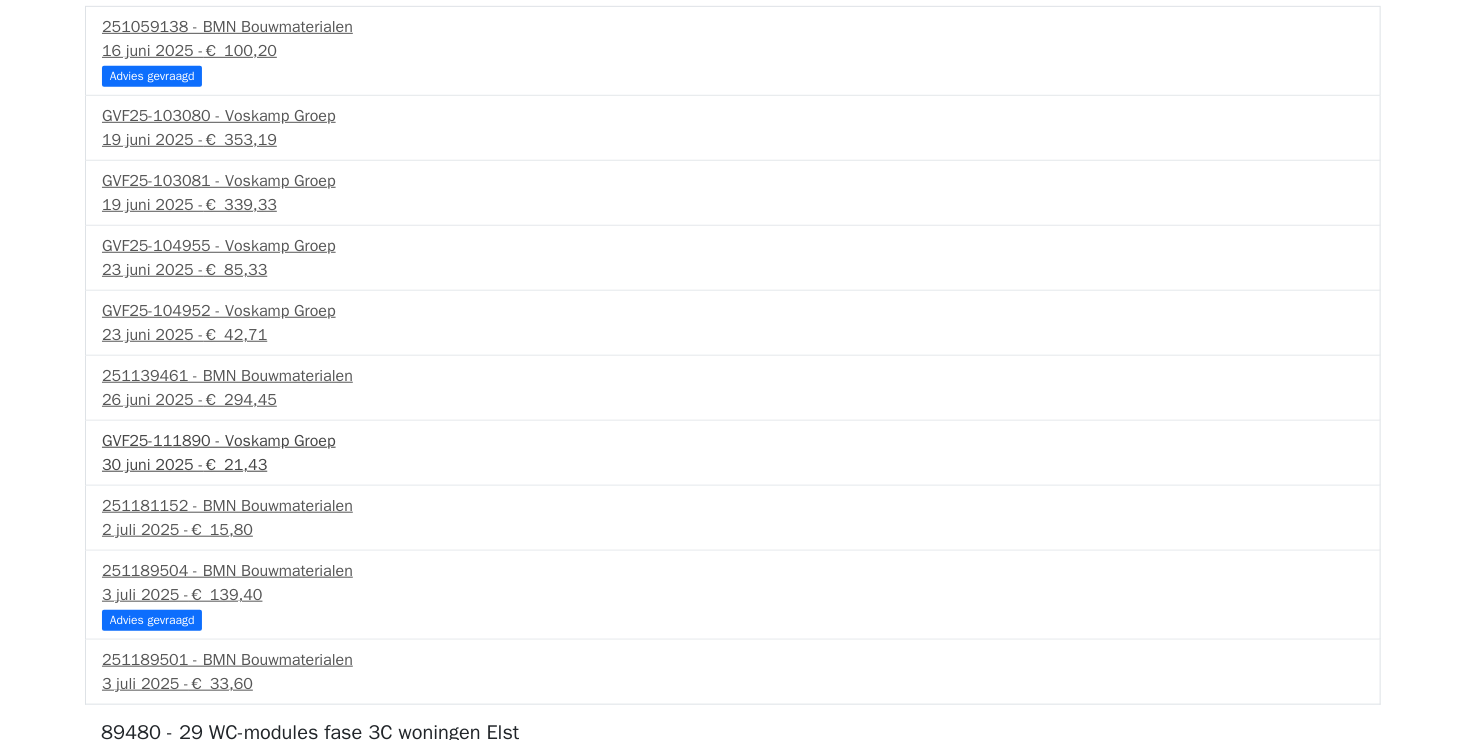 click on "30 juni 2025 -  € 21,43" at bounding box center [733, 465] 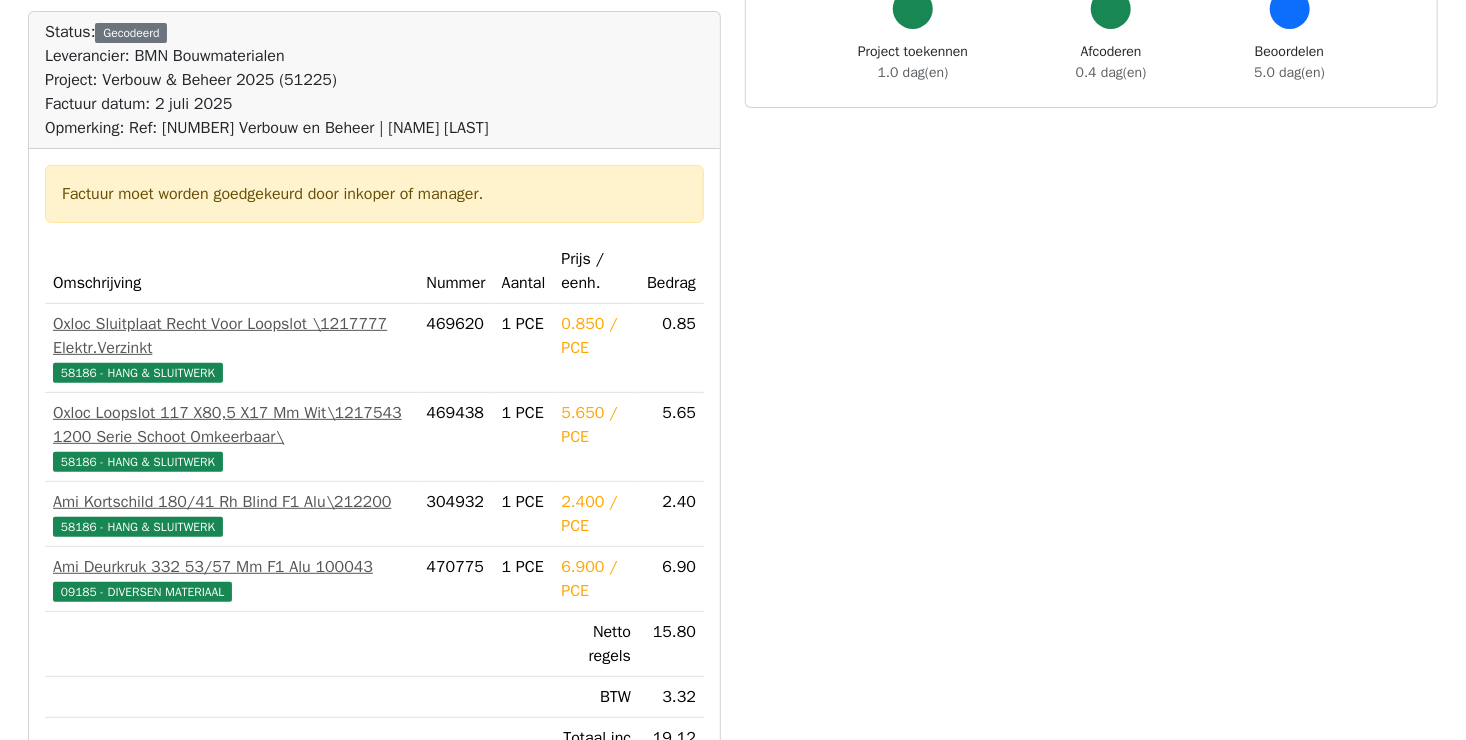 scroll, scrollTop: 300, scrollLeft: 0, axis: vertical 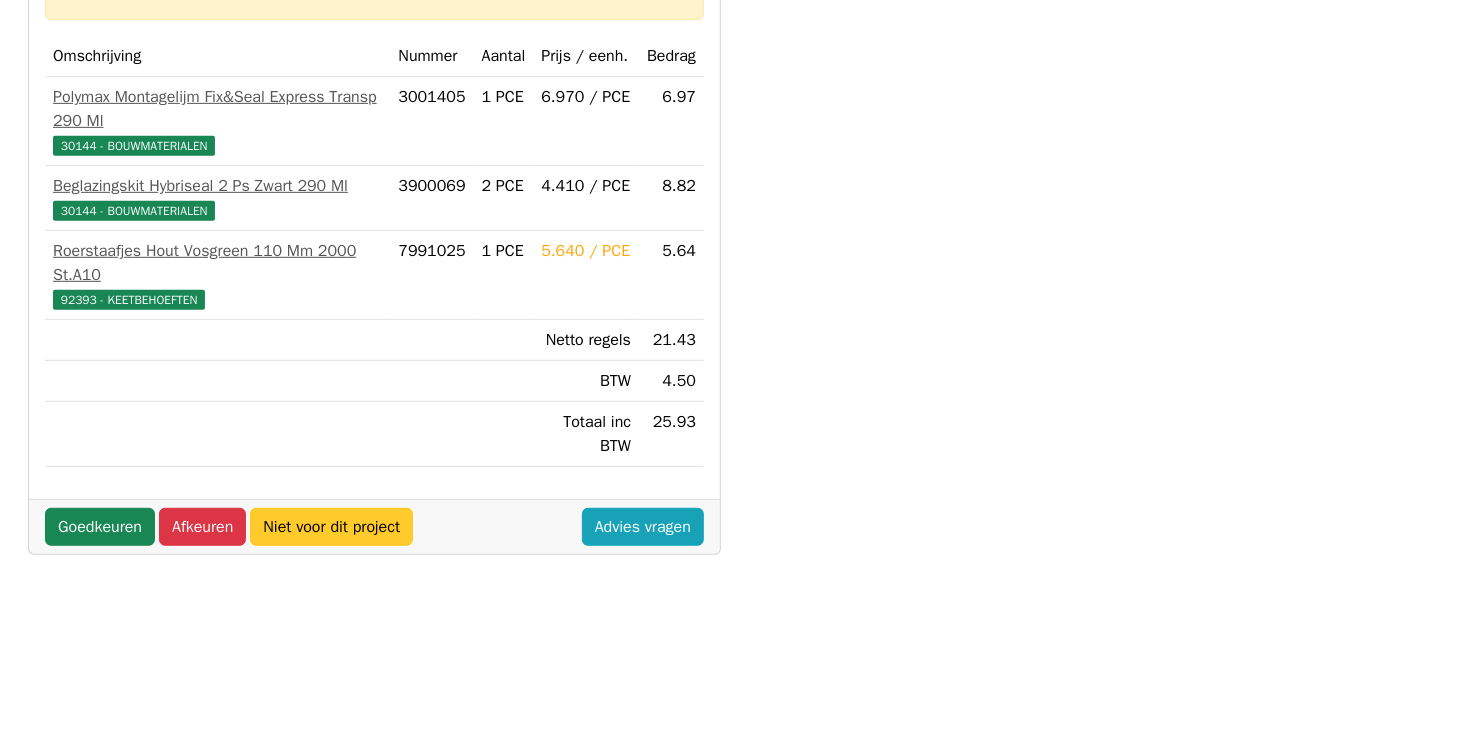 click on "Niet voor dit project" at bounding box center (331, 527) 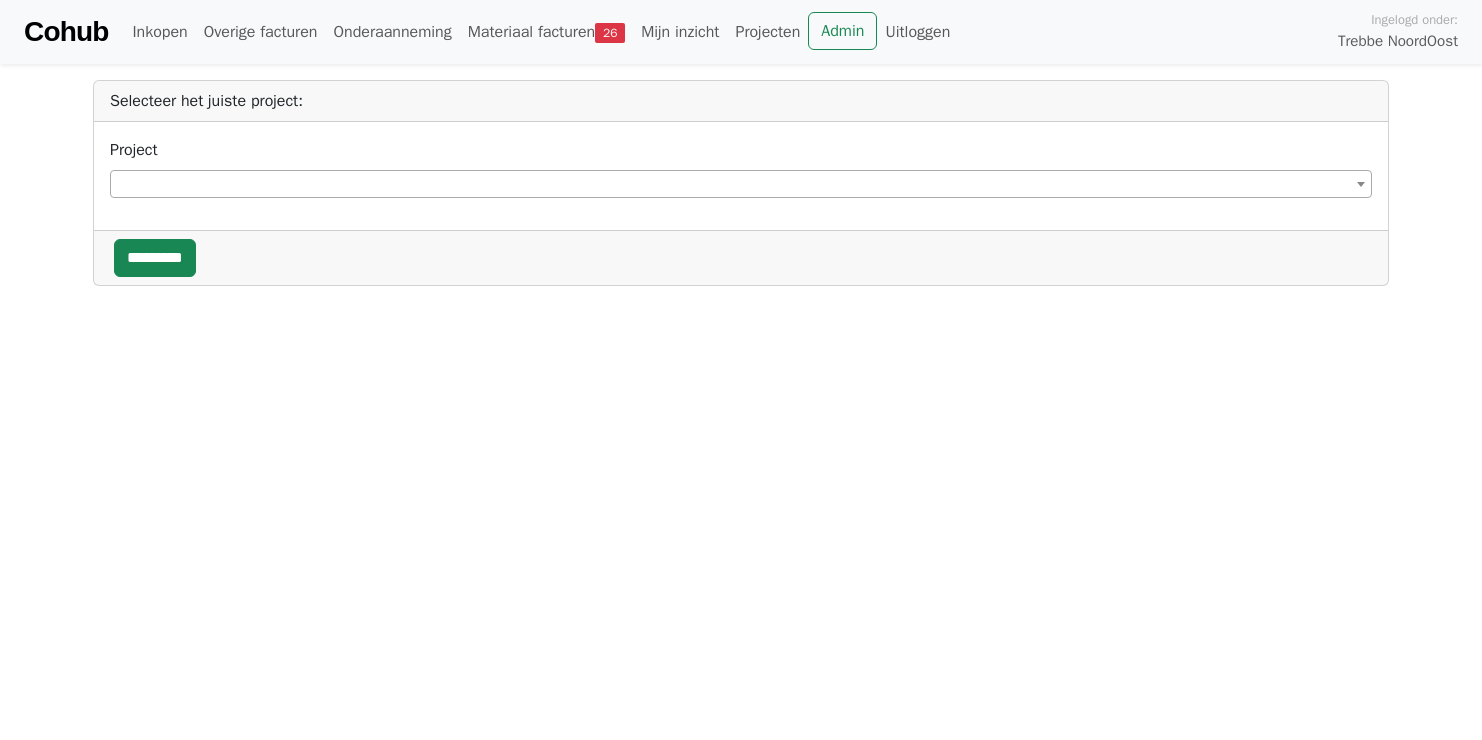 scroll, scrollTop: 0, scrollLeft: 0, axis: both 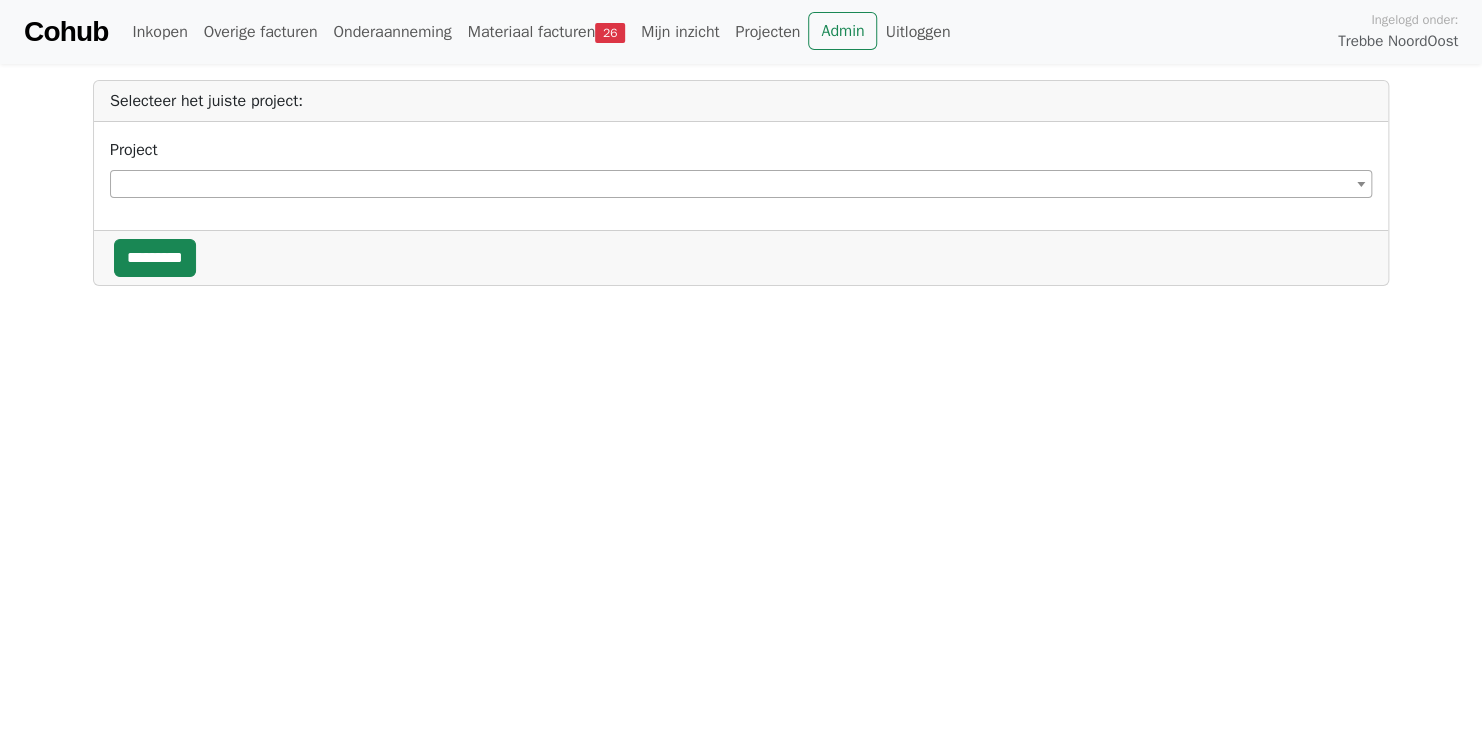 click at bounding box center (741, 184) 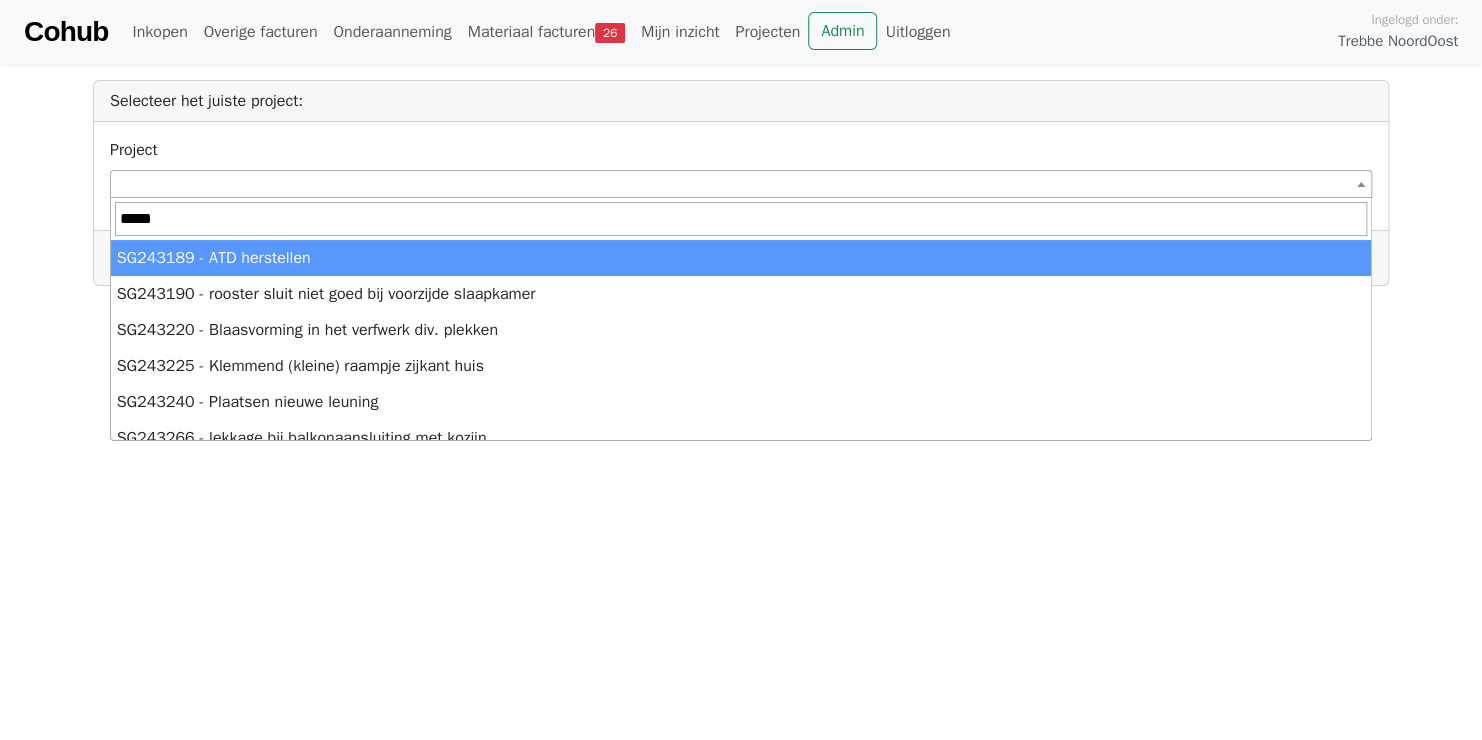 type on "****" 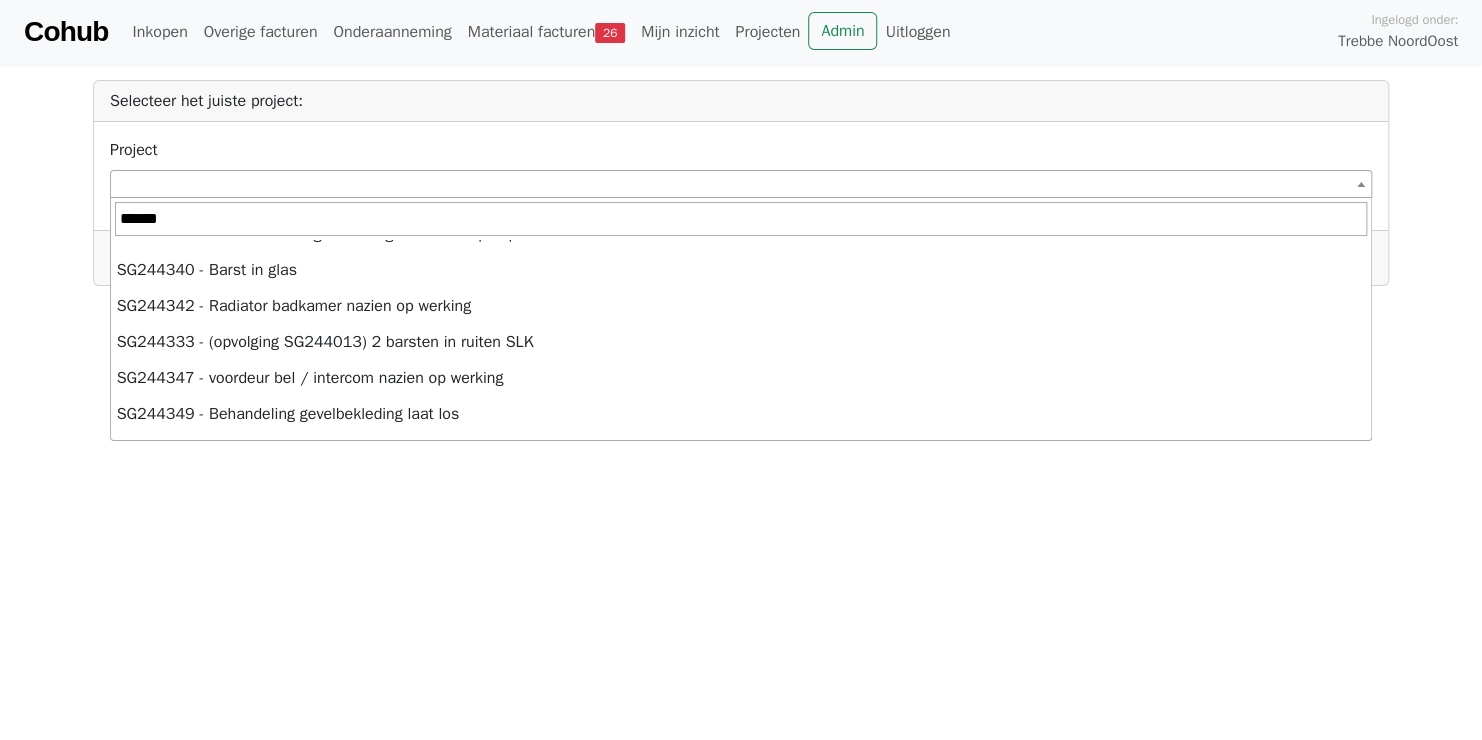 scroll, scrollTop: 1000, scrollLeft: 0, axis: vertical 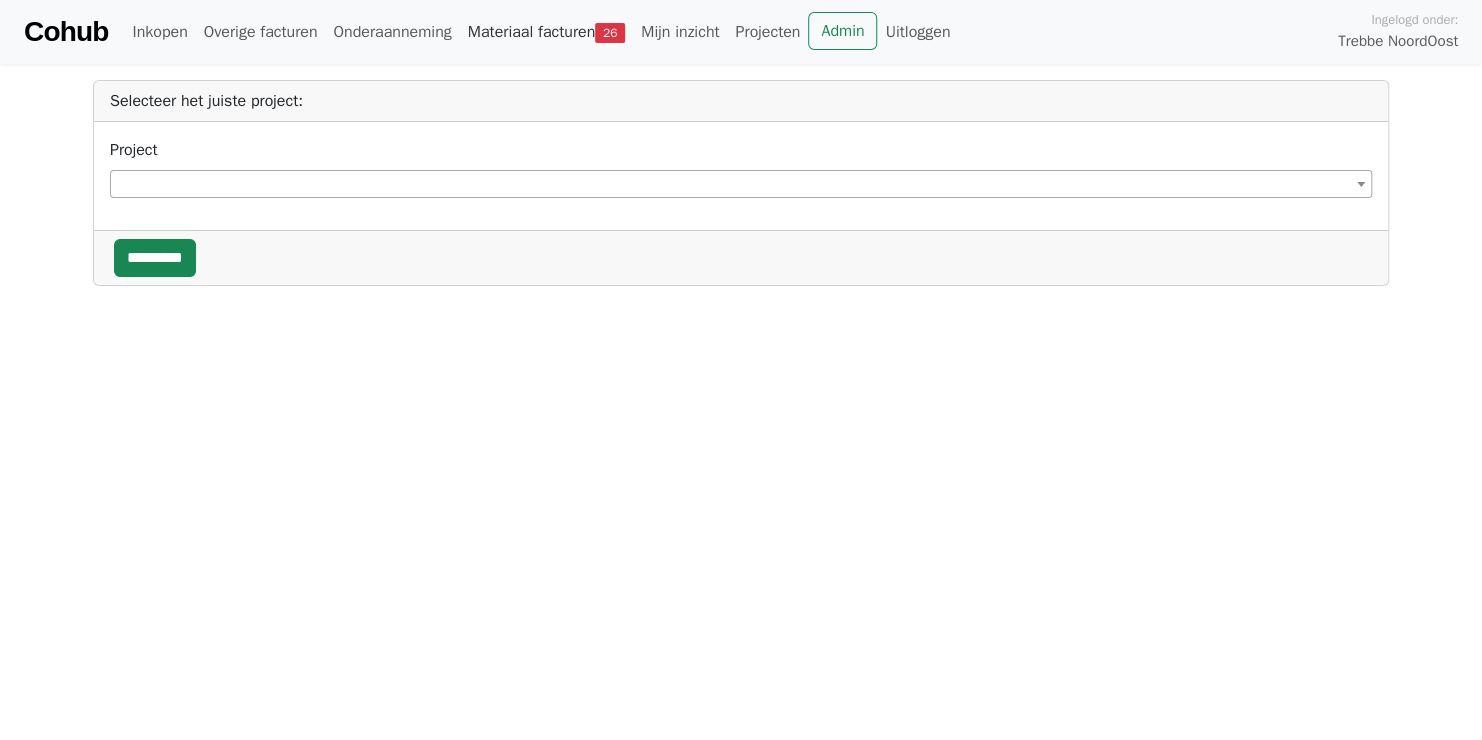 click on "Materiaal facturen  26" at bounding box center (546, 32) 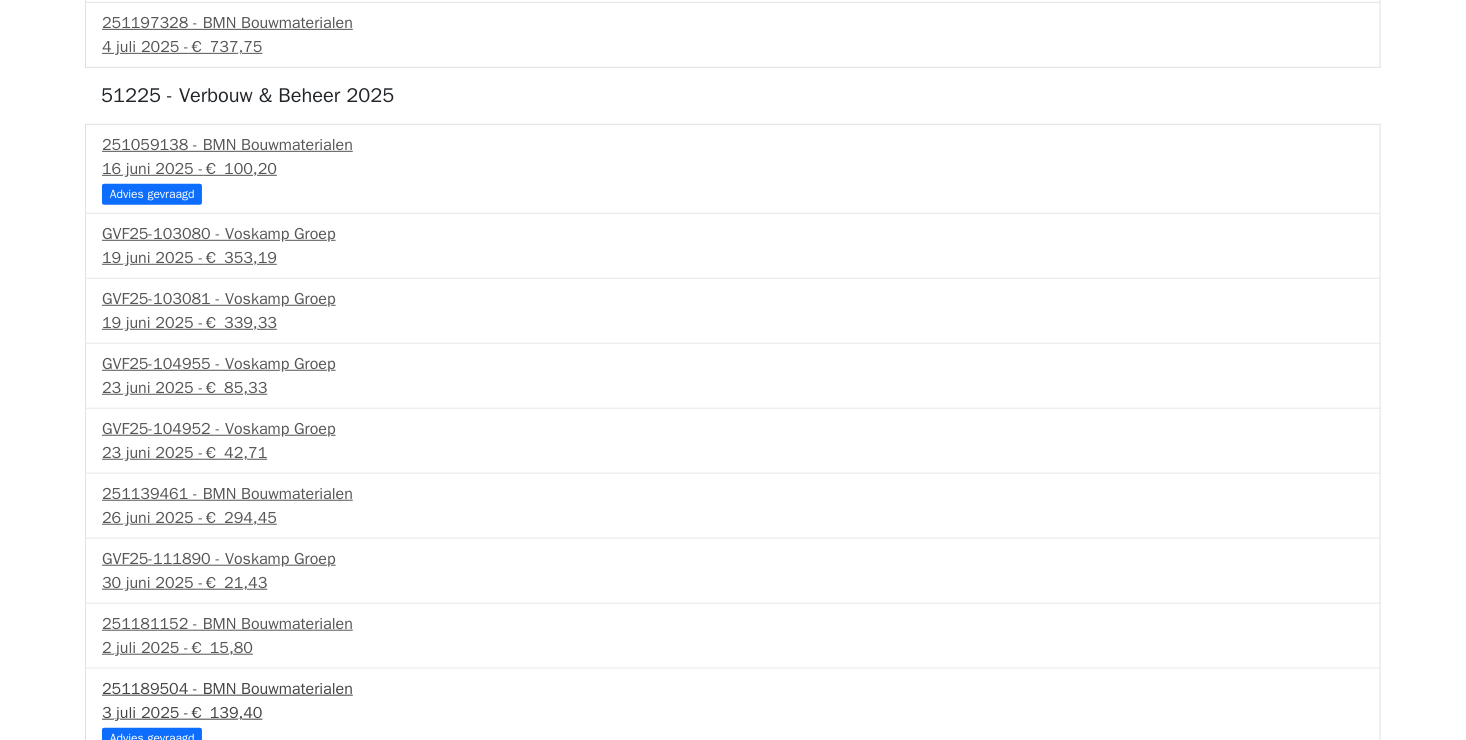 scroll, scrollTop: 600, scrollLeft: 0, axis: vertical 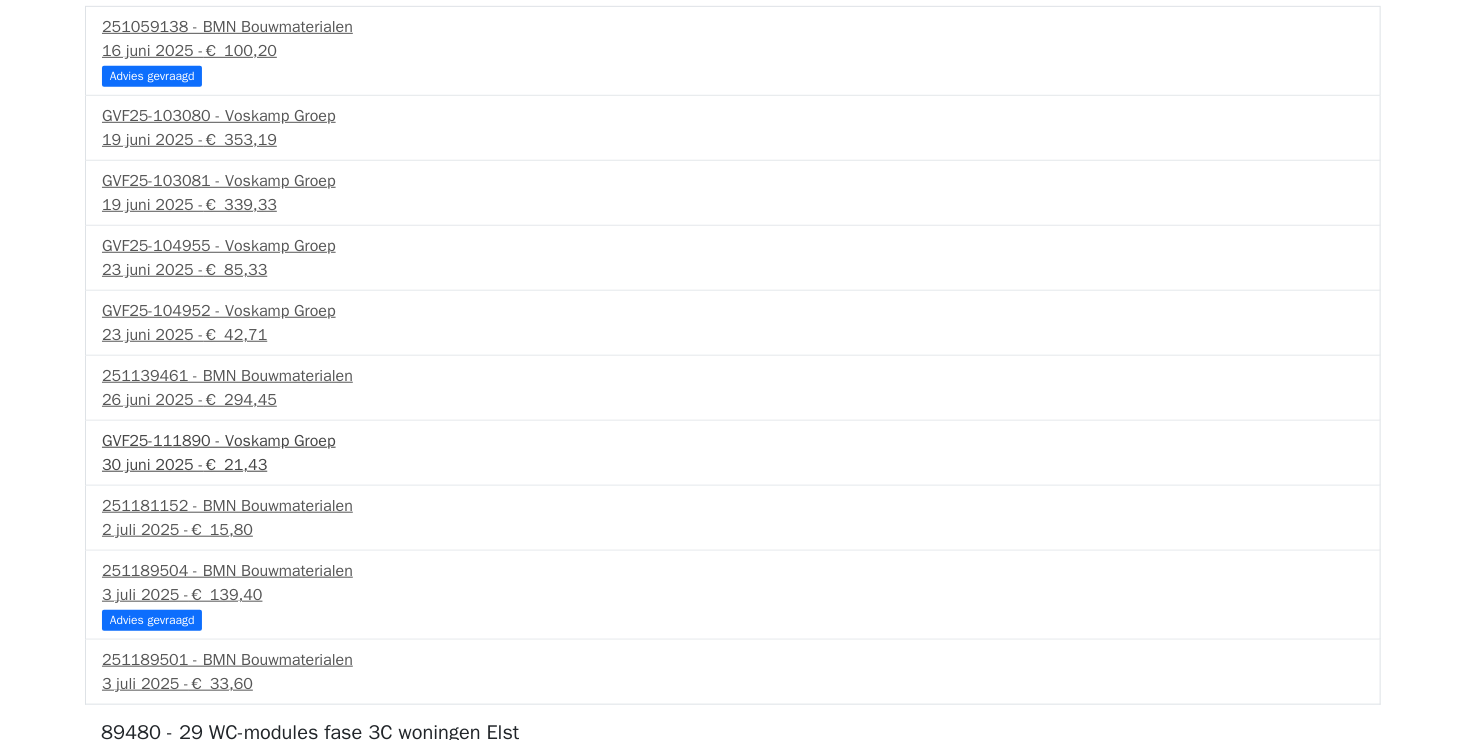 click on "€ 21,43" at bounding box center (235, 465) 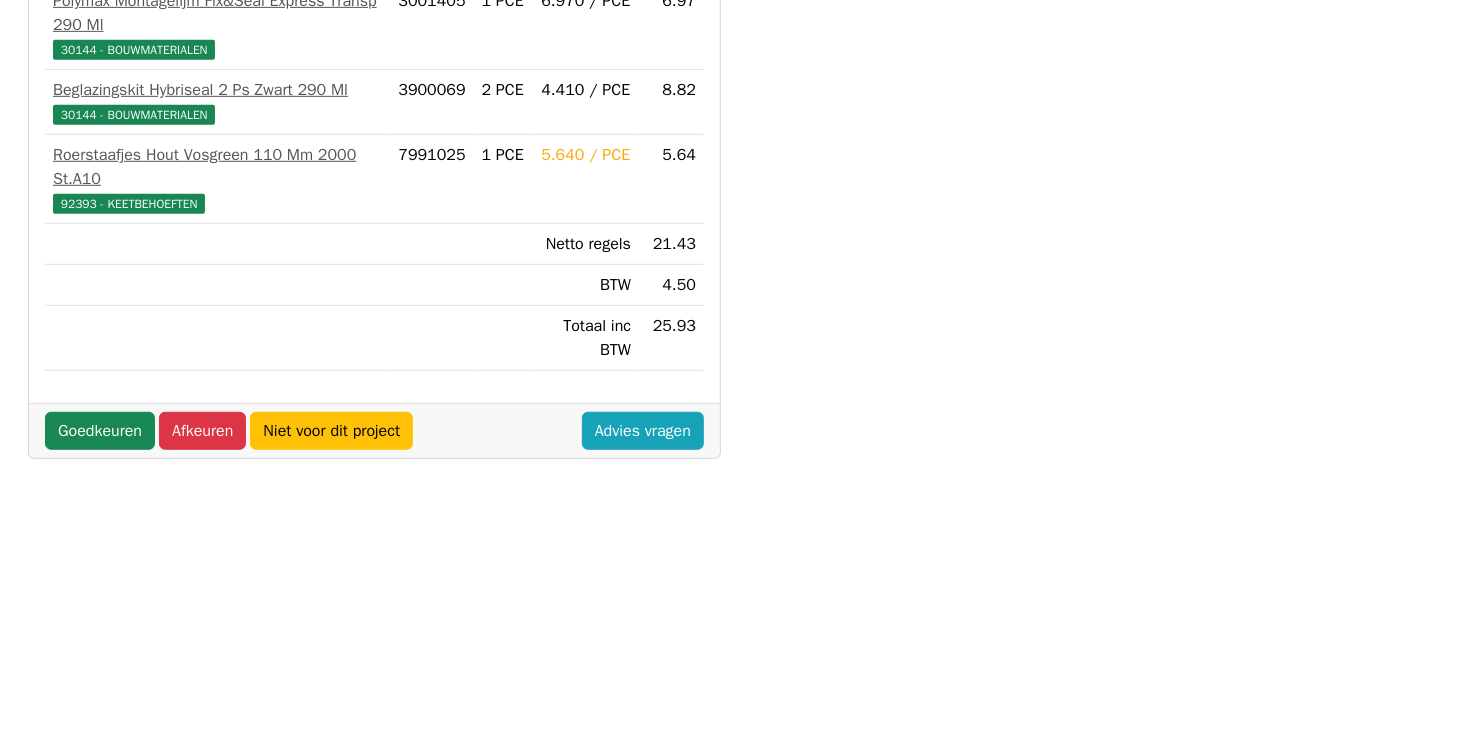 scroll, scrollTop: 500, scrollLeft: 0, axis: vertical 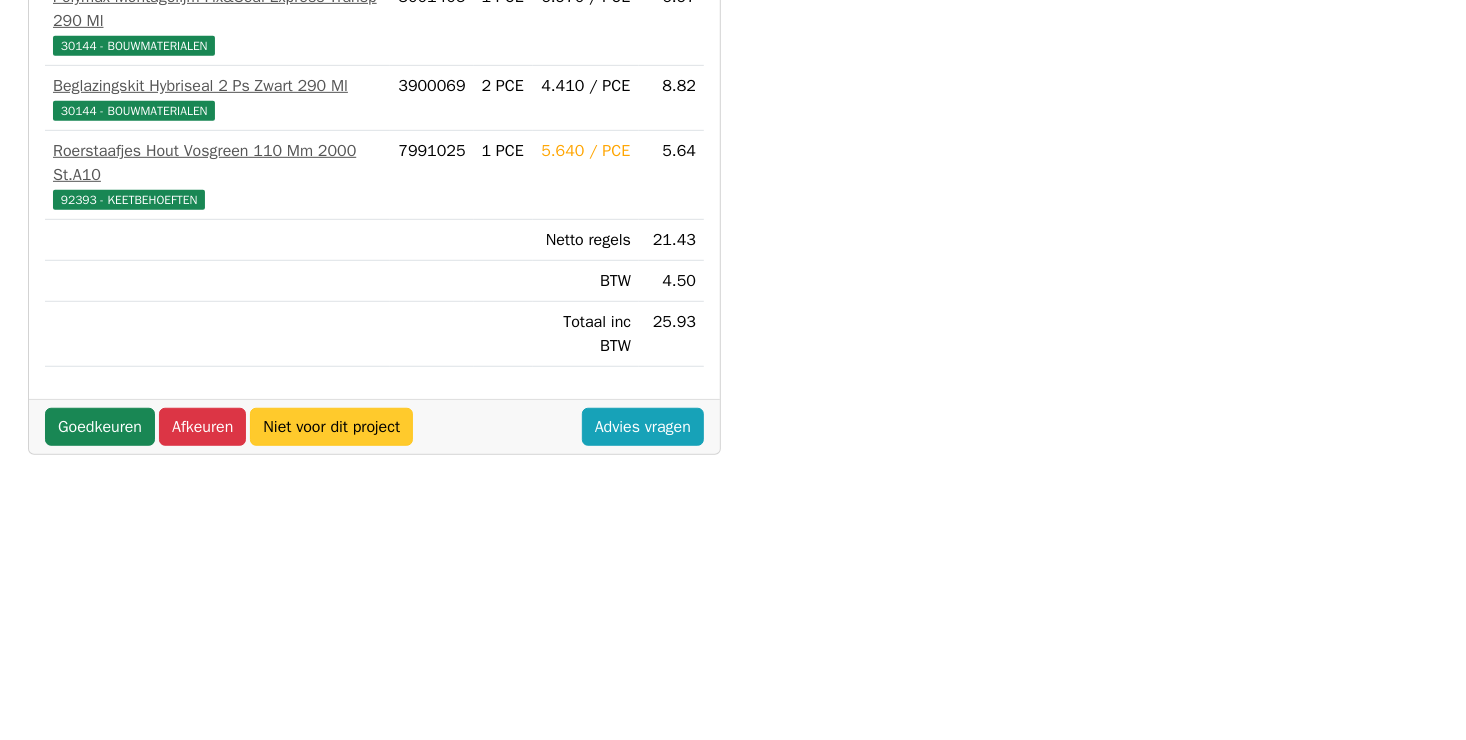click on "Niet voor dit project" at bounding box center (331, 427) 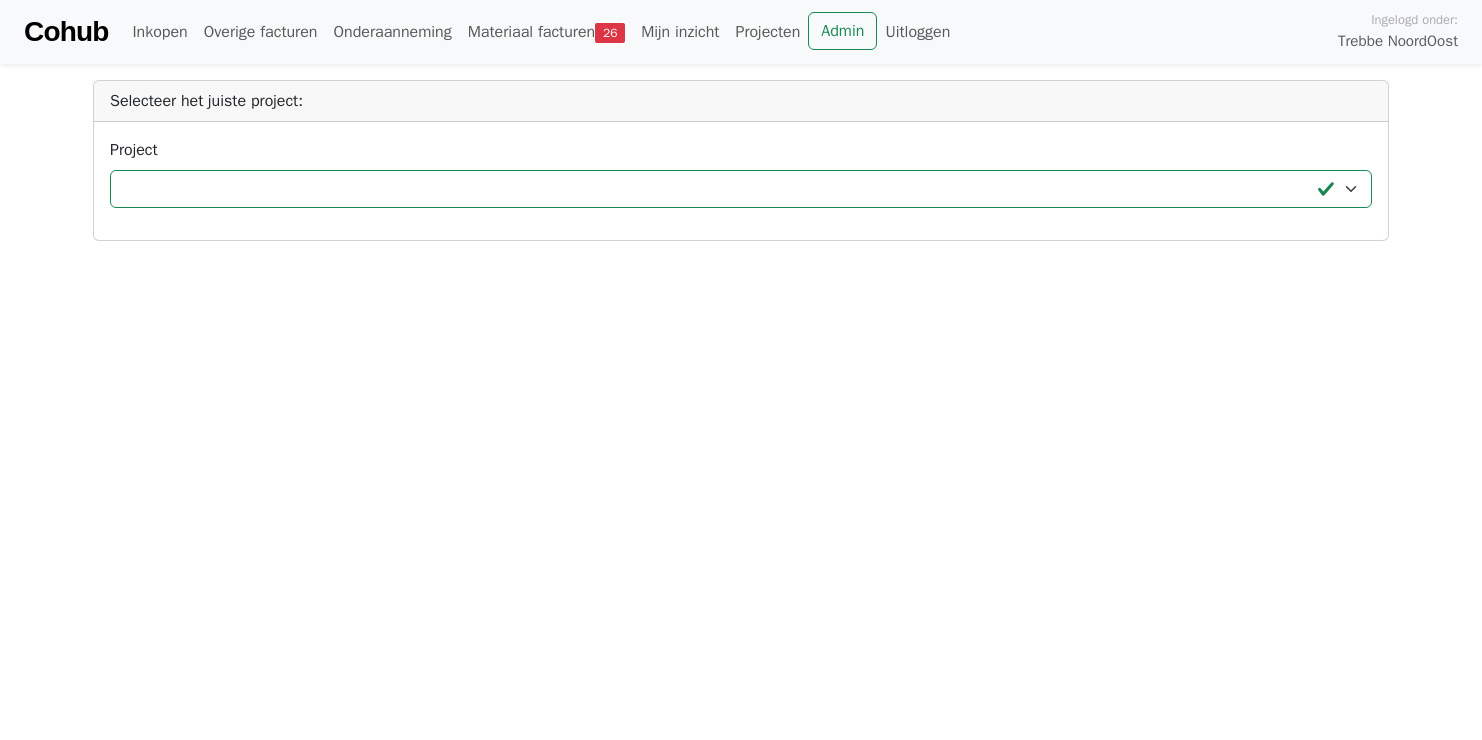 scroll, scrollTop: 0, scrollLeft: 0, axis: both 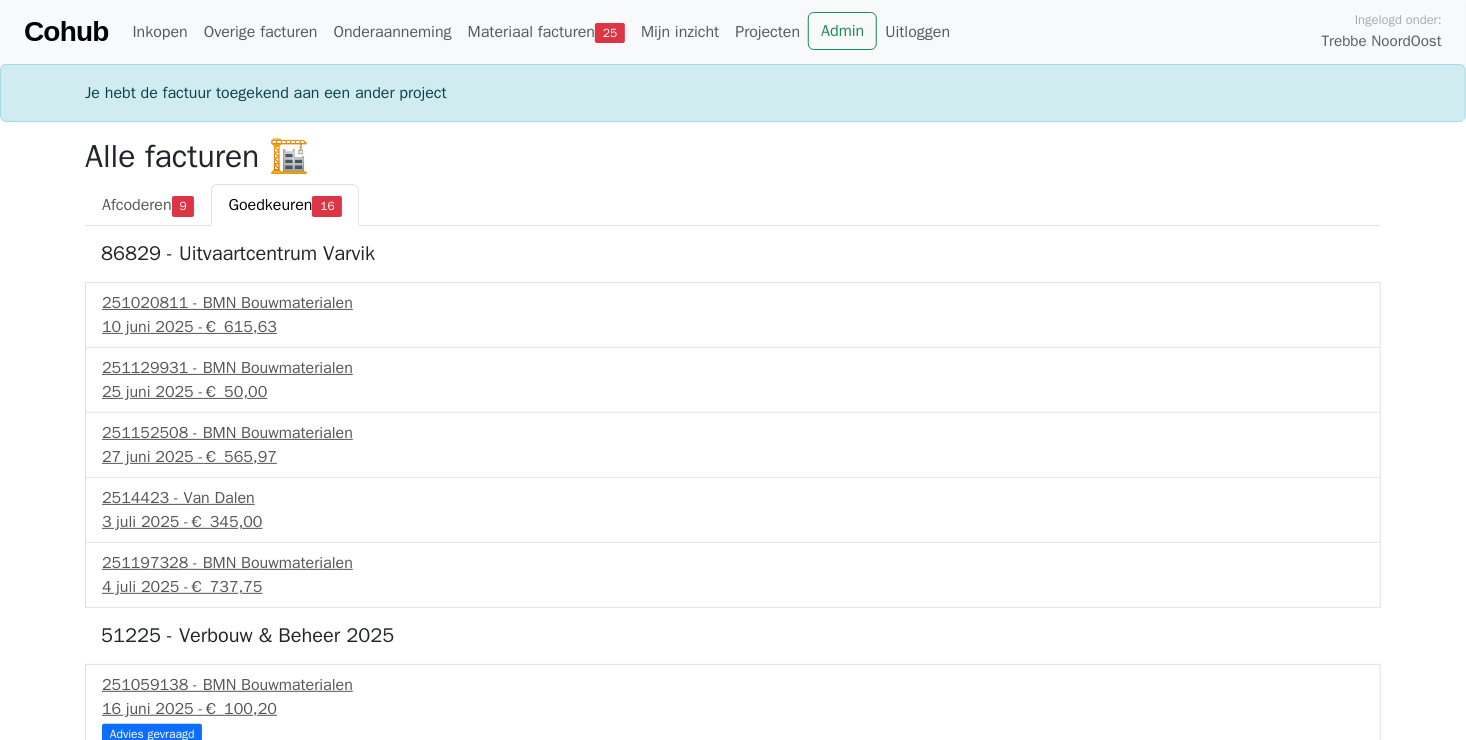 click on "Goedkeuren  16" at bounding box center (285, 205) 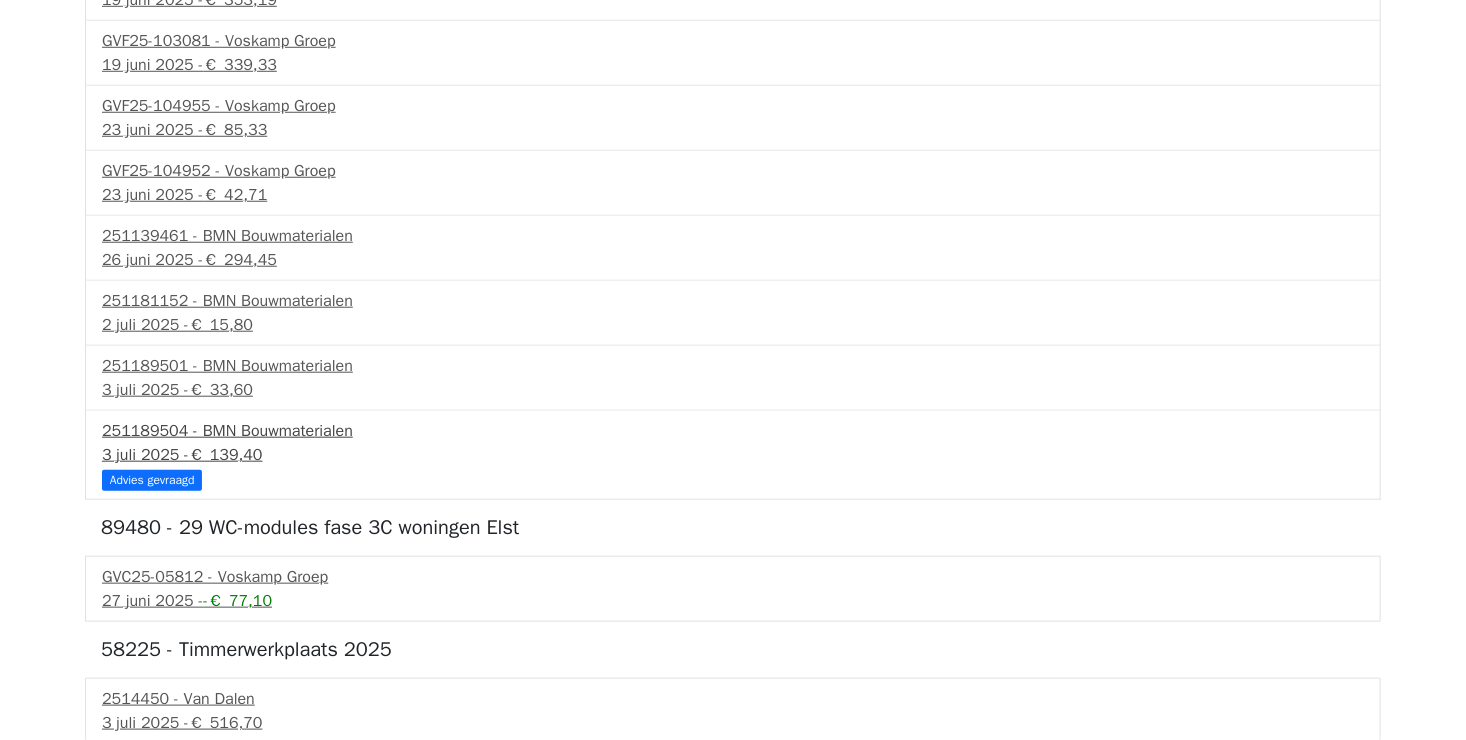scroll, scrollTop: 640, scrollLeft: 0, axis: vertical 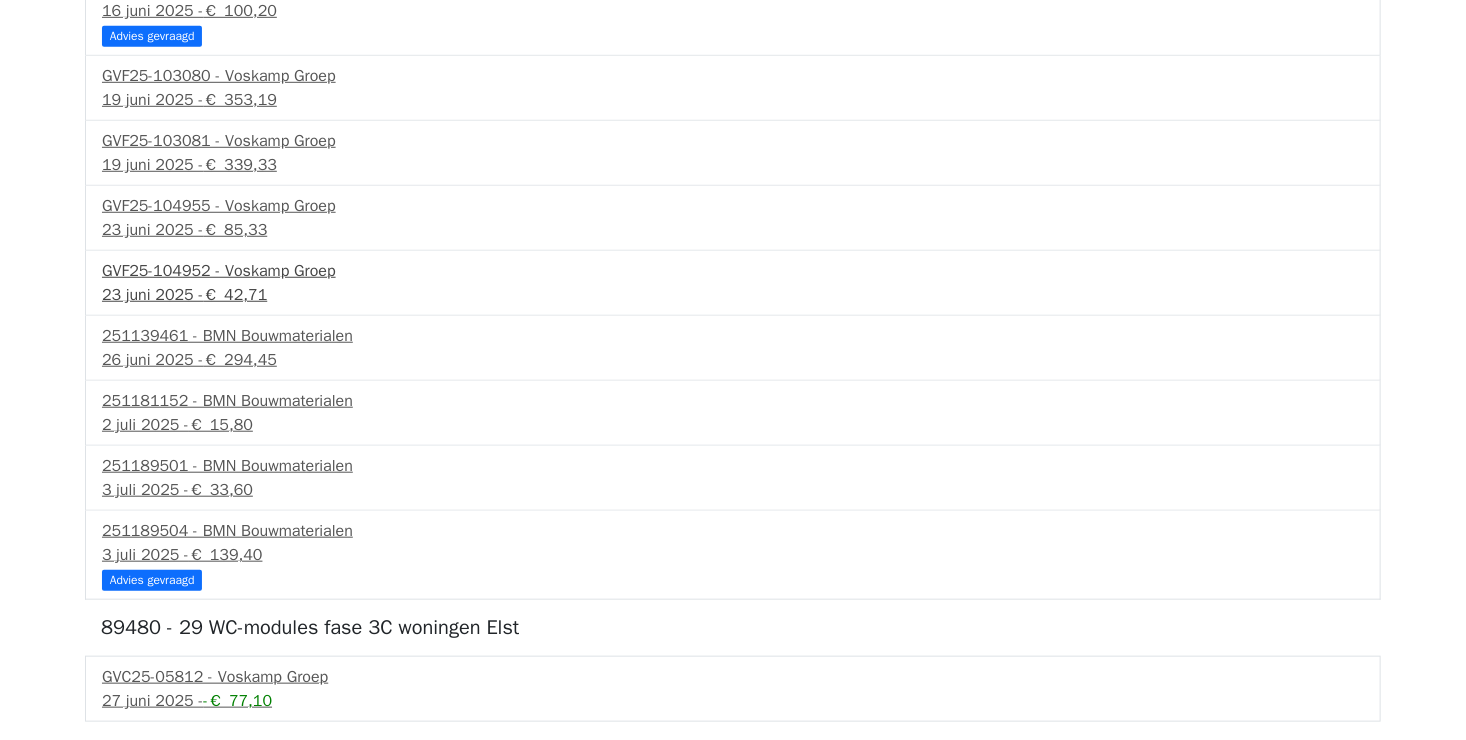 click on "GVF25-104952 - Voskamp Groep" at bounding box center [733, 271] 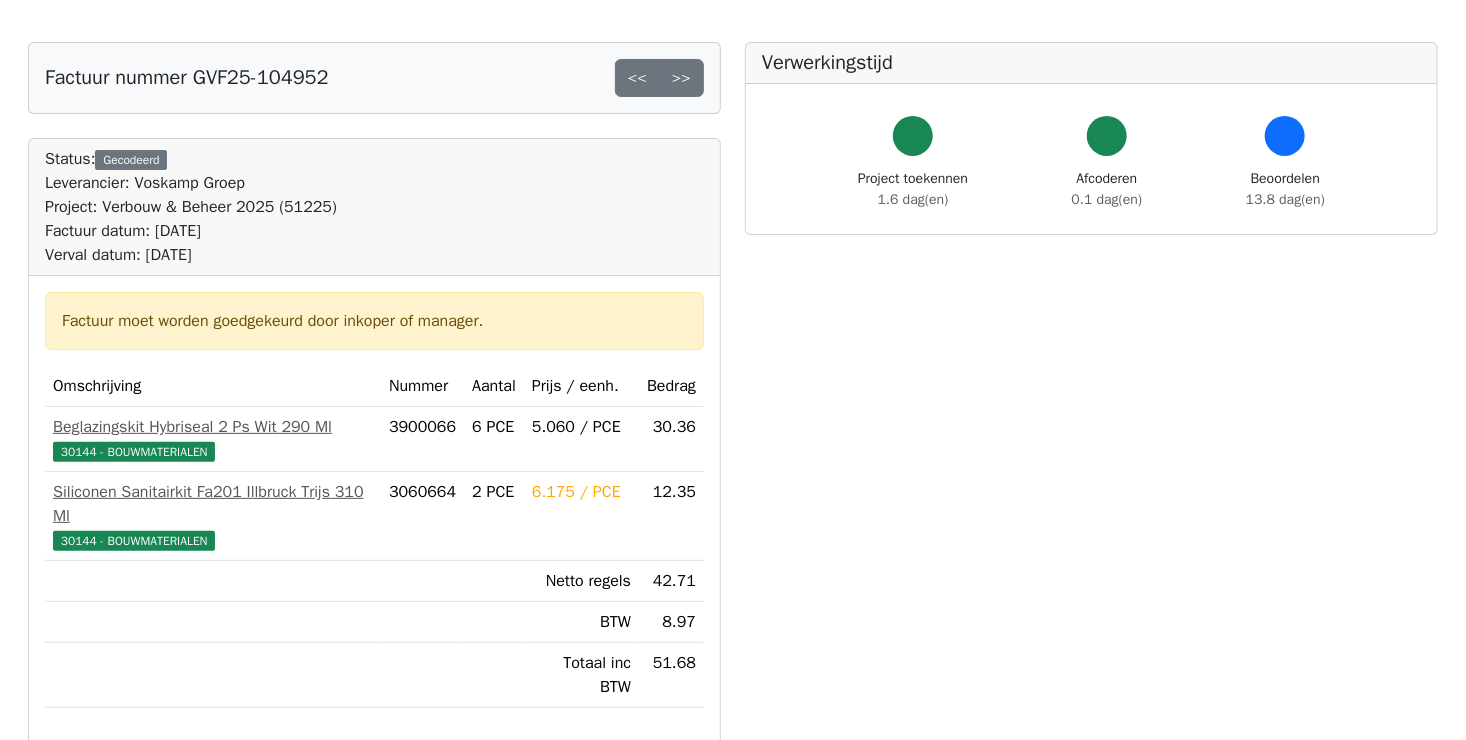 scroll, scrollTop: 300, scrollLeft: 0, axis: vertical 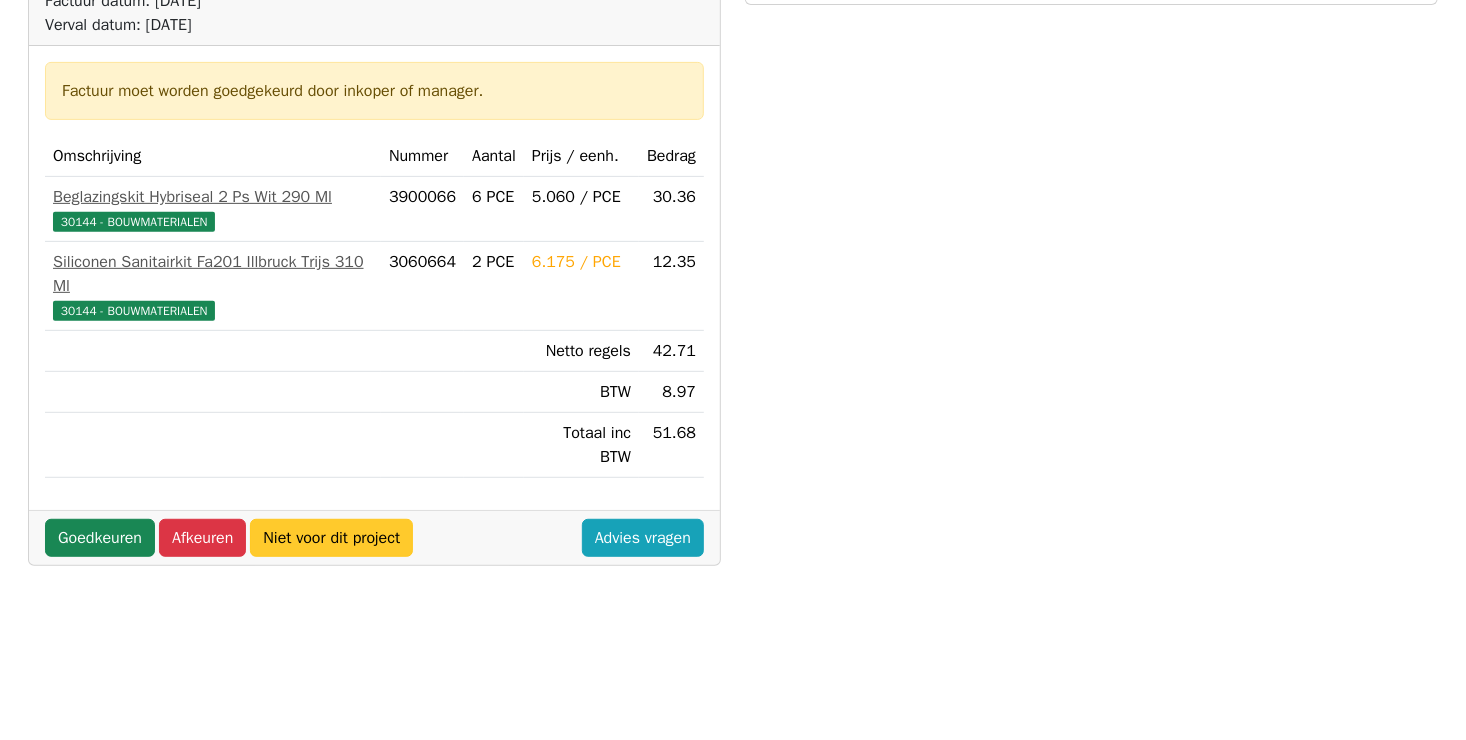 click on "Niet voor dit project" at bounding box center (331, 538) 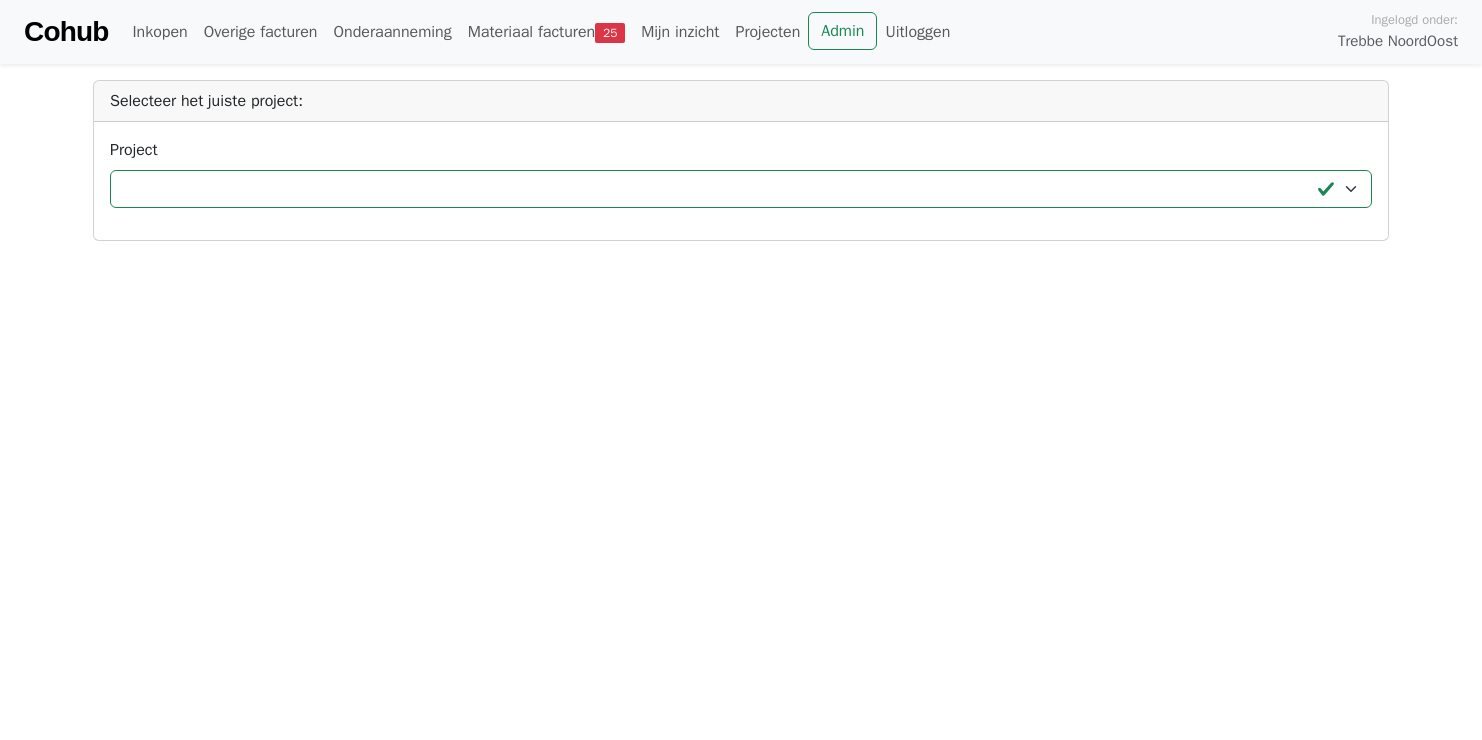 scroll, scrollTop: 0, scrollLeft: 0, axis: both 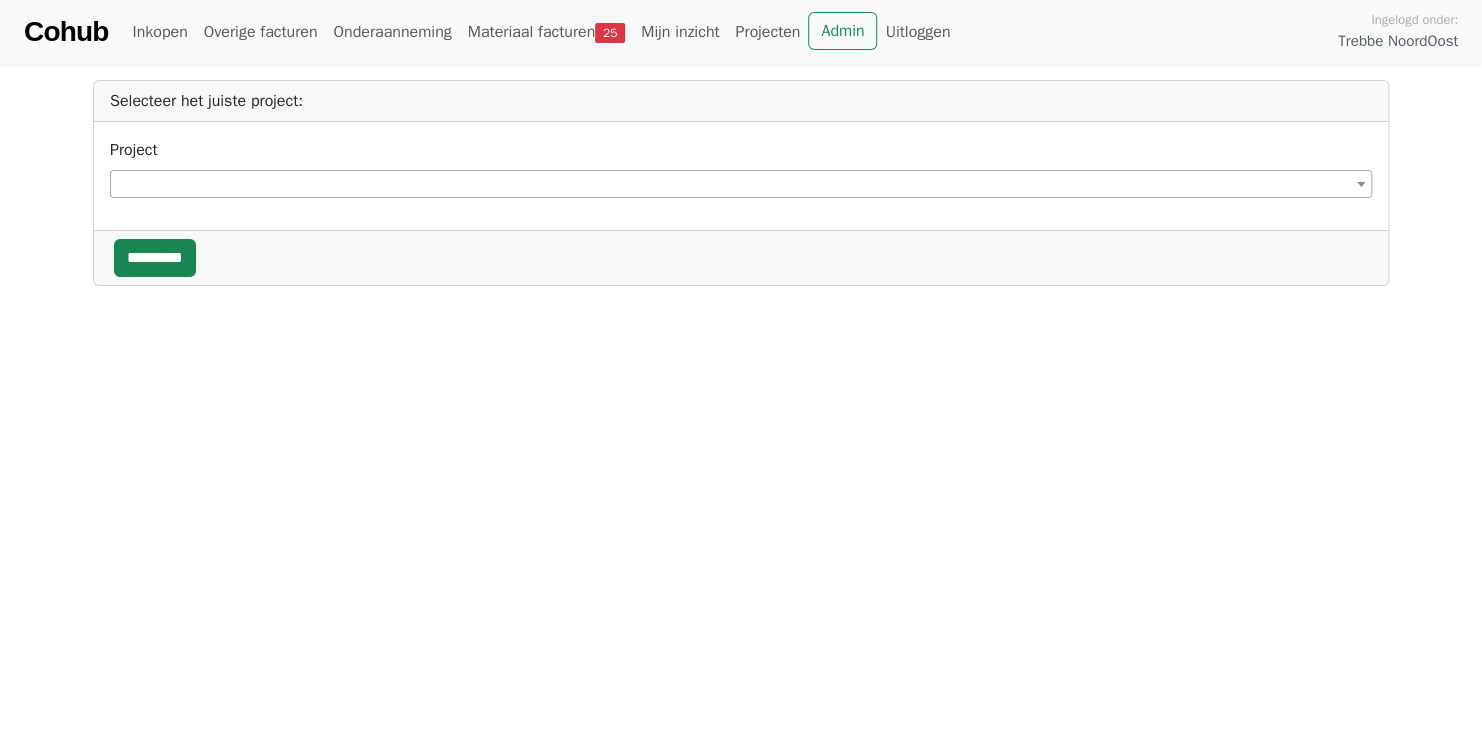 click at bounding box center (741, 184) 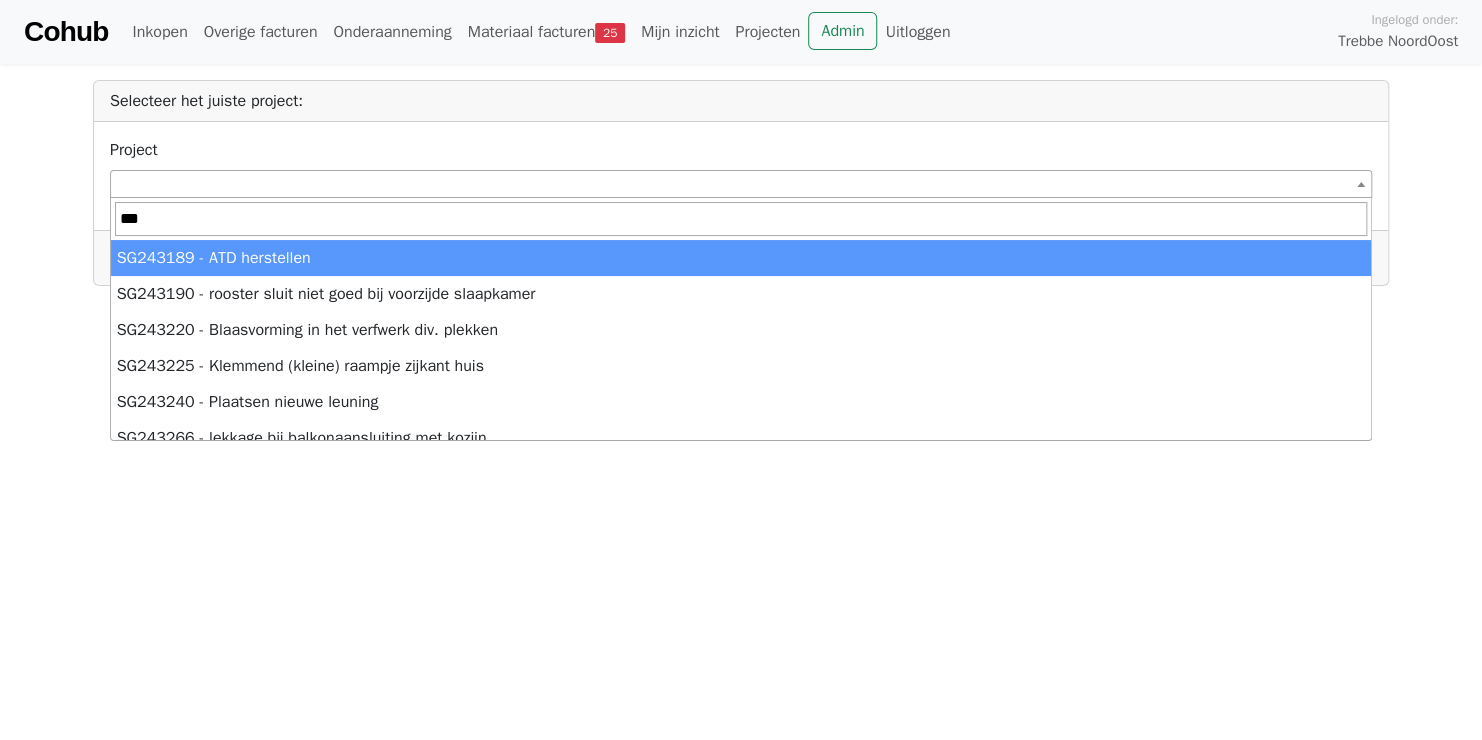 type on "****" 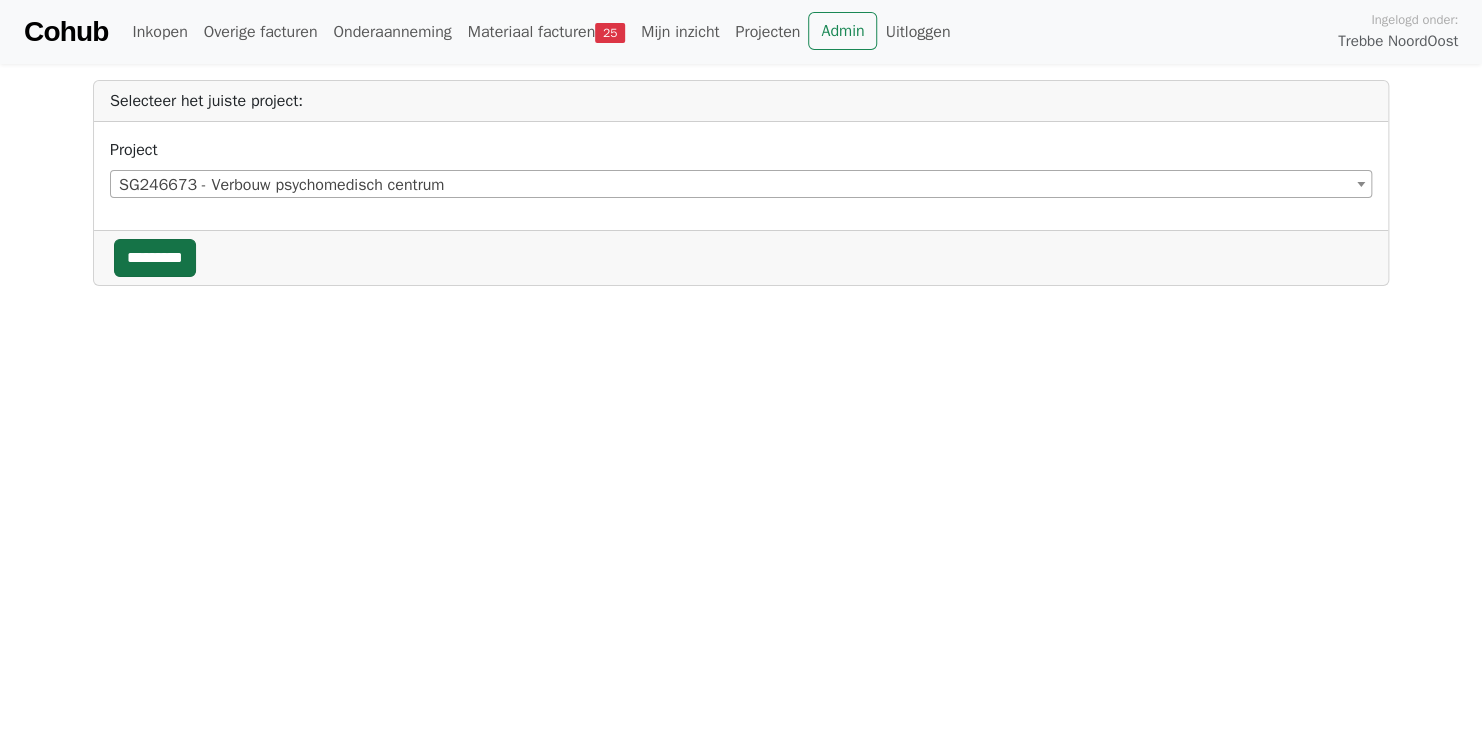 click on "*********" at bounding box center (155, 258) 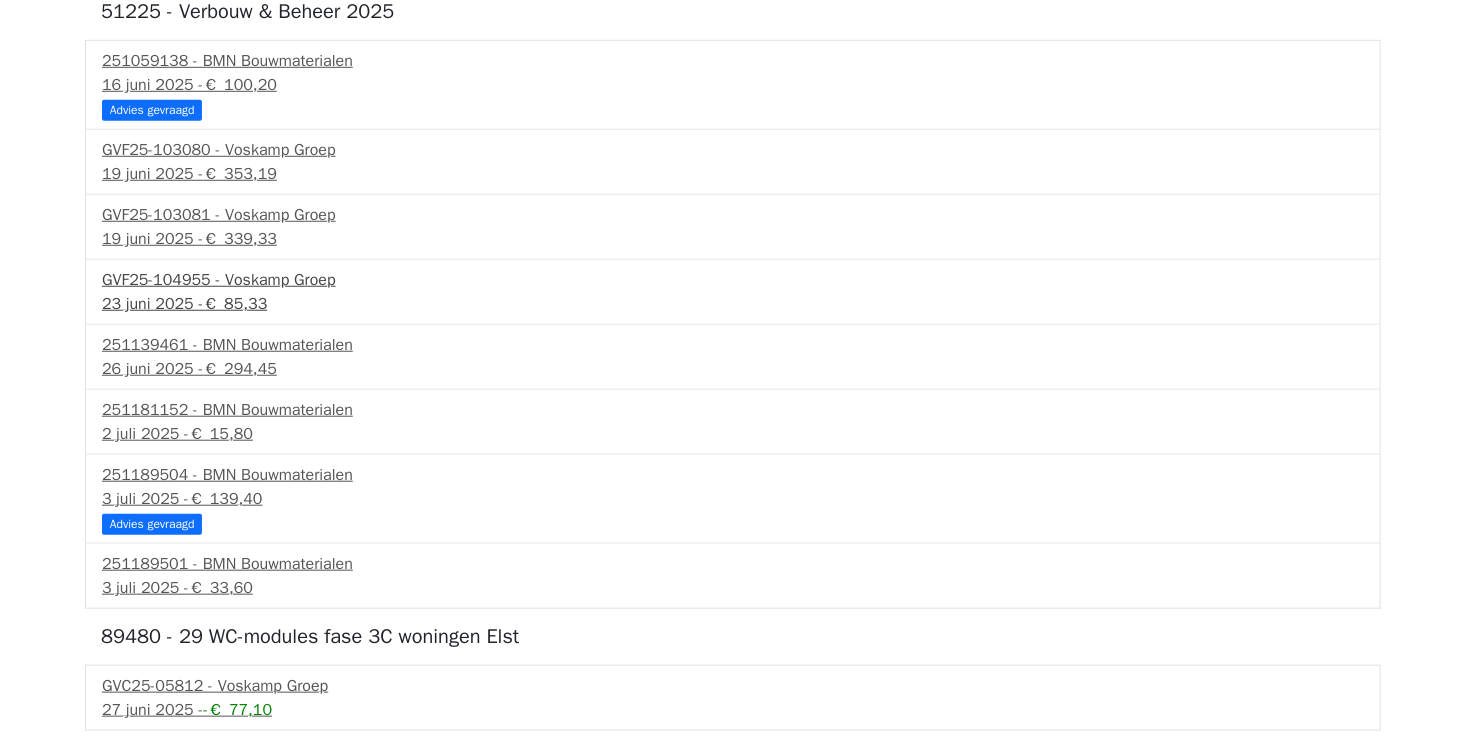 scroll, scrollTop: 733, scrollLeft: 0, axis: vertical 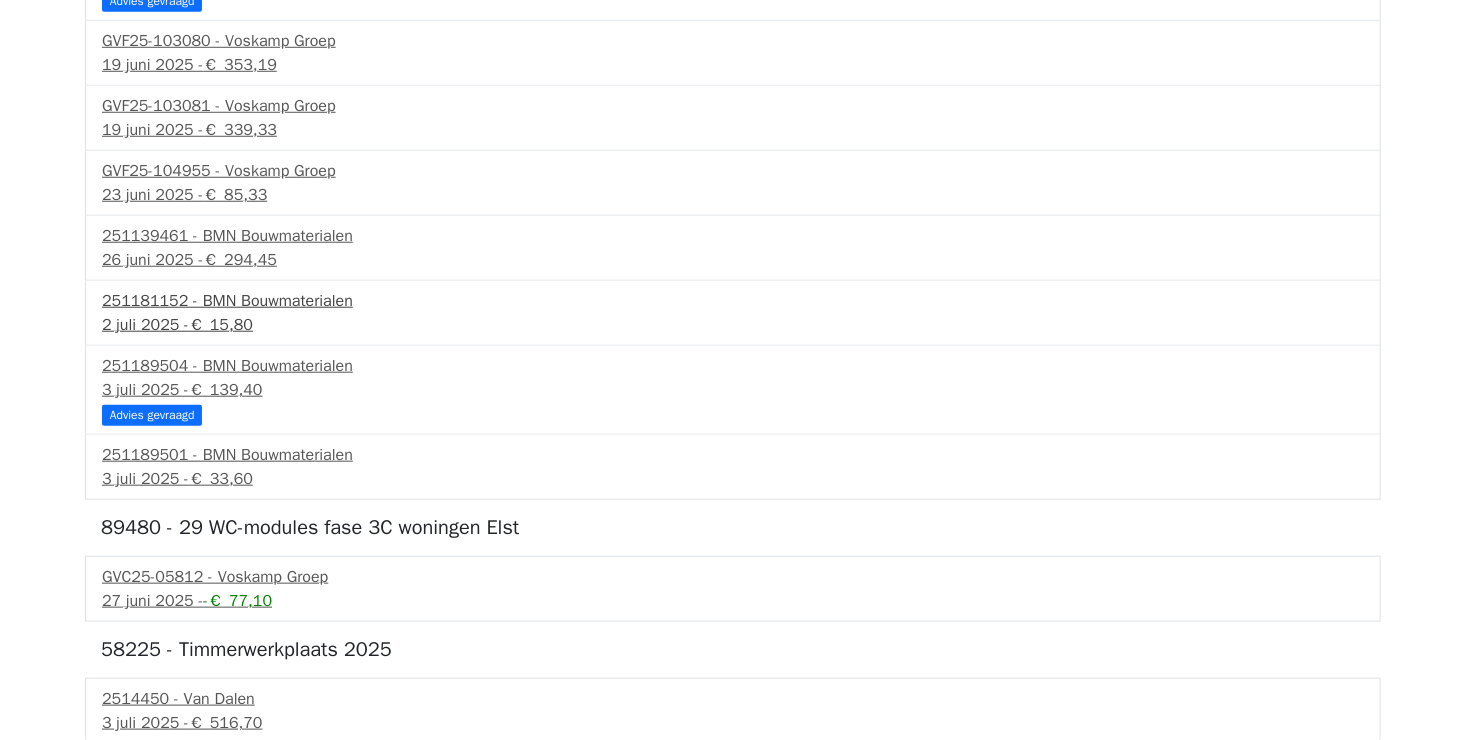 click on "€ 15,80" at bounding box center [221, 325] 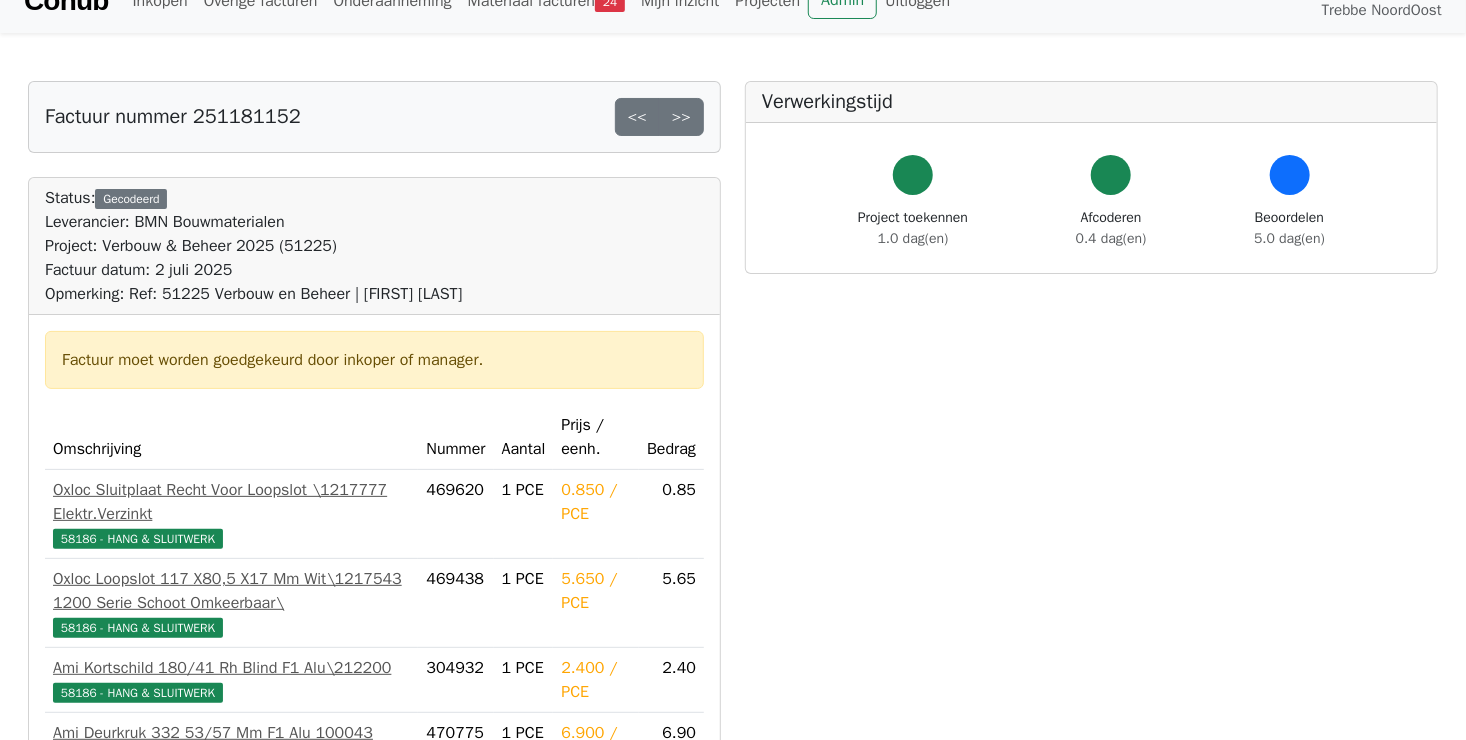 scroll, scrollTop: 0, scrollLeft: 0, axis: both 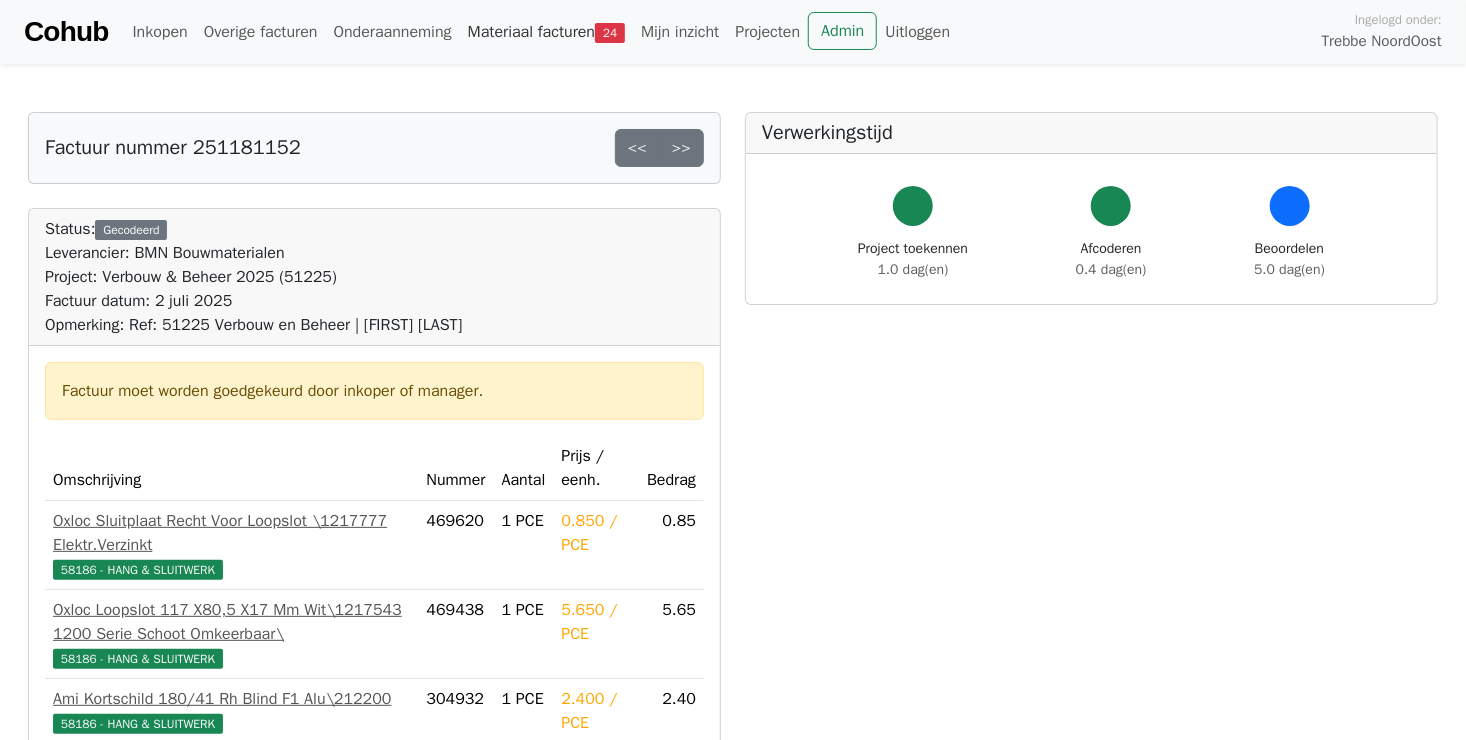 click on "Materiaal facturen  24" at bounding box center [546, 32] 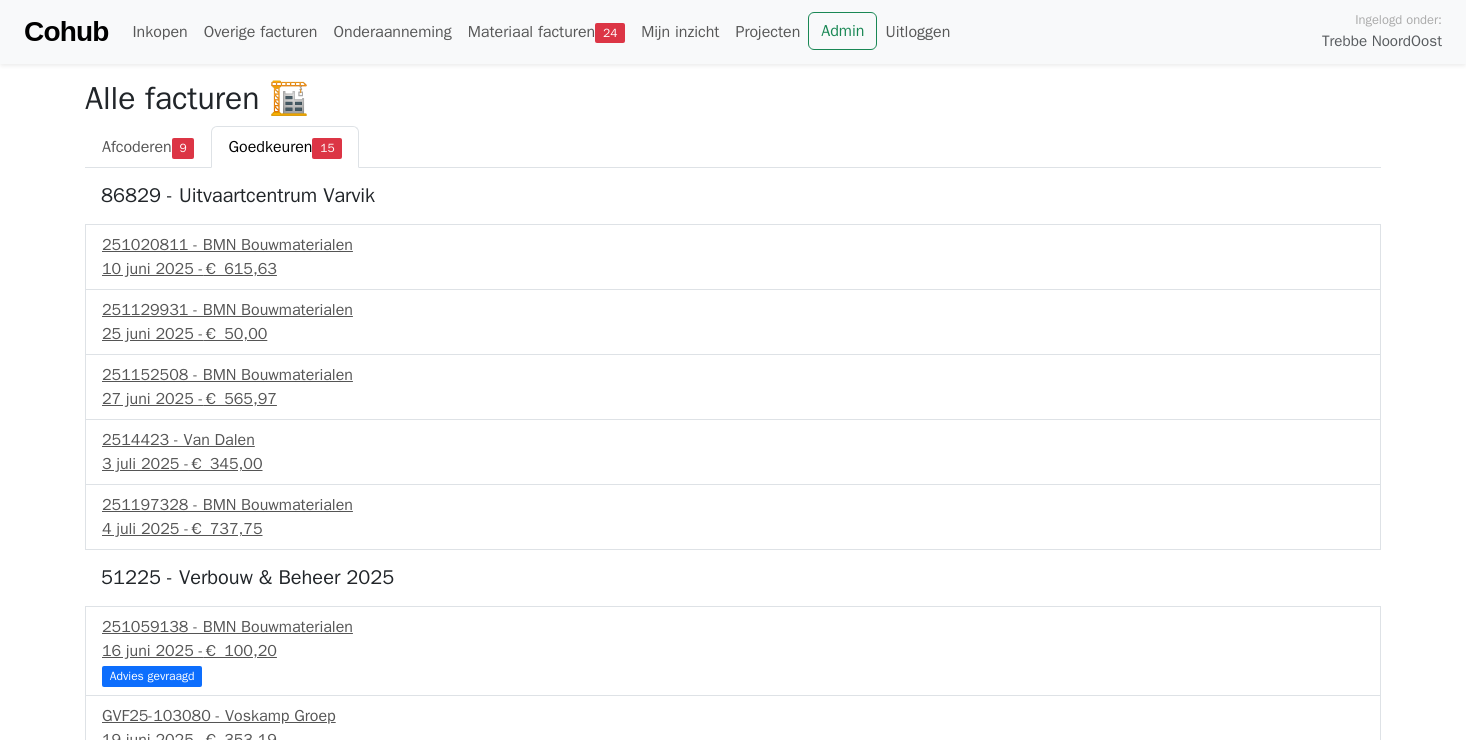 scroll, scrollTop: 0, scrollLeft: 0, axis: both 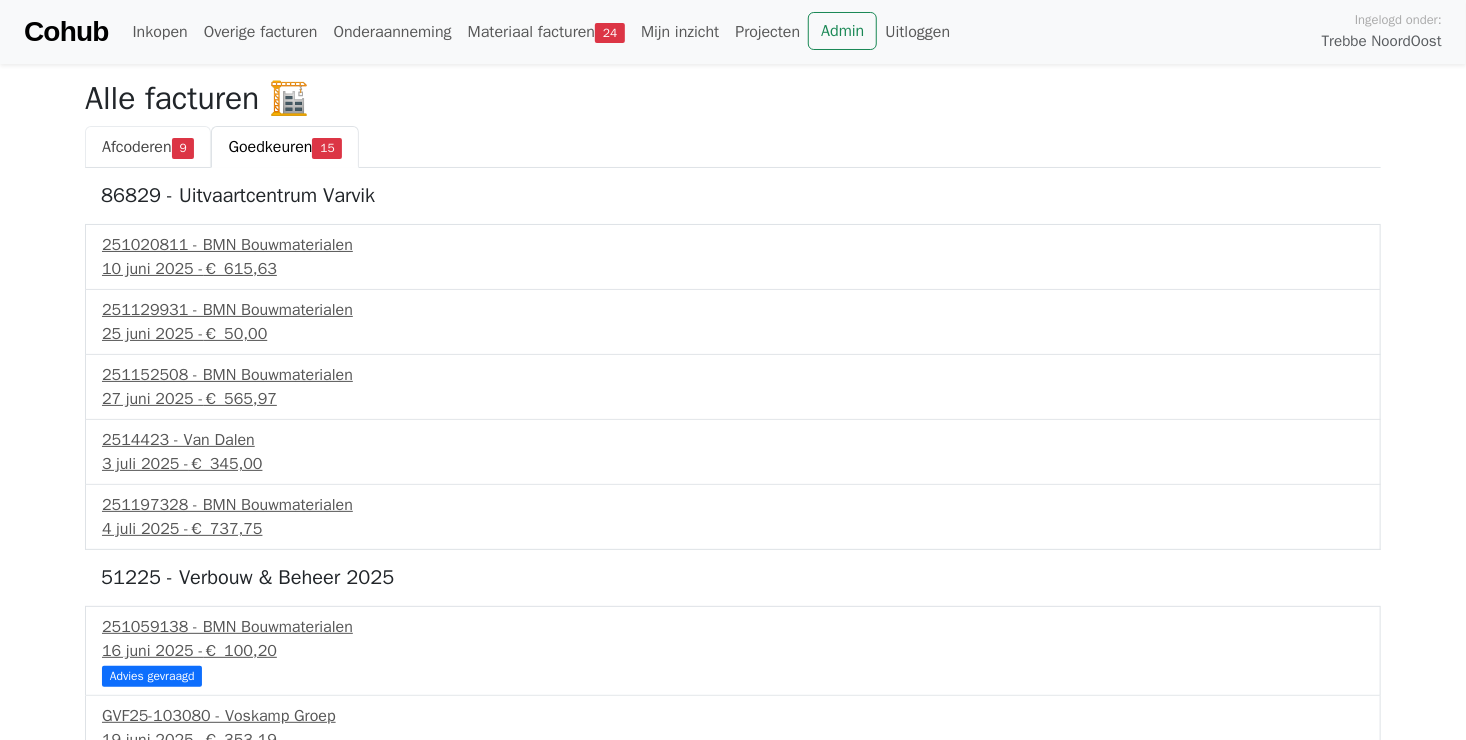 click on "Afcoderen" at bounding box center (137, 147) 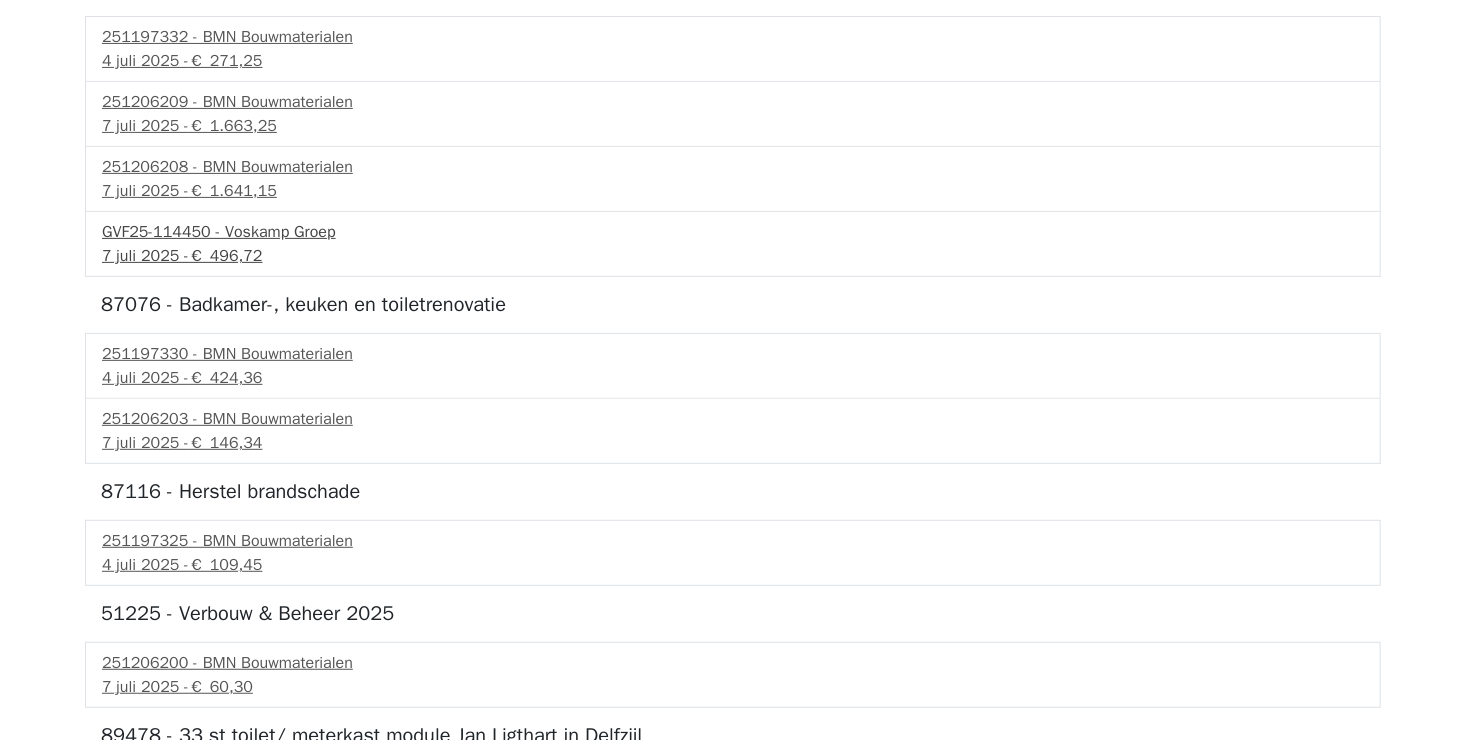 scroll, scrollTop: 295, scrollLeft: 0, axis: vertical 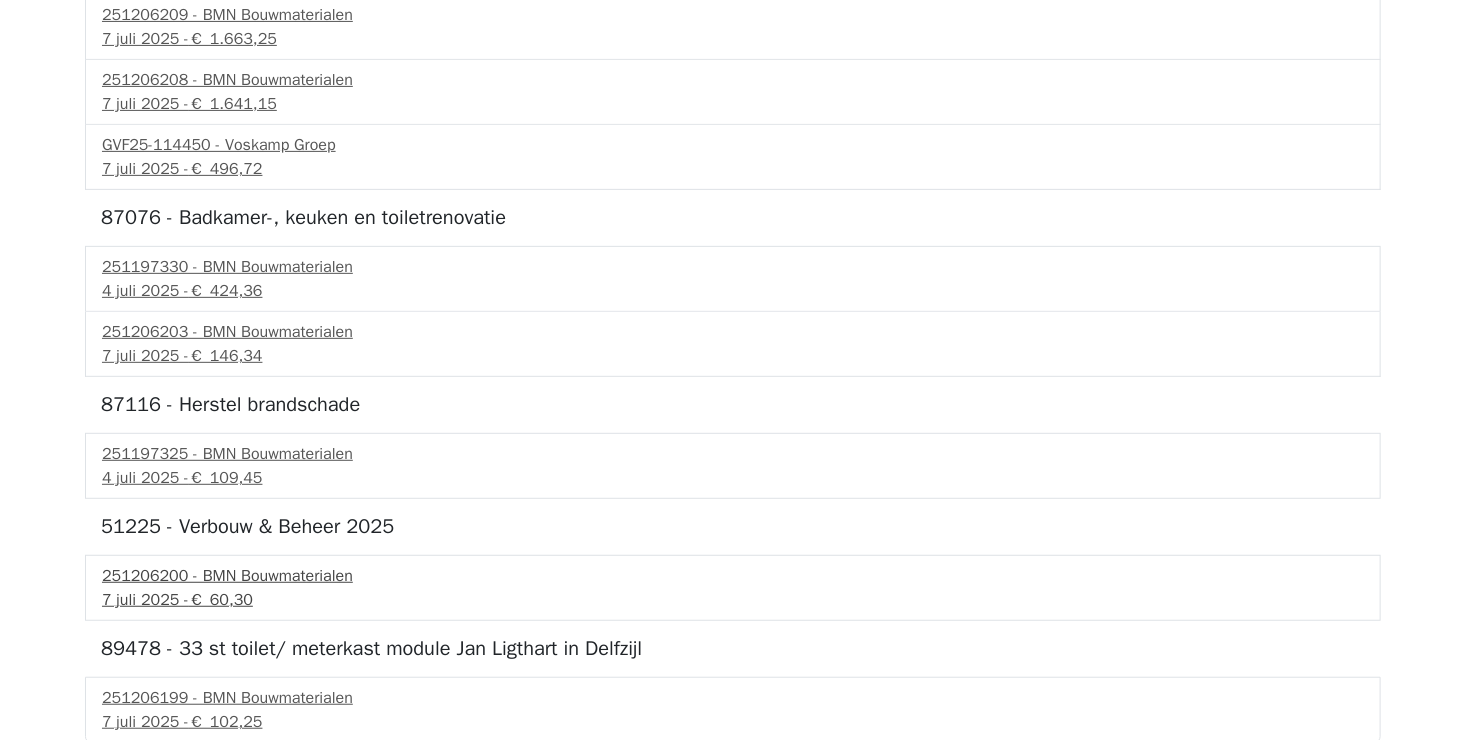 click on "[DATE] -  € [PRICE]" at bounding box center (733, 600) 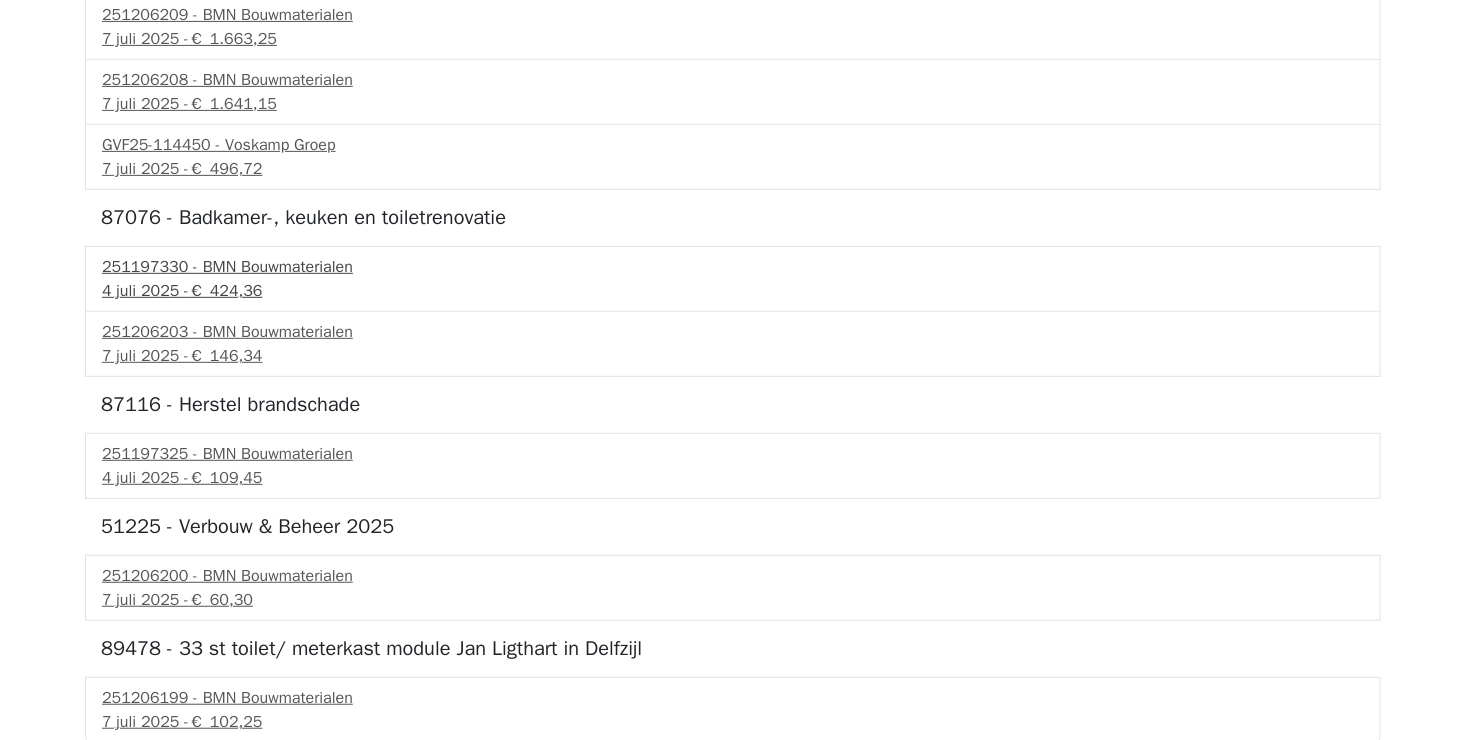 click on "€ 424,36" at bounding box center (226, 291) 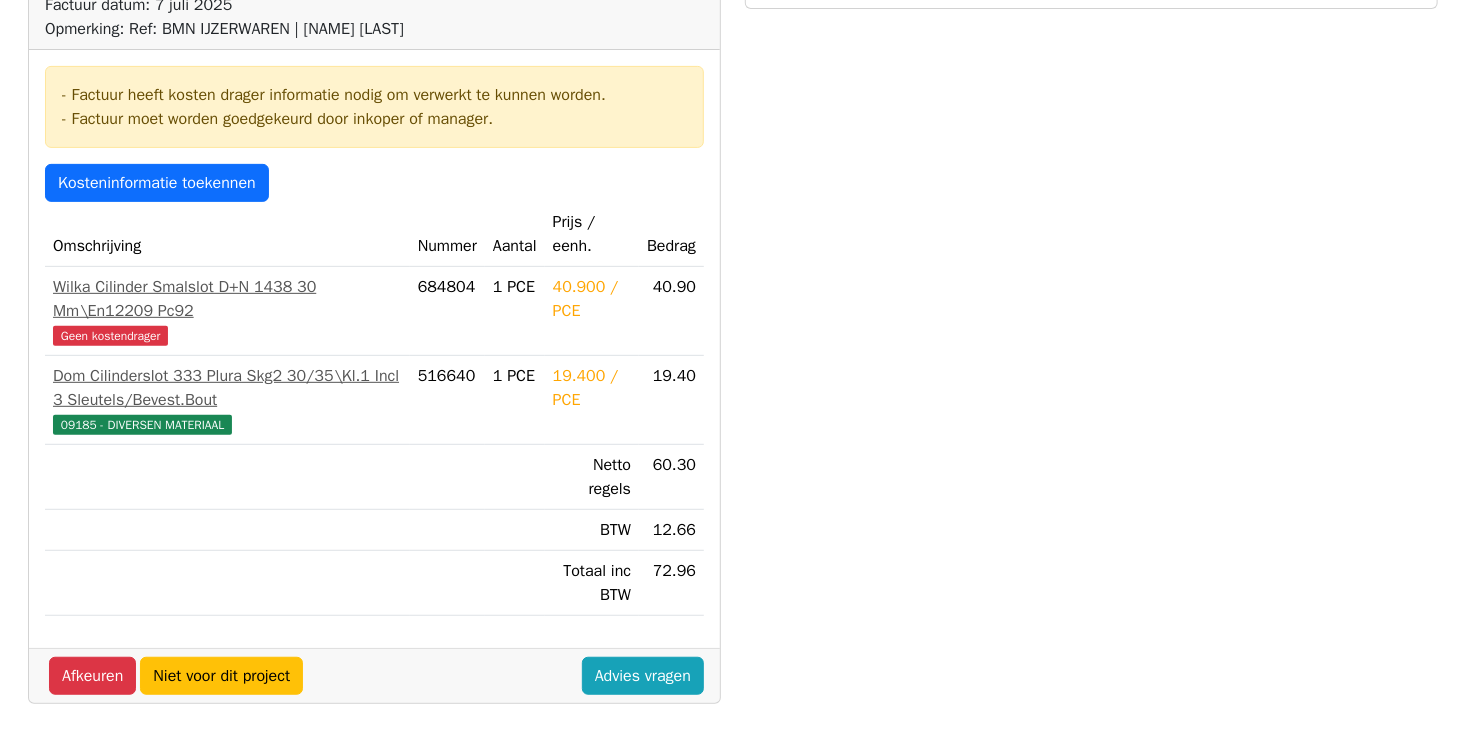 scroll, scrollTop: 300, scrollLeft: 0, axis: vertical 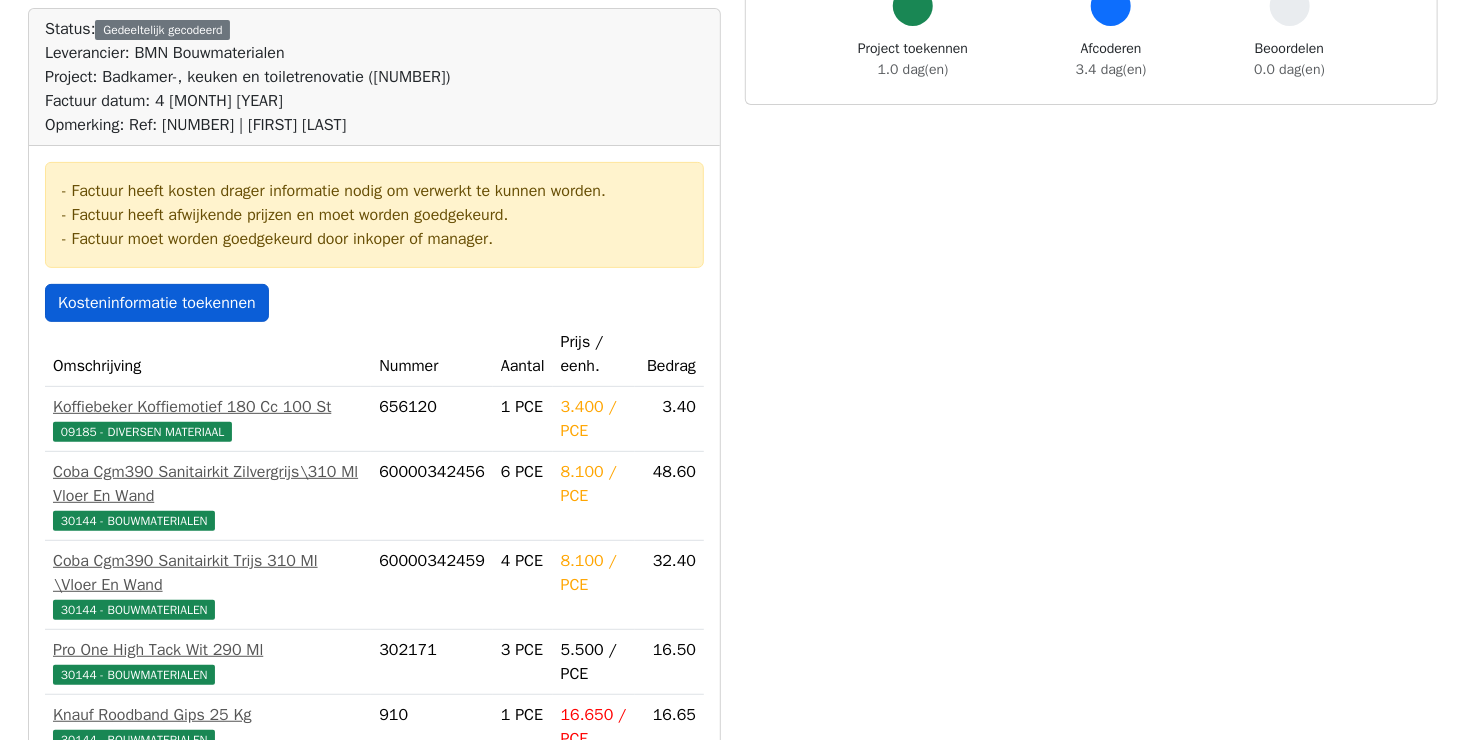 click on "Kosteninformatie toekennen" at bounding box center [157, 303] 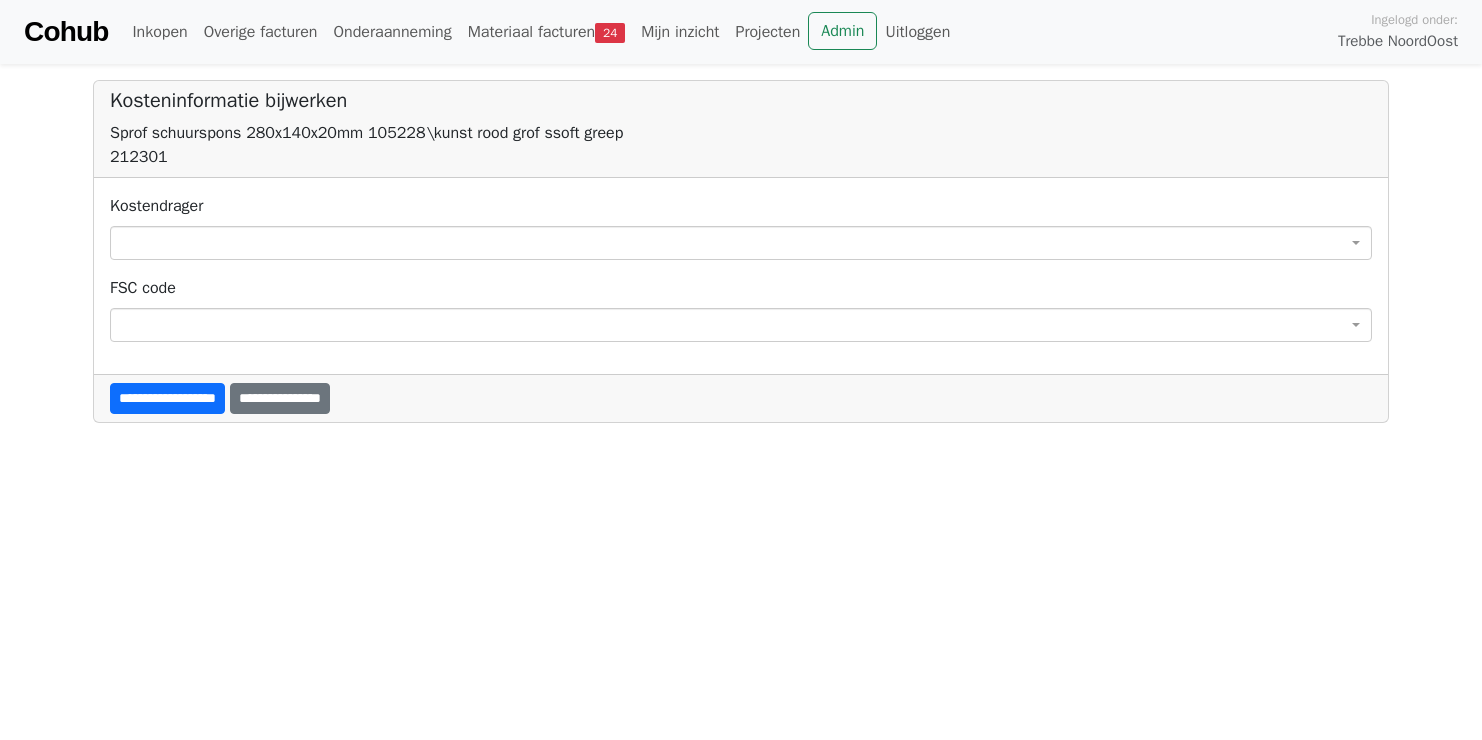scroll, scrollTop: 0, scrollLeft: 0, axis: both 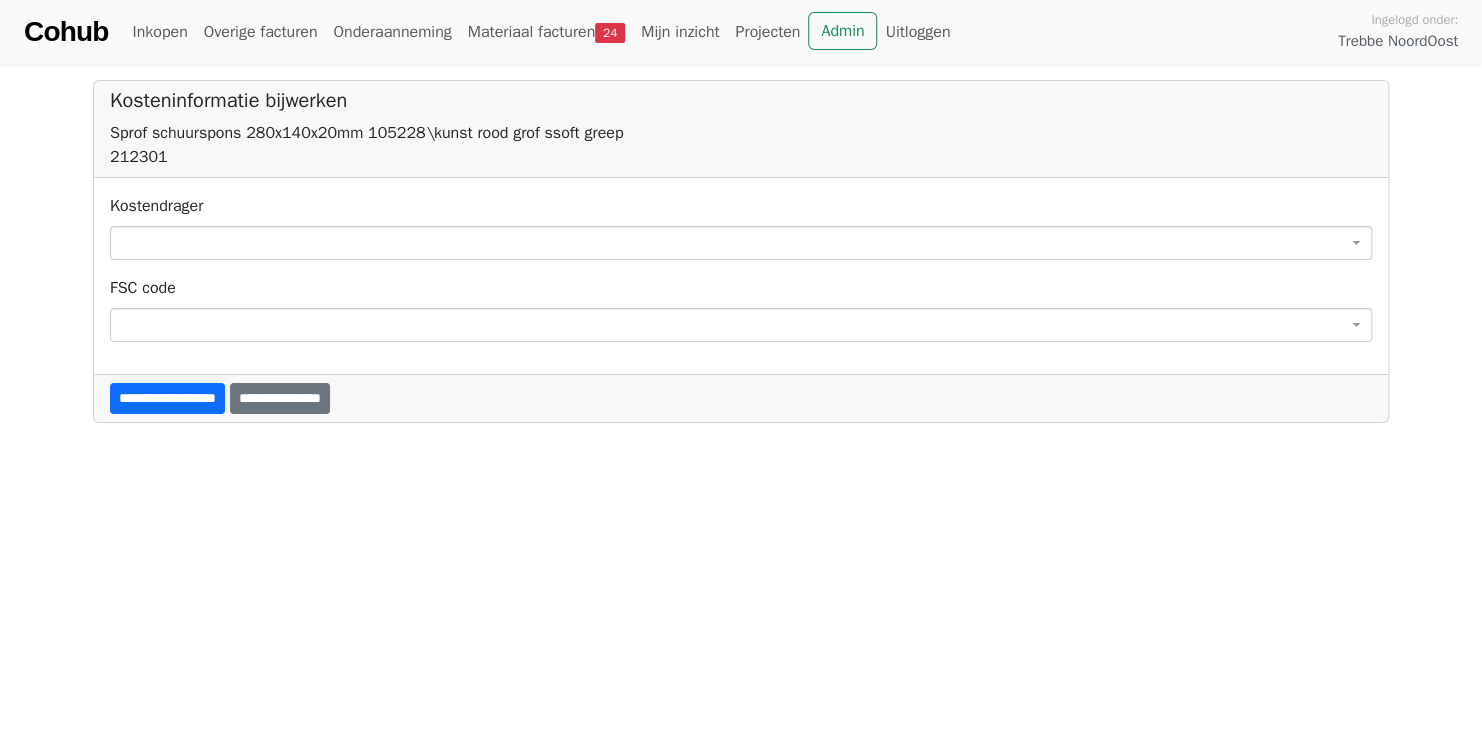 click at bounding box center (741, 243) 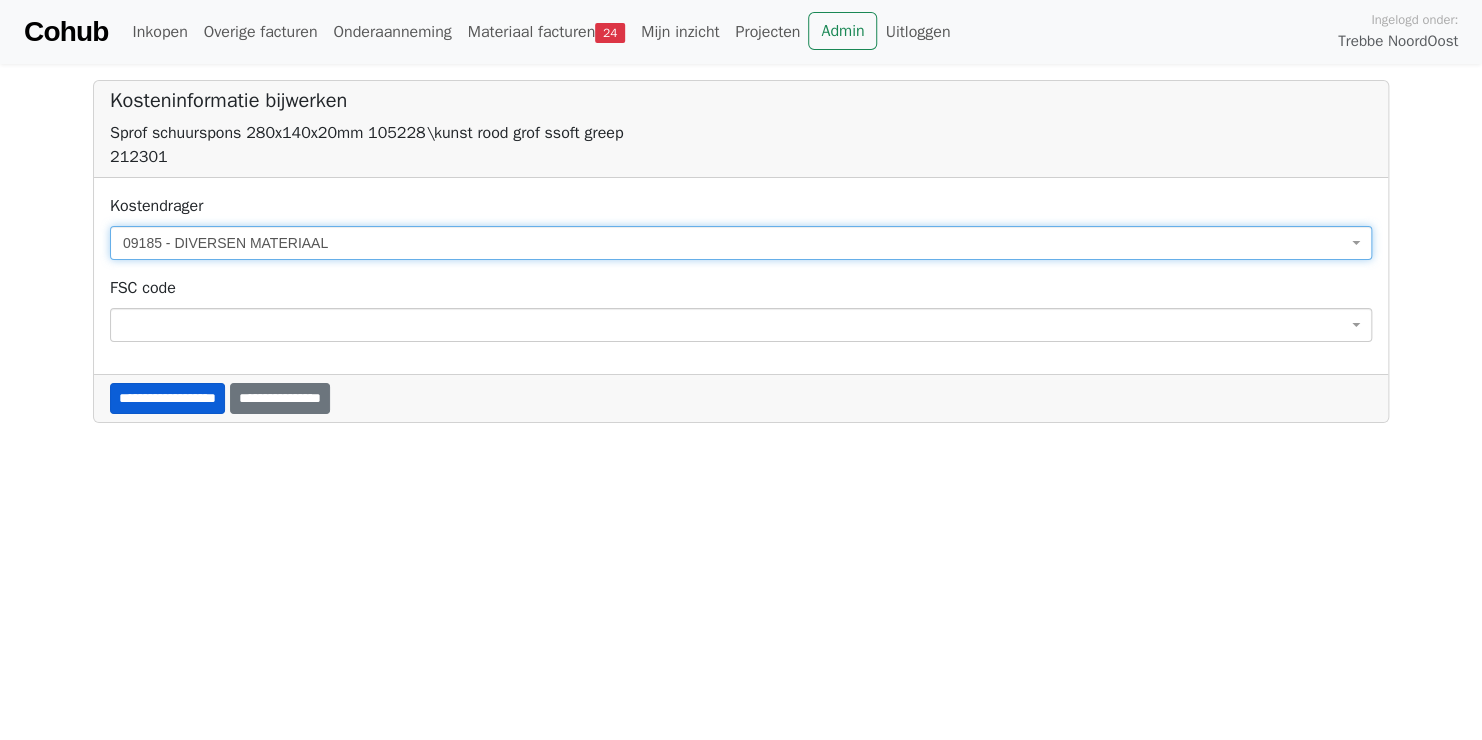 click on "**********" at bounding box center (167, 398) 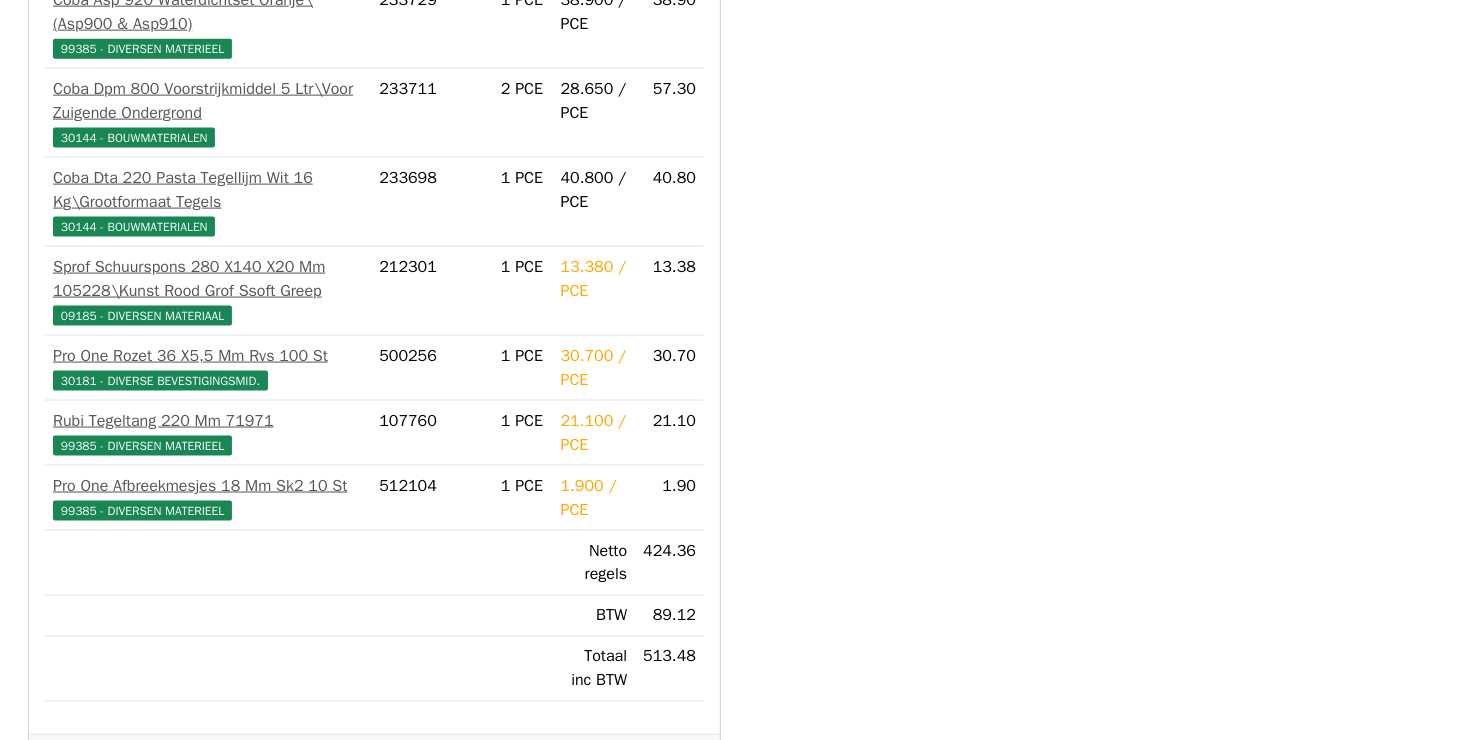 scroll, scrollTop: 1361, scrollLeft: 0, axis: vertical 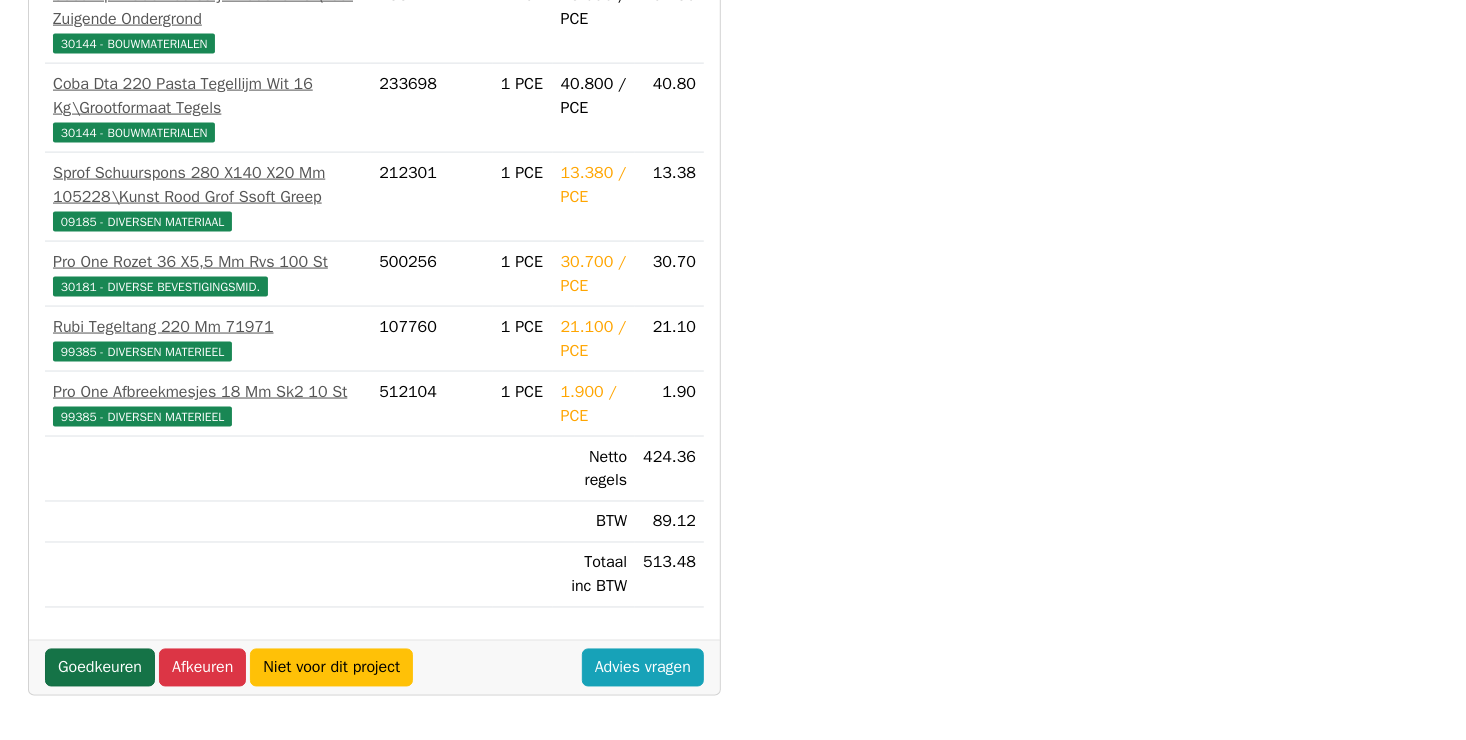 click on "Goedkeuren" at bounding box center [100, 668] 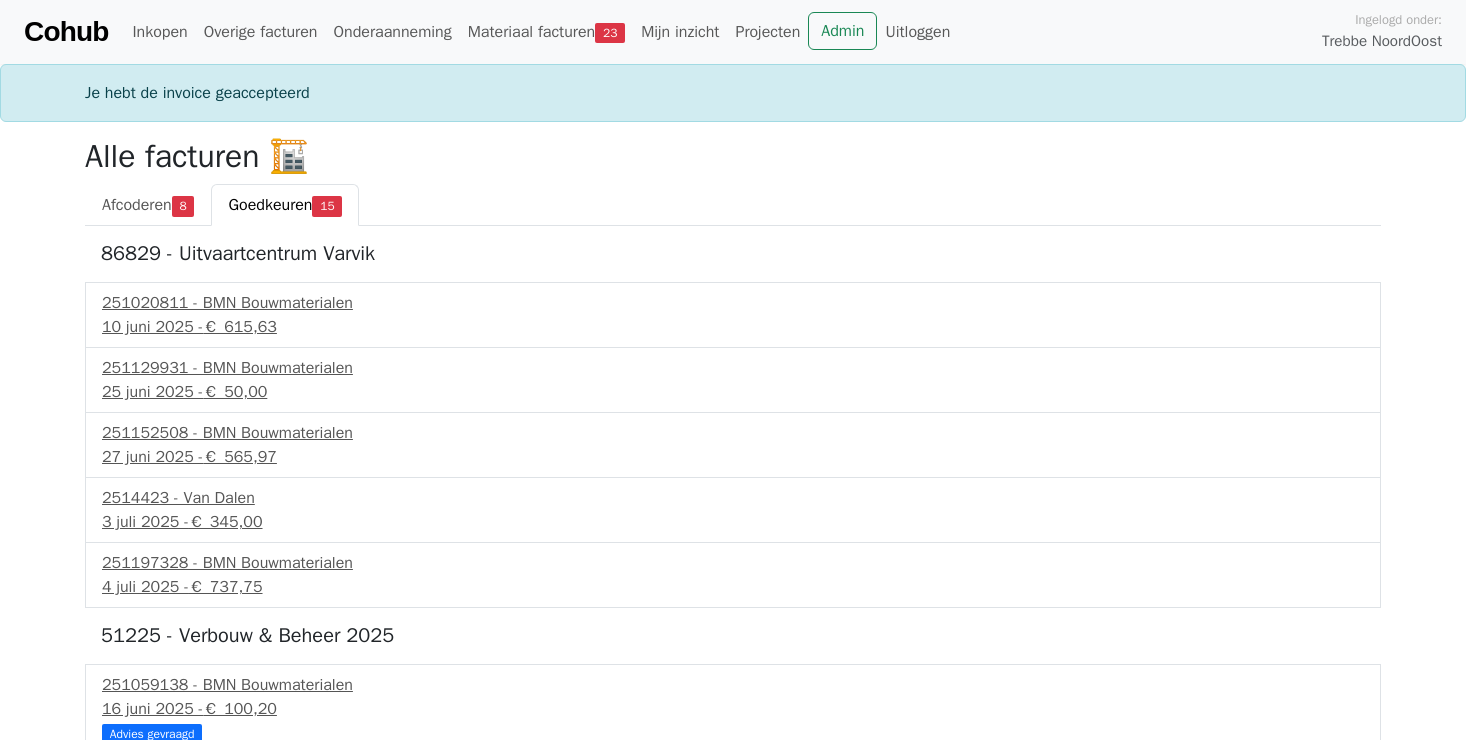 scroll, scrollTop: 0, scrollLeft: 0, axis: both 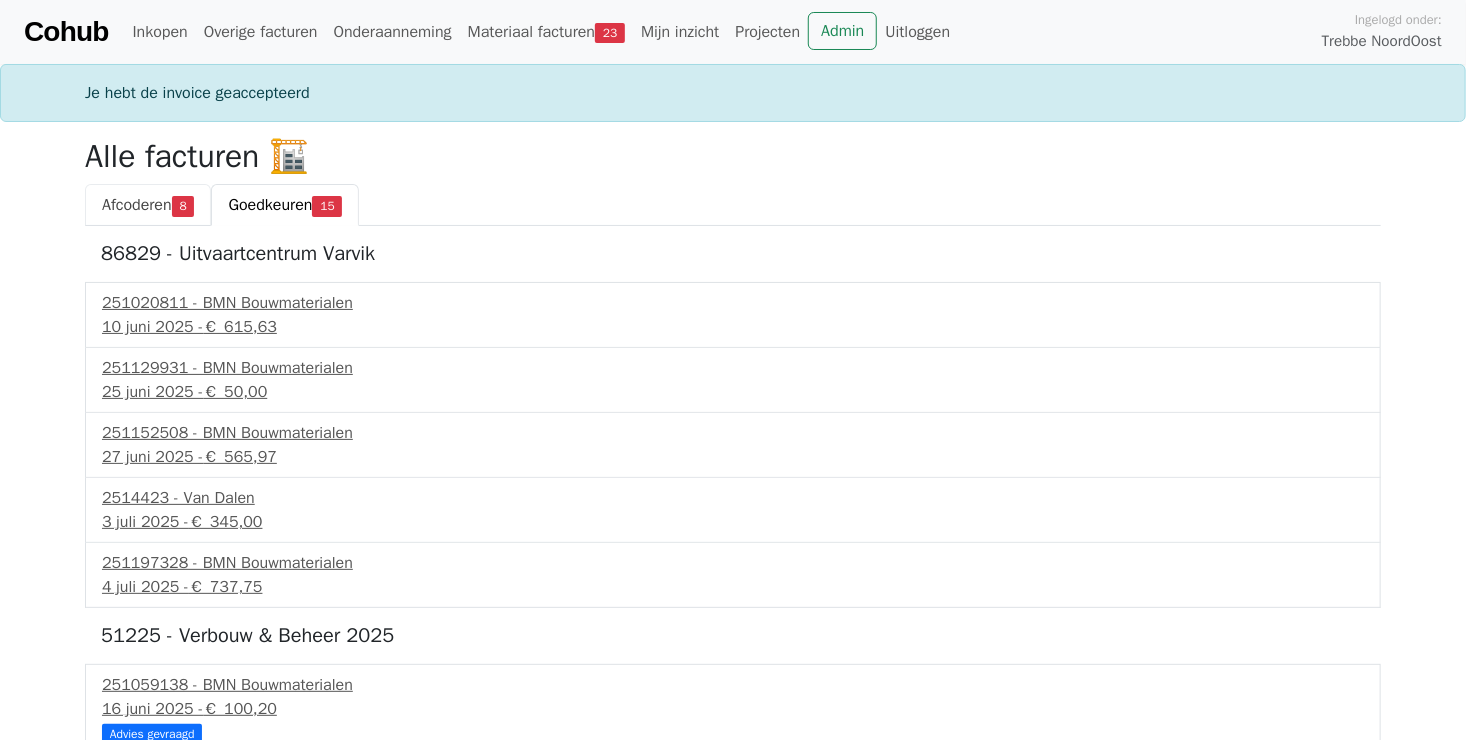 click on "Afcoderen" at bounding box center [137, 205] 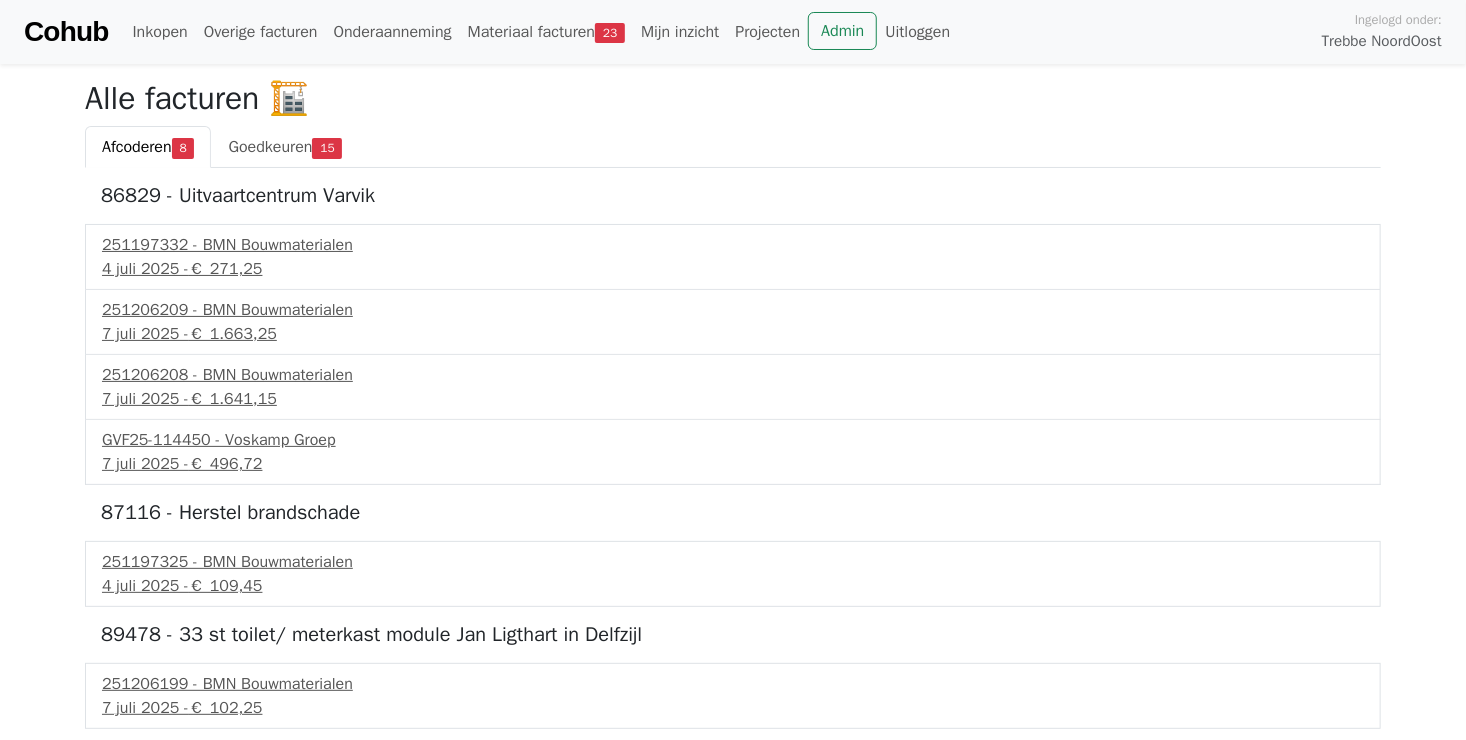 scroll, scrollTop: 230, scrollLeft: 0, axis: vertical 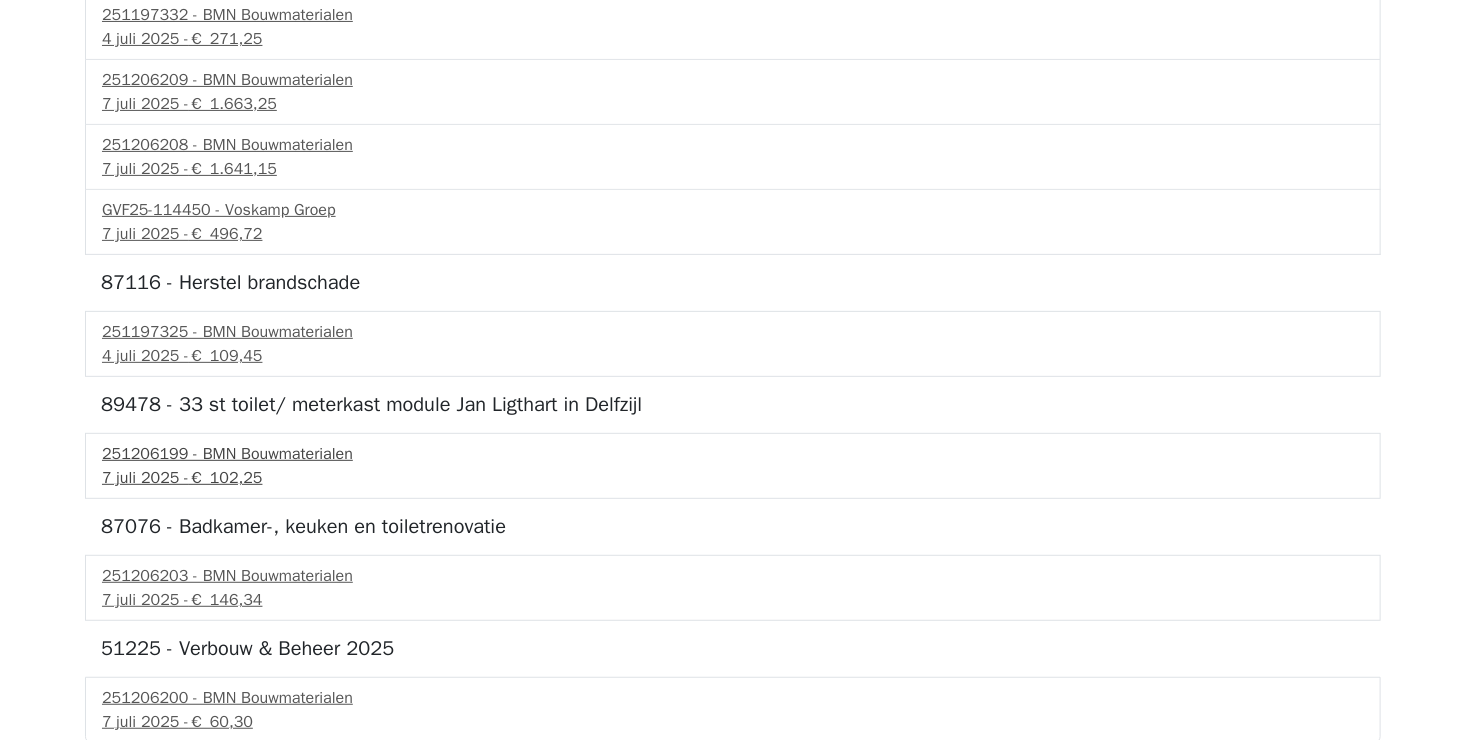 click on "€ 102,25" at bounding box center [226, 478] 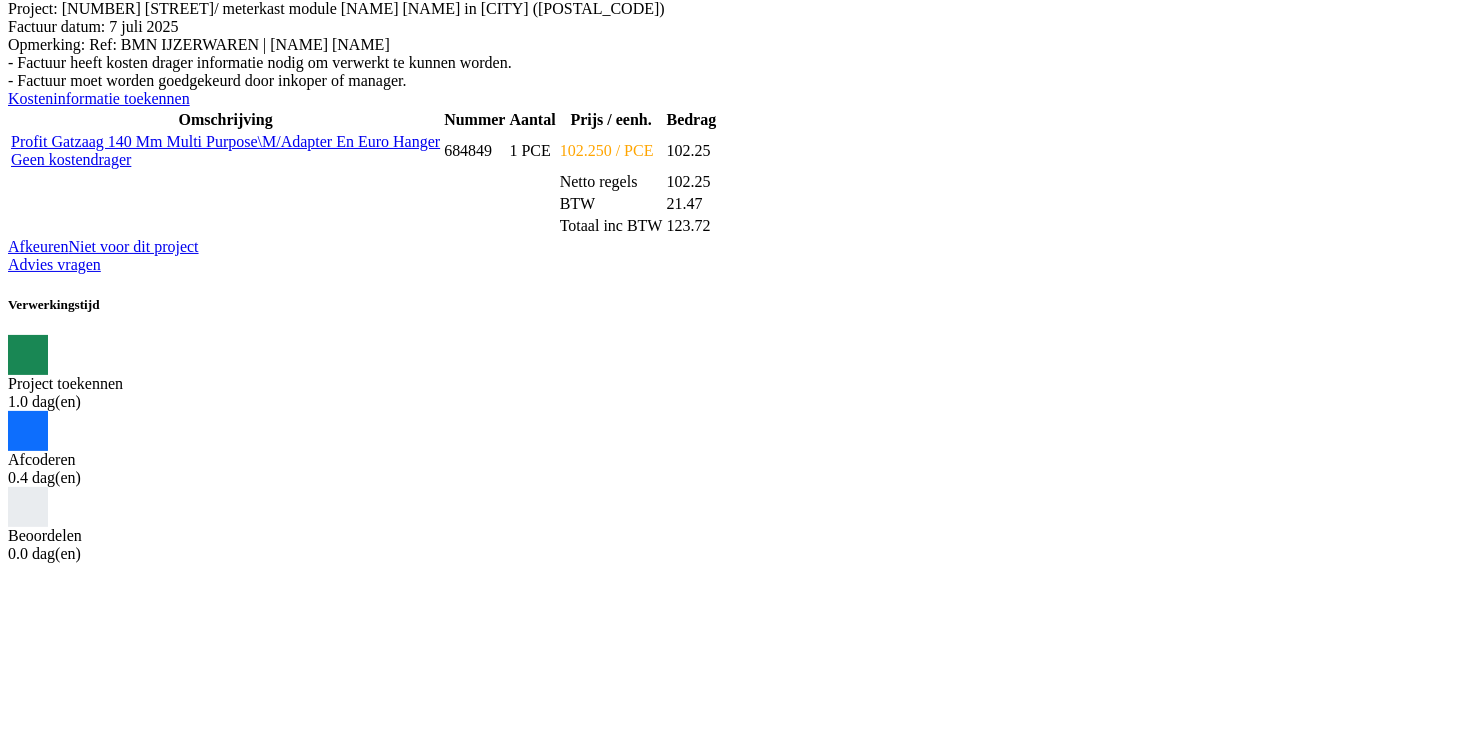 scroll, scrollTop: 400, scrollLeft: 0, axis: vertical 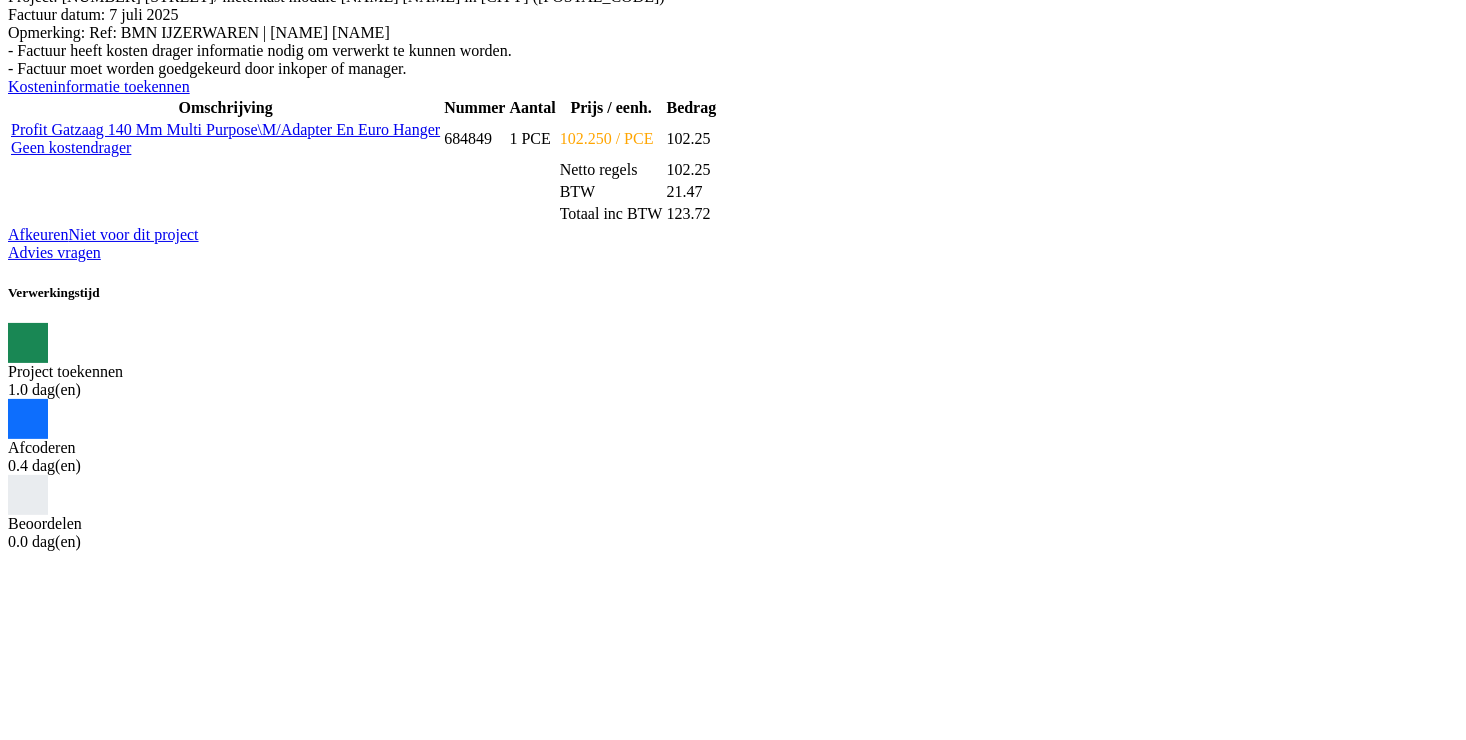 click on "Kosteninformatie toekennen" at bounding box center (99, 86) 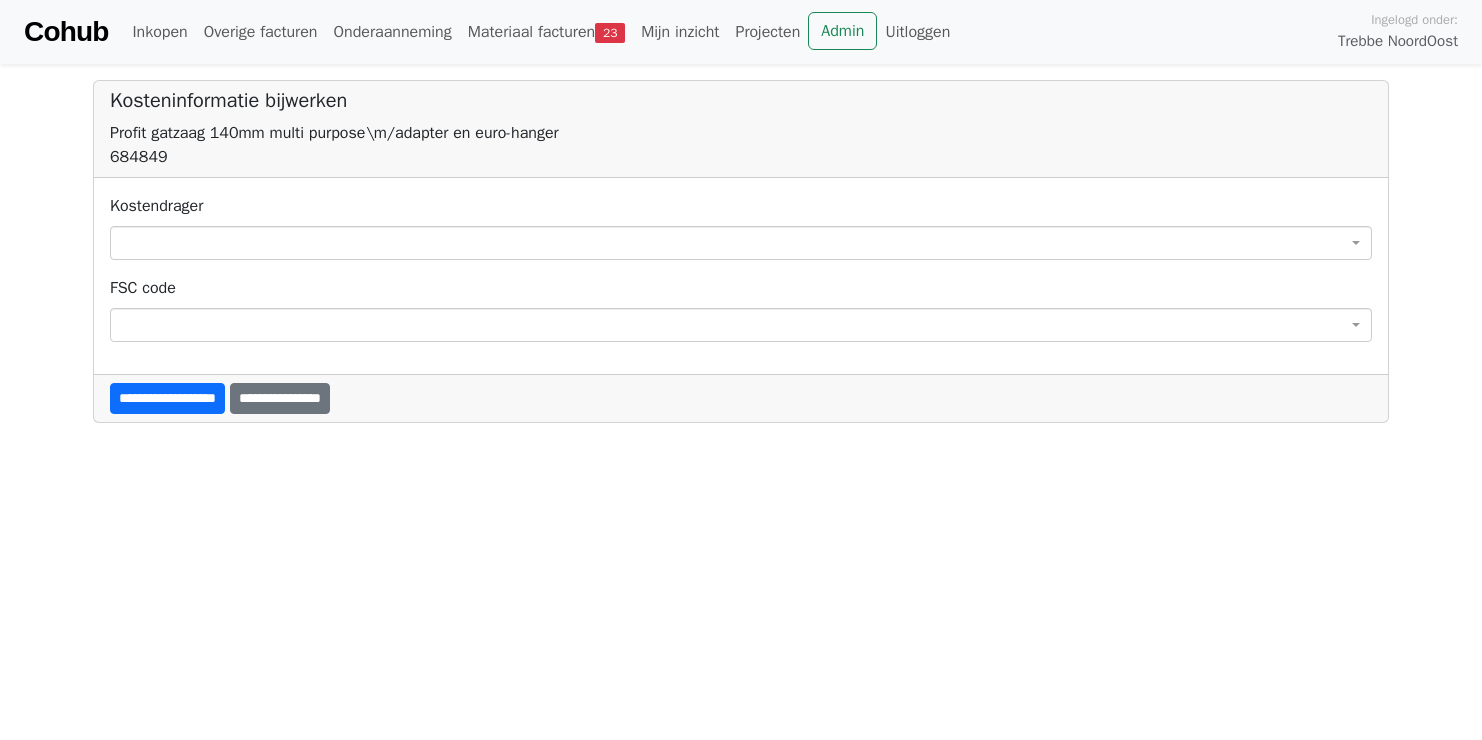 scroll, scrollTop: 0, scrollLeft: 0, axis: both 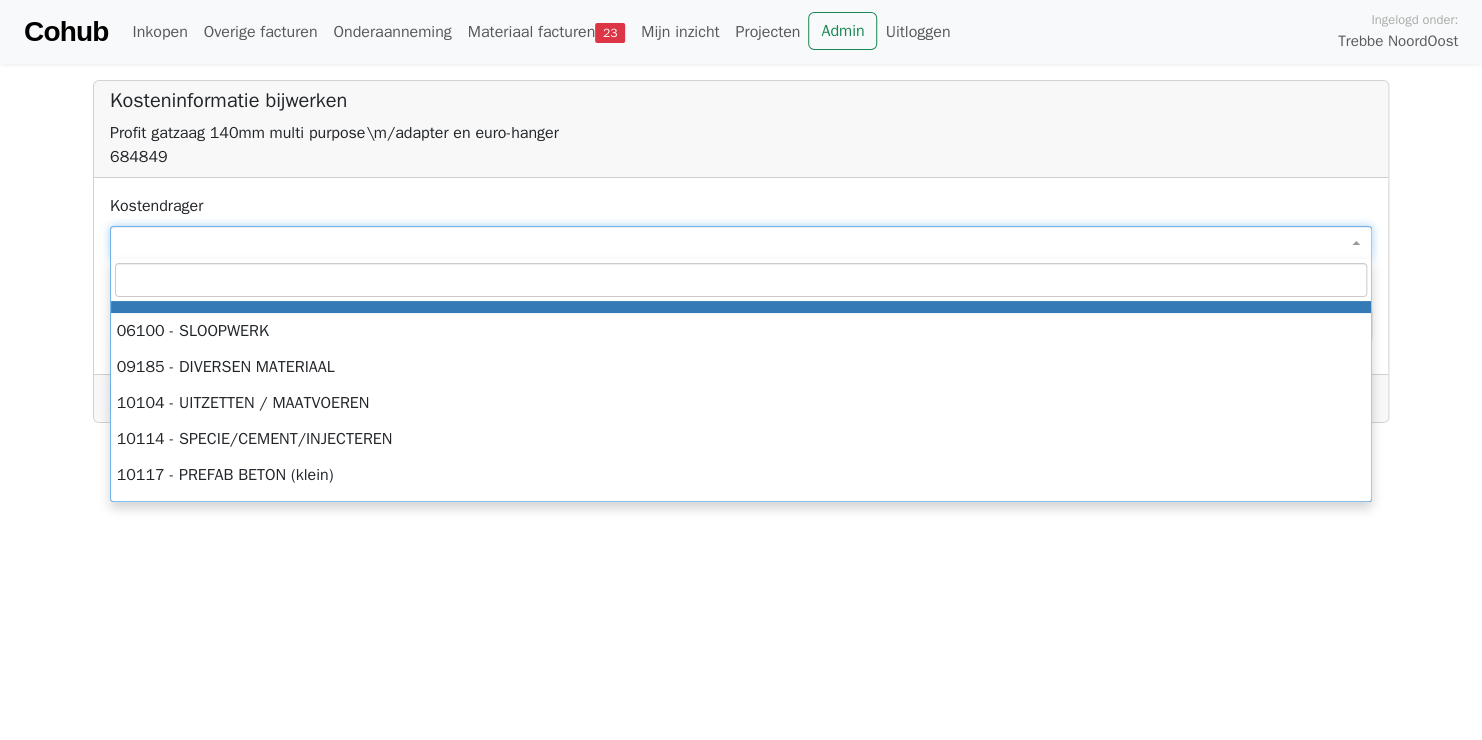 click at bounding box center [741, 243] 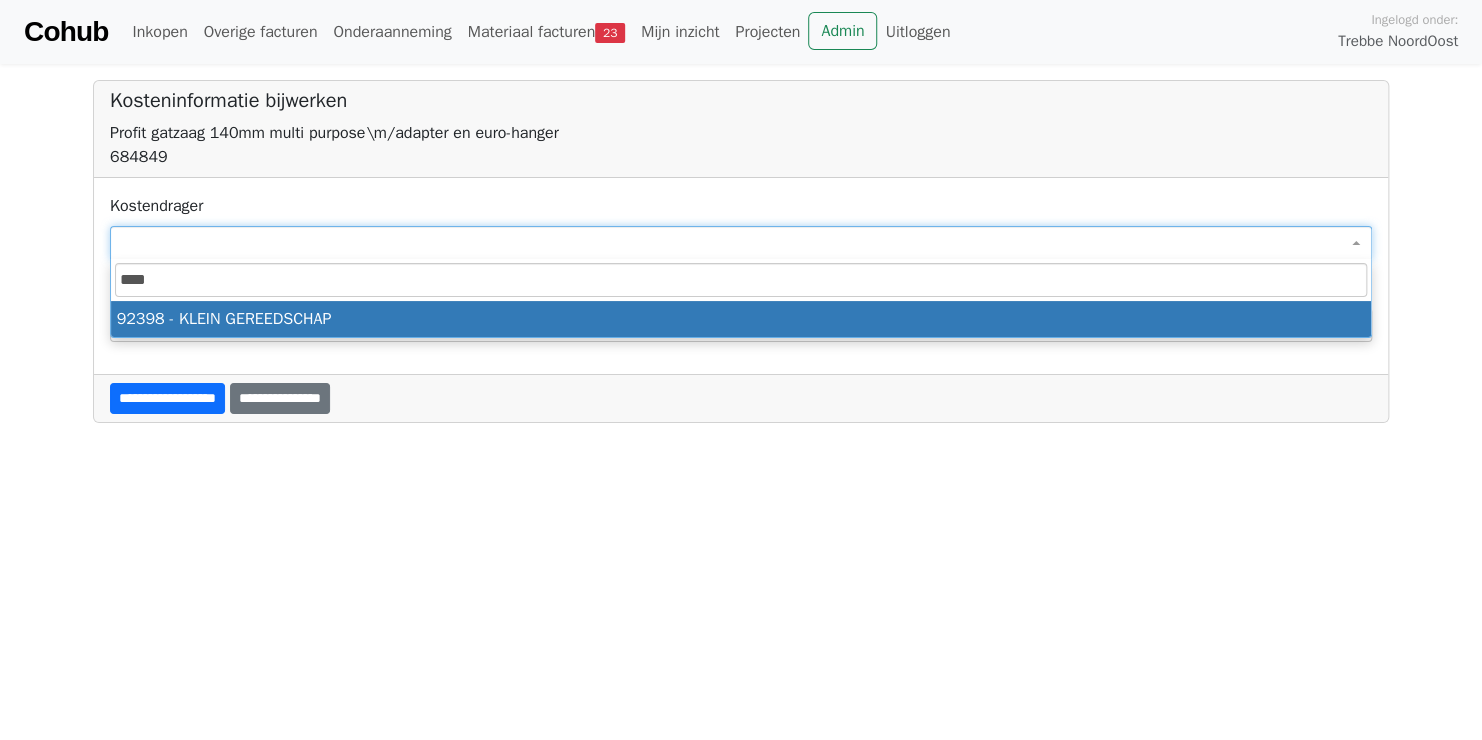 type on "****" 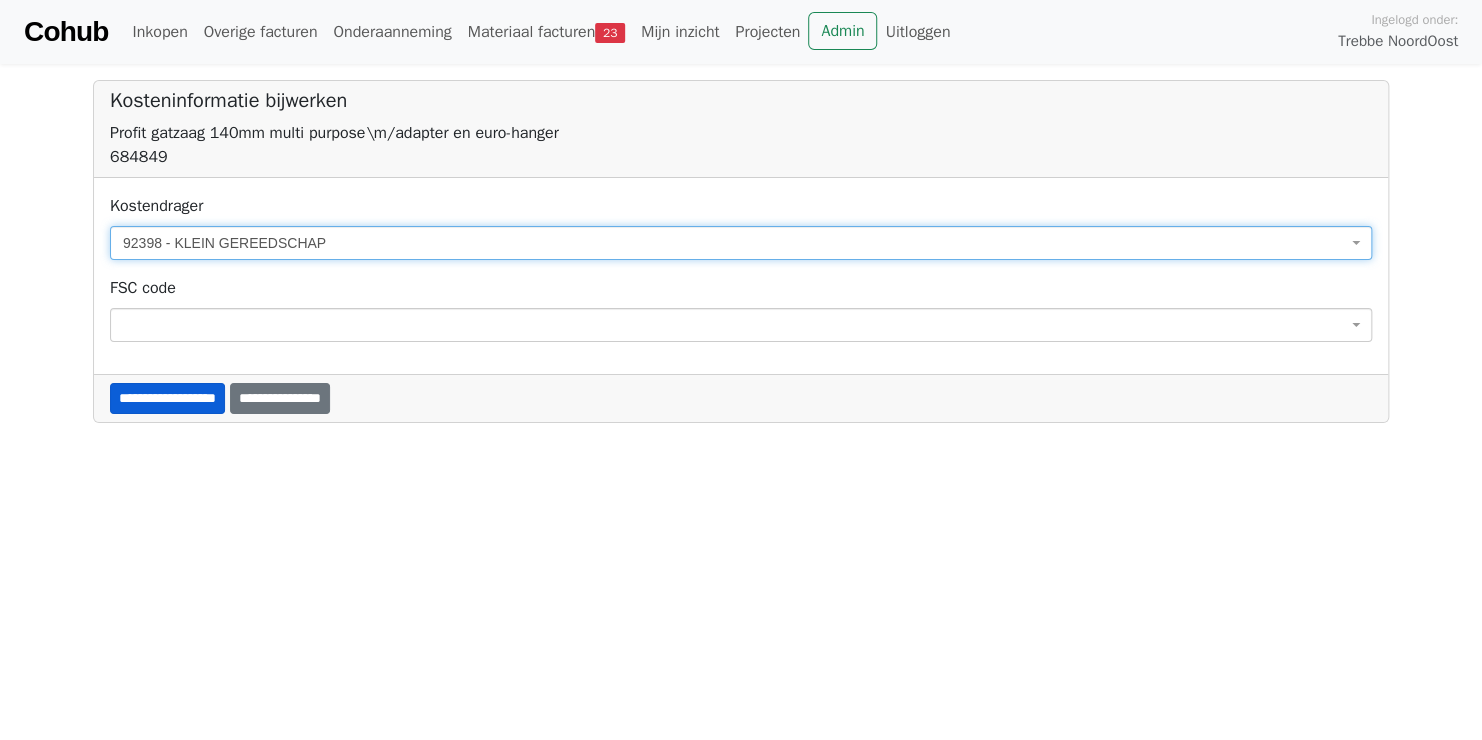 click on "**********" at bounding box center [167, 398] 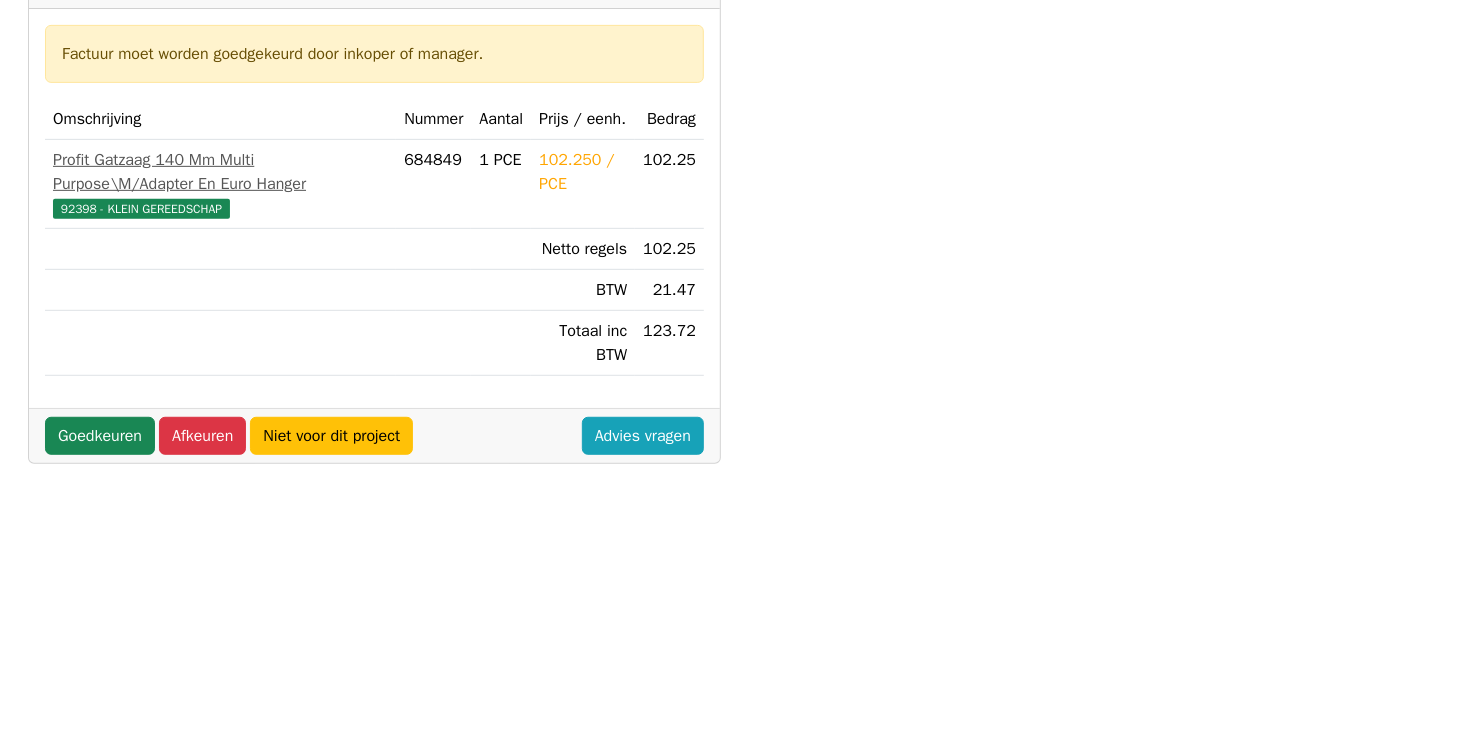 scroll, scrollTop: 400, scrollLeft: 0, axis: vertical 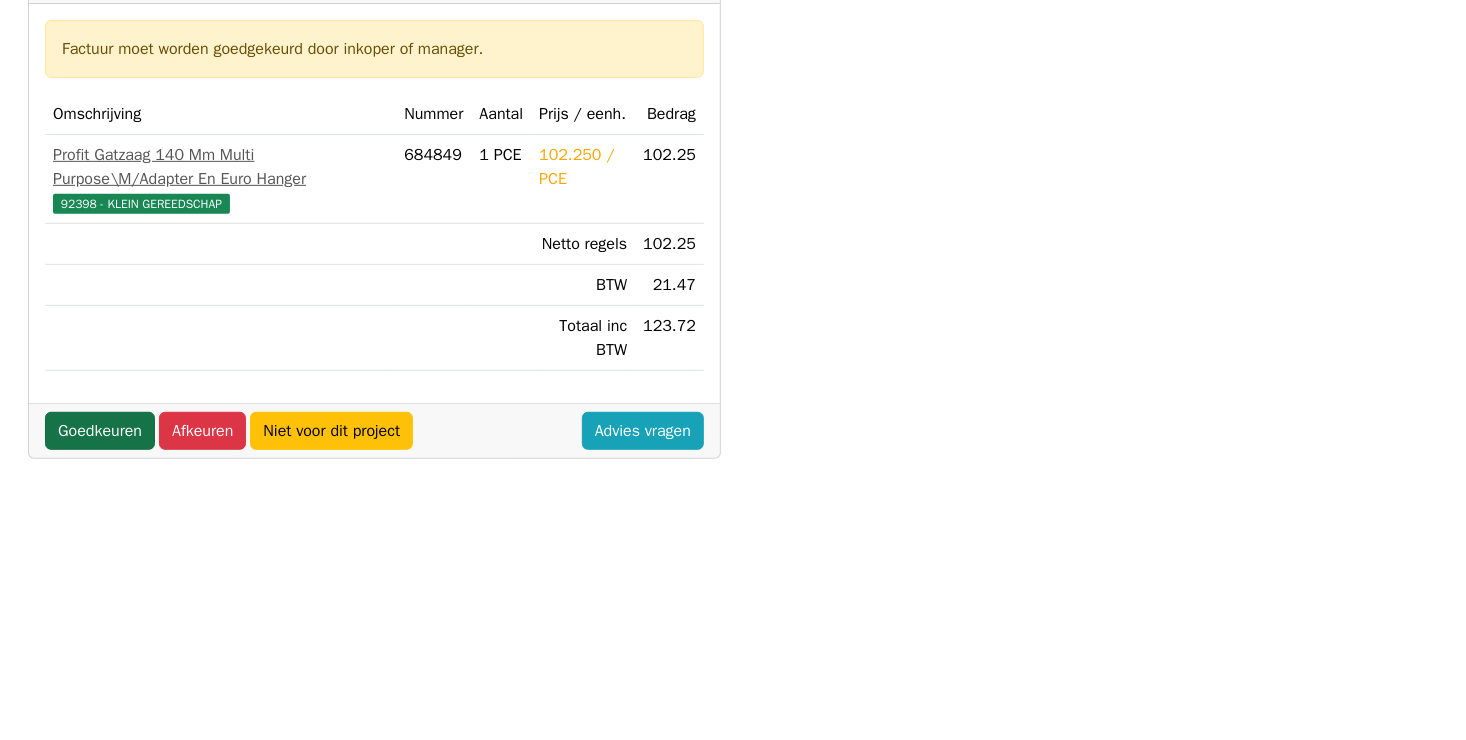 click on "Goedkeuren" at bounding box center (100, 431) 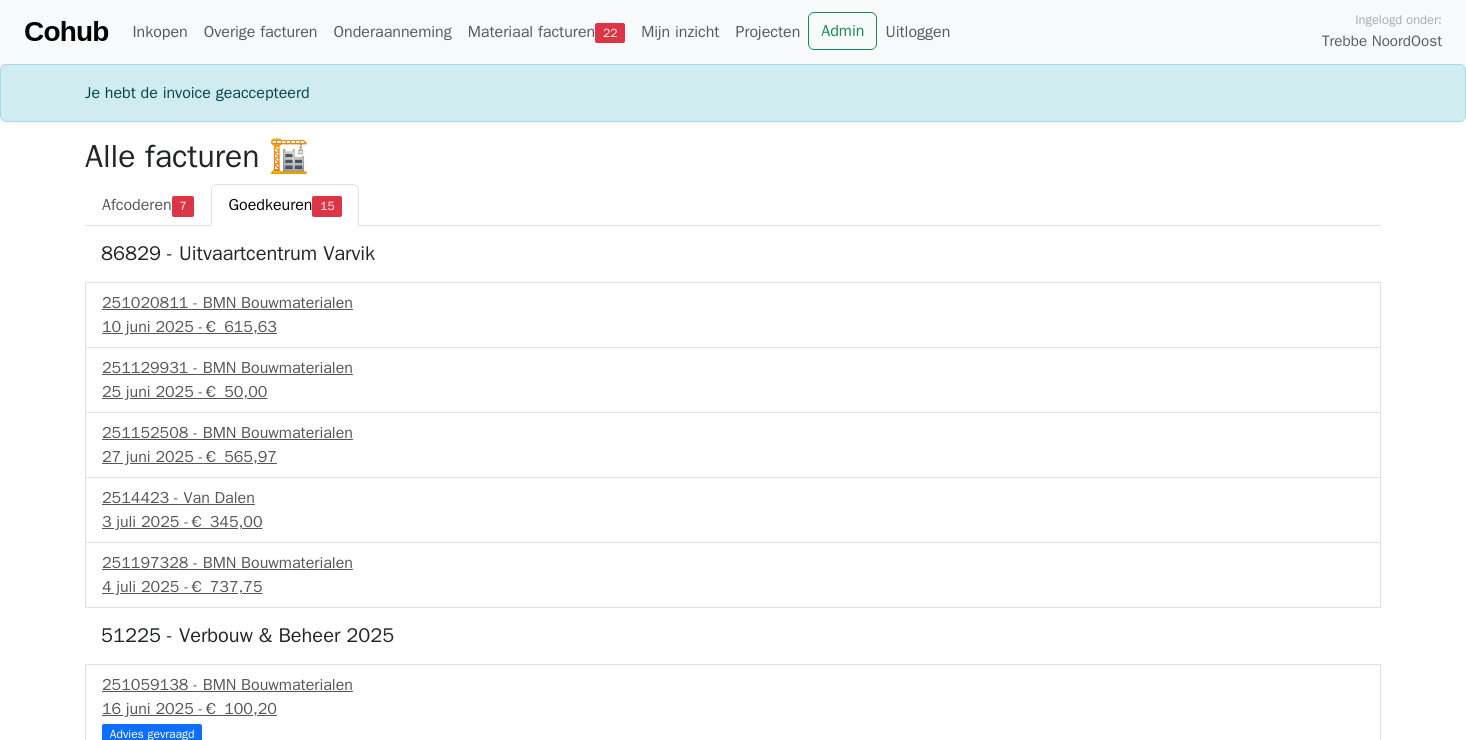 scroll, scrollTop: 0, scrollLeft: 0, axis: both 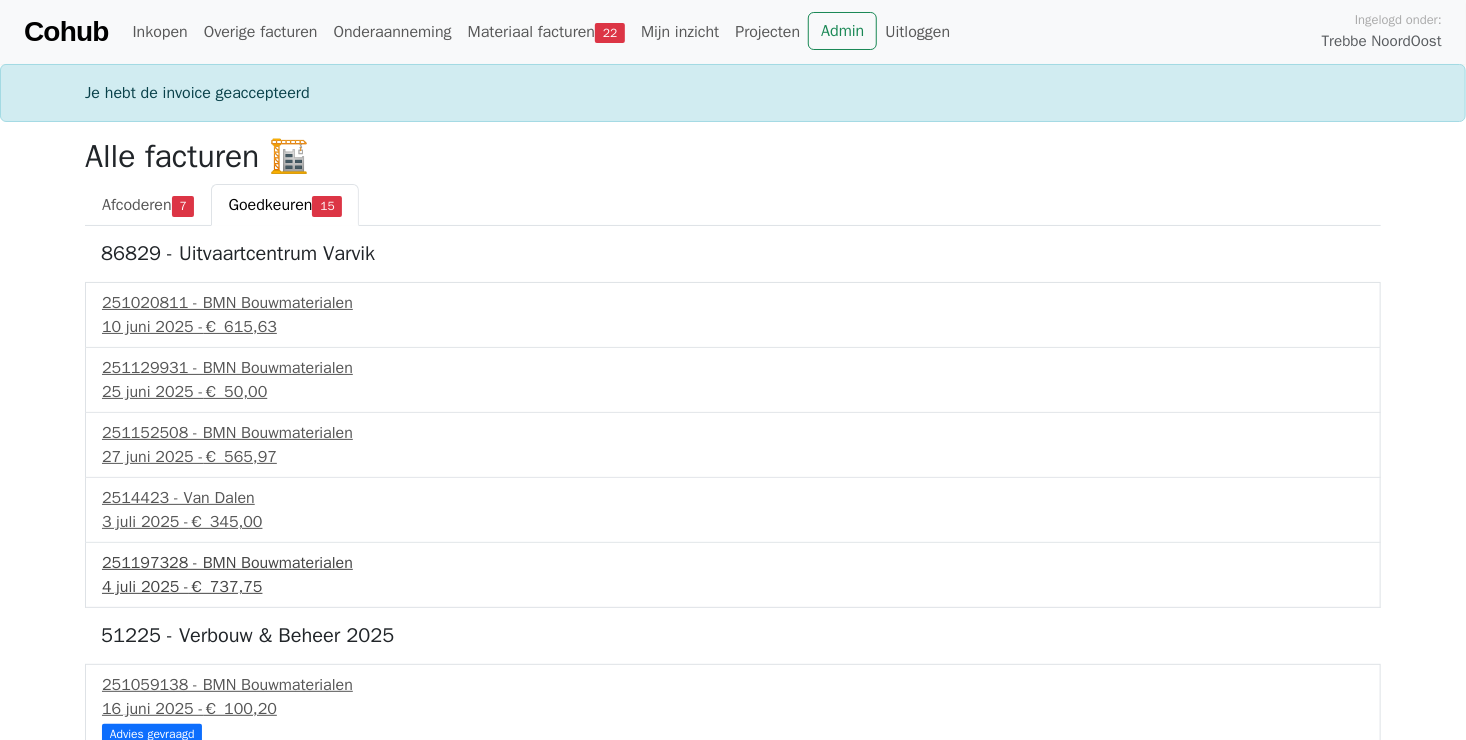 click on "€ 737,75" at bounding box center [226, 587] 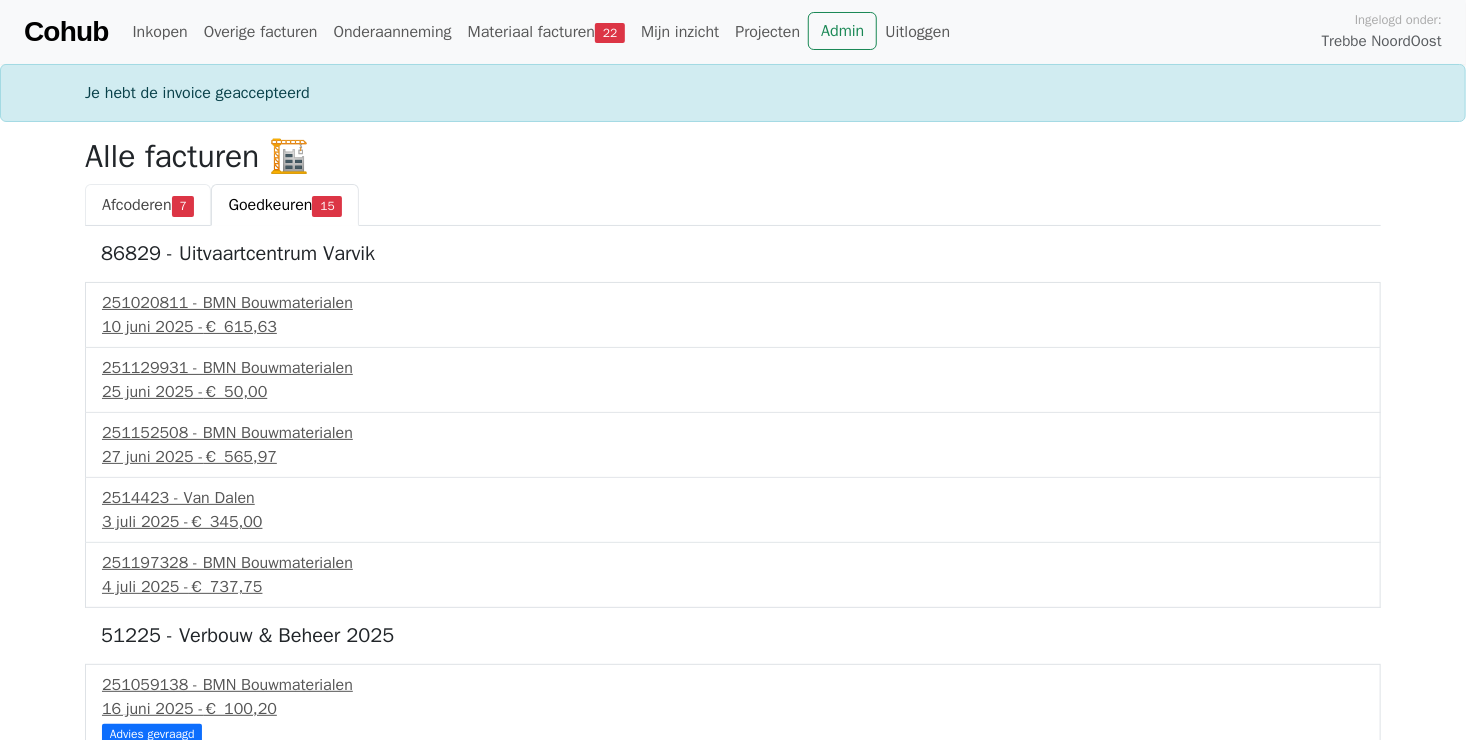 click on "Afcoderen" at bounding box center (137, 205) 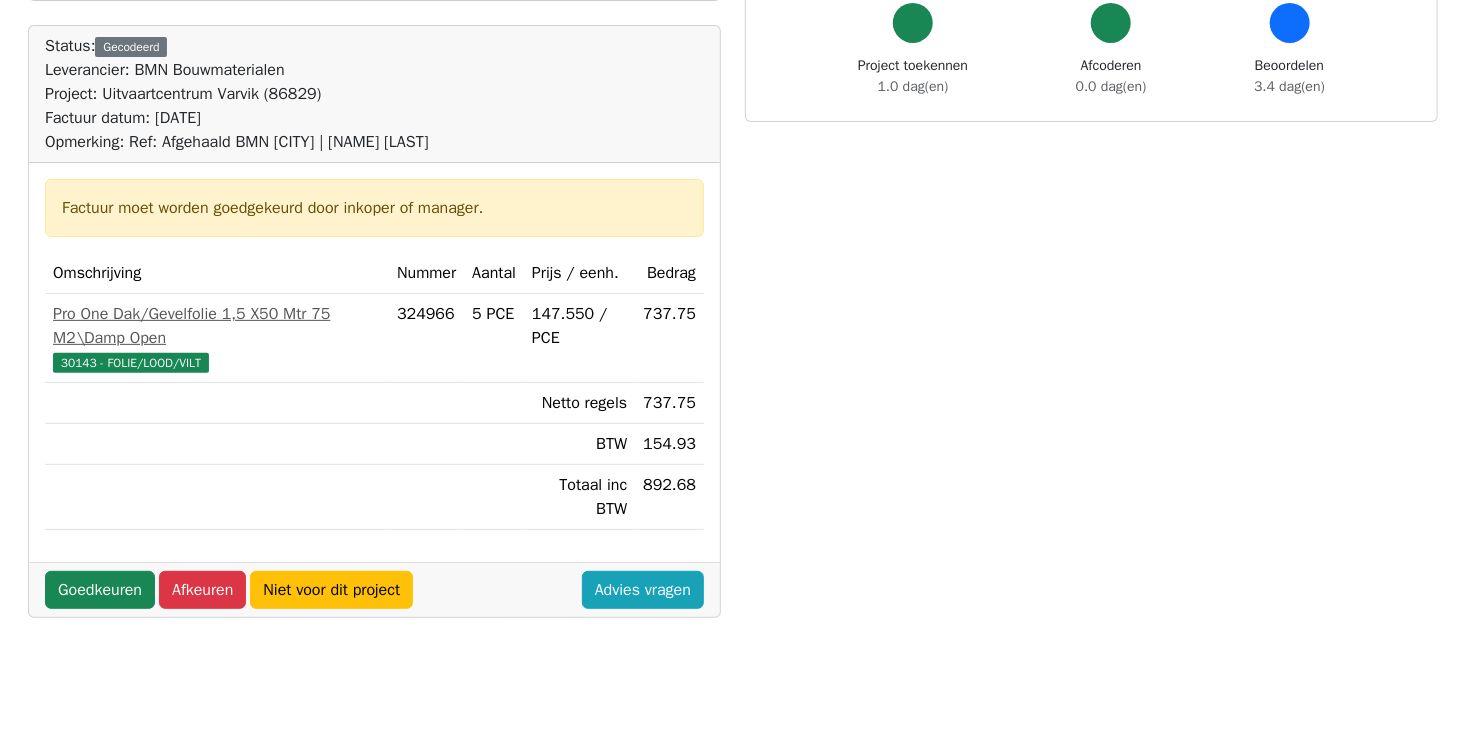 scroll, scrollTop: 200, scrollLeft: 0, axis: vertical 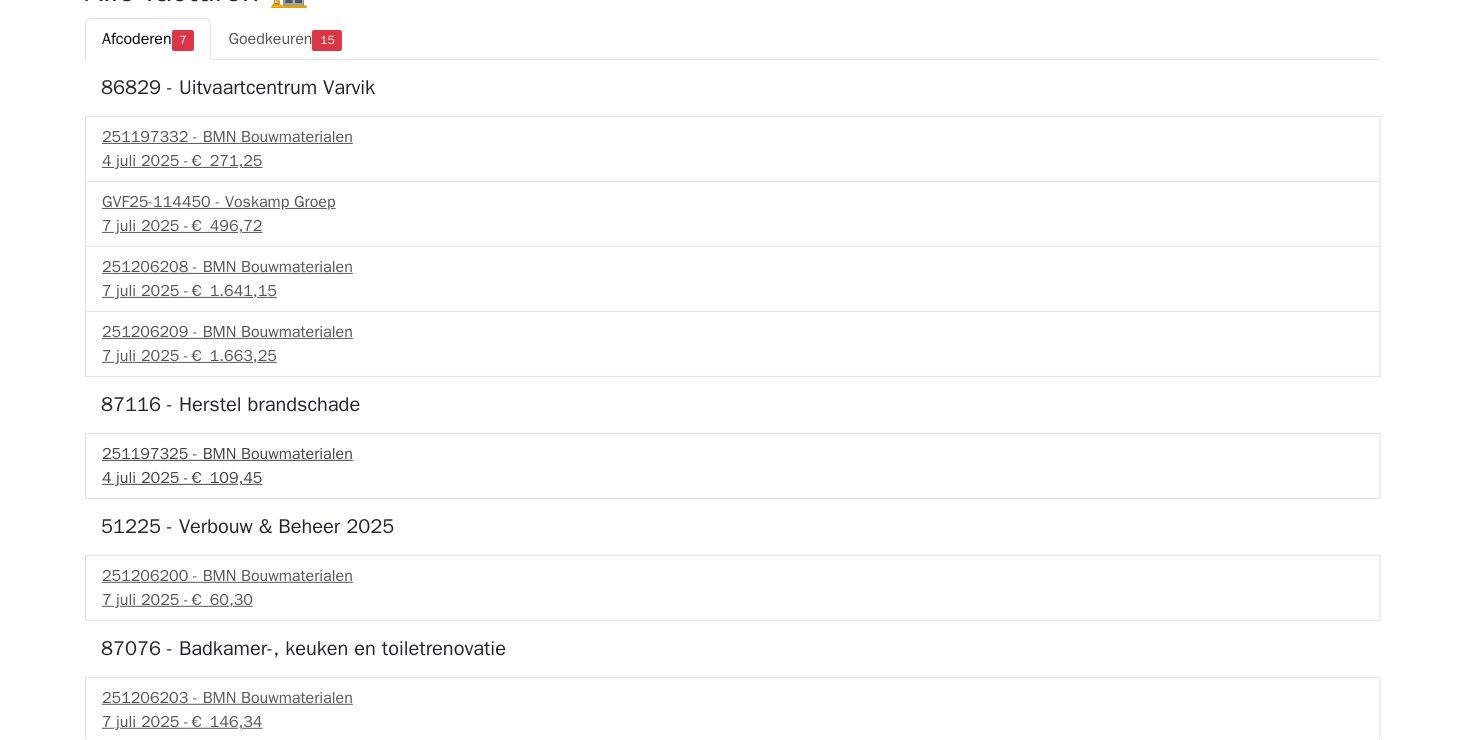click on "€ 109,45" at bounding box center [226, 478] 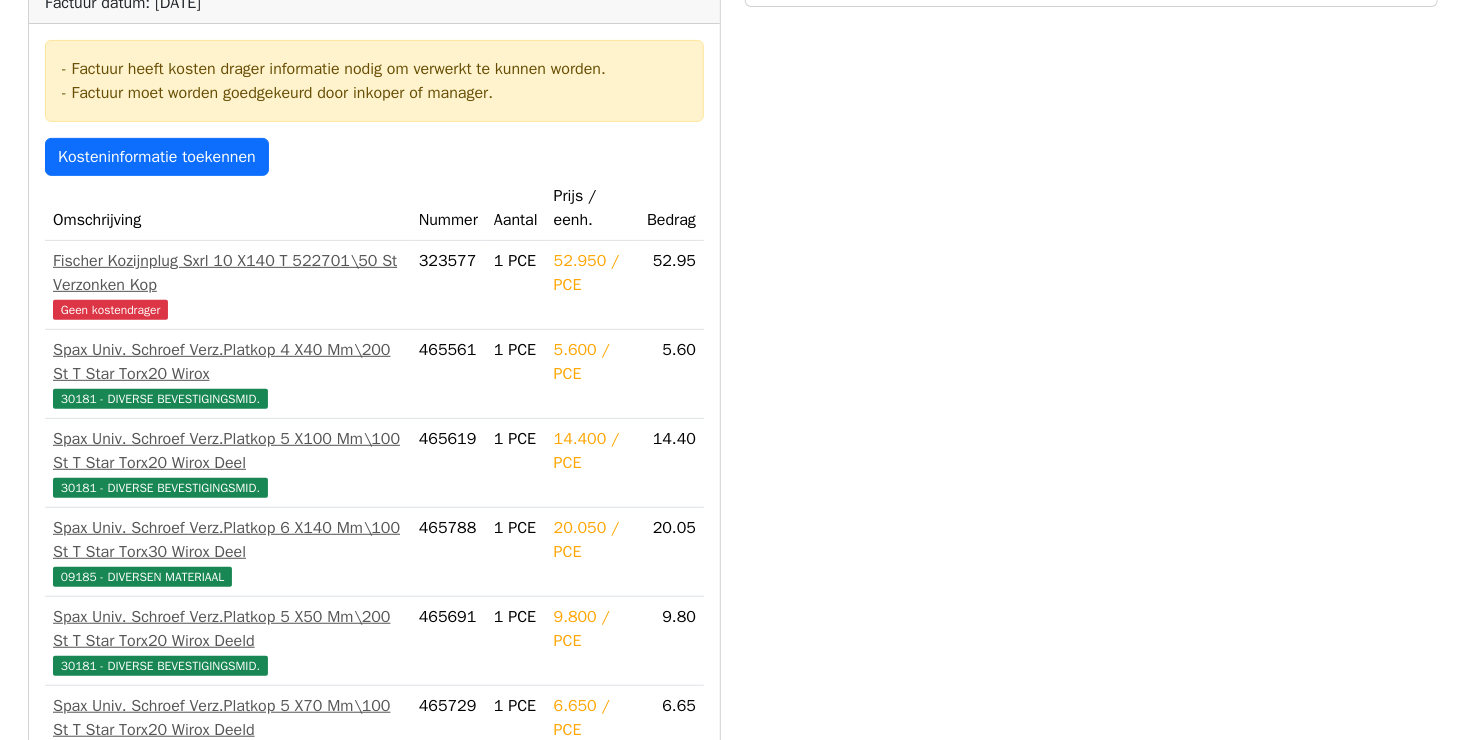 scroll, scrollTop: 300, scrollLeft: 0, axis: vertical 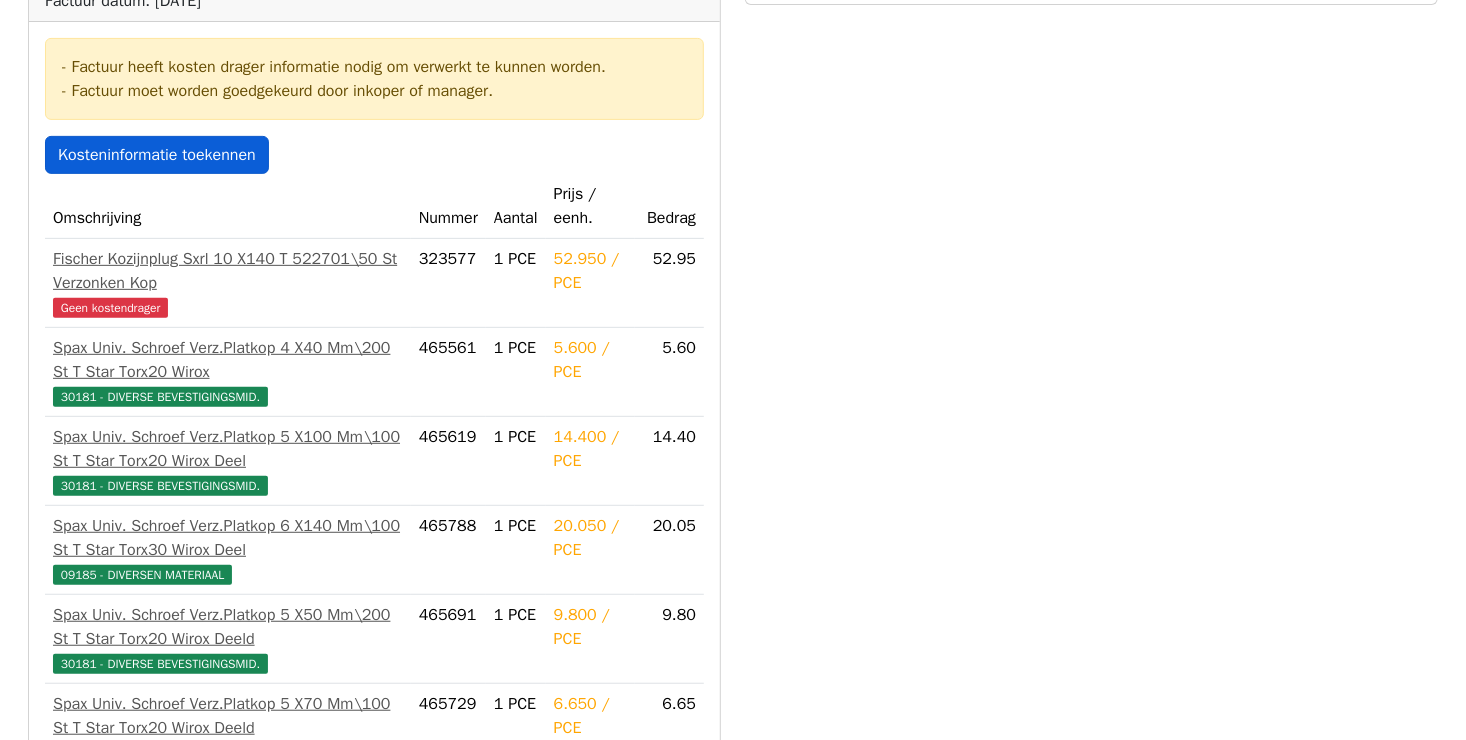 click on "Kosteninformatie toekennen" at bounding box center (157, 155) 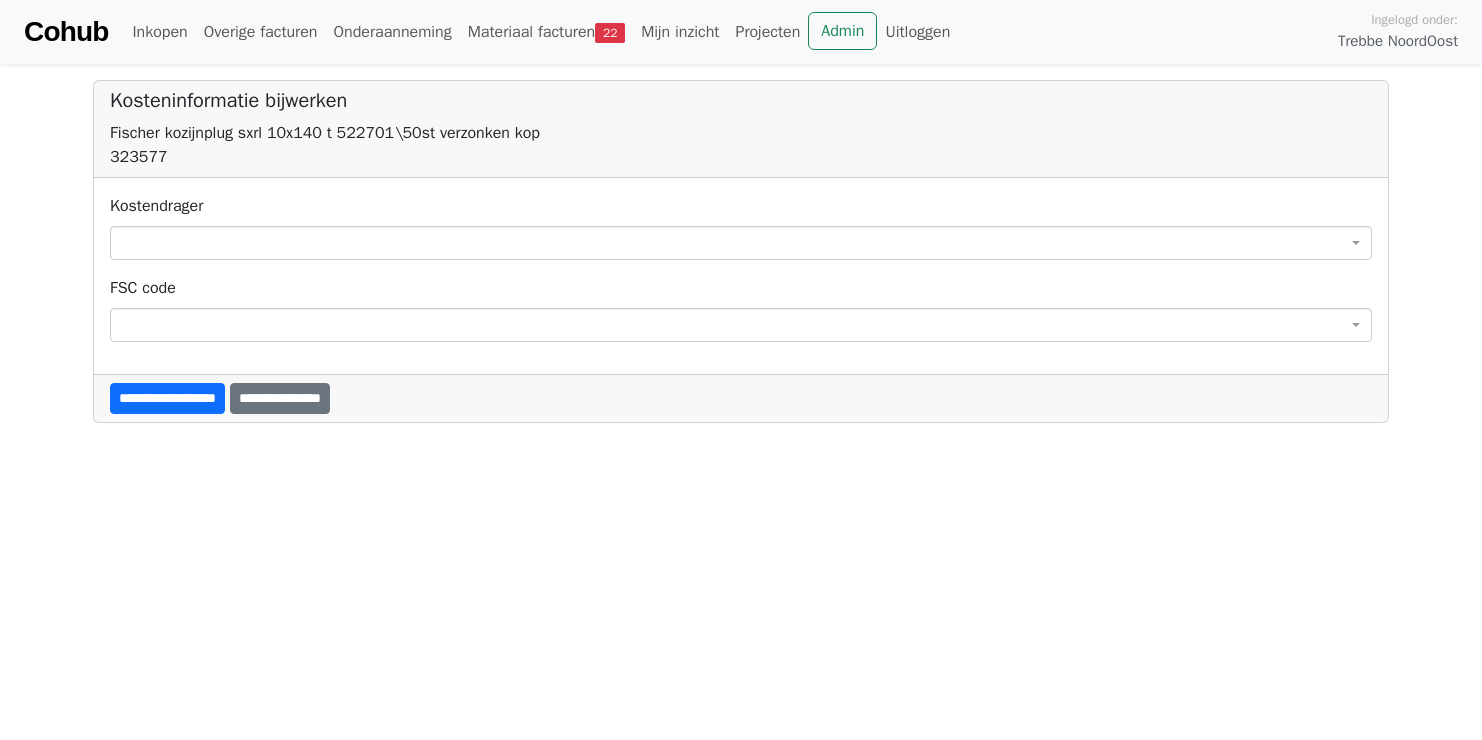 scroll, scrollTop: 0, scrollLeft: 0, axis: both 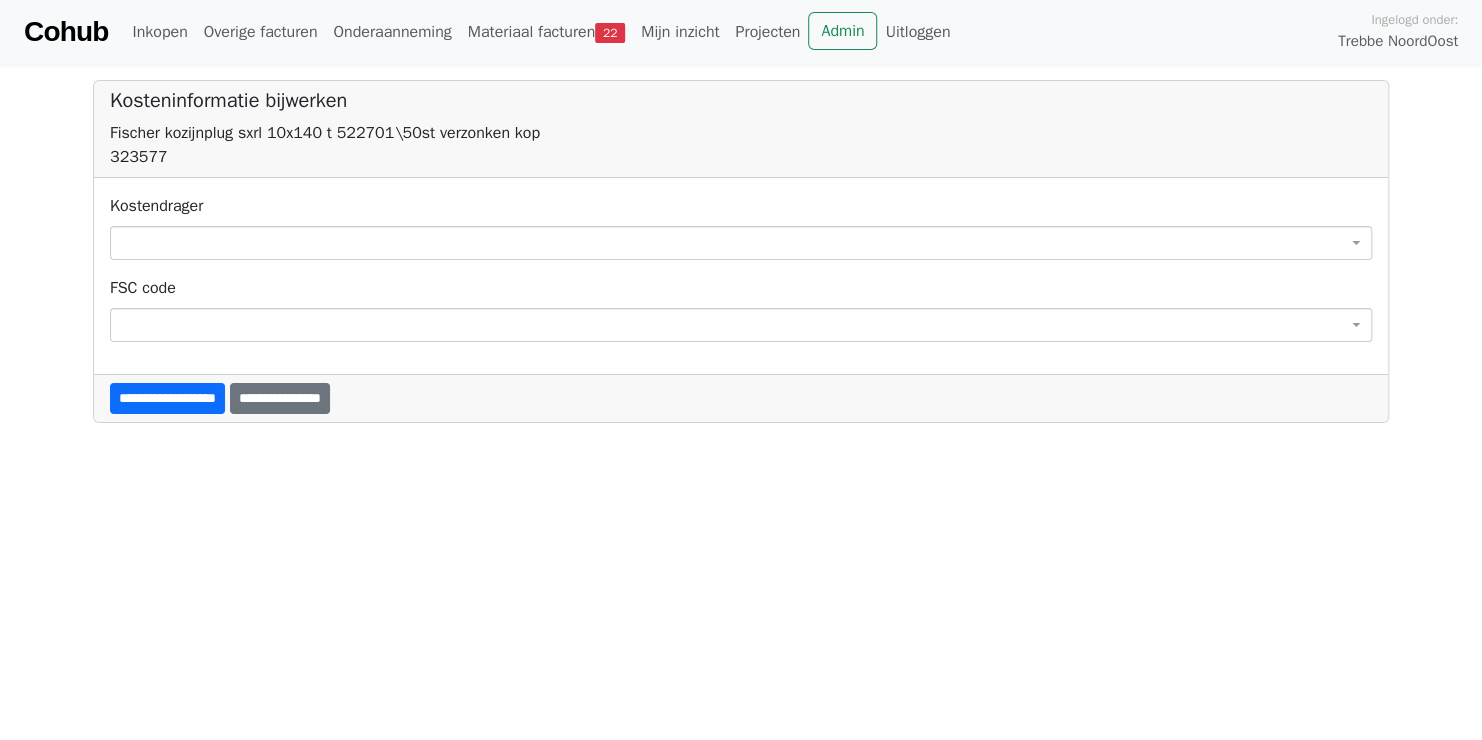 click at bounding box center [741, 243] 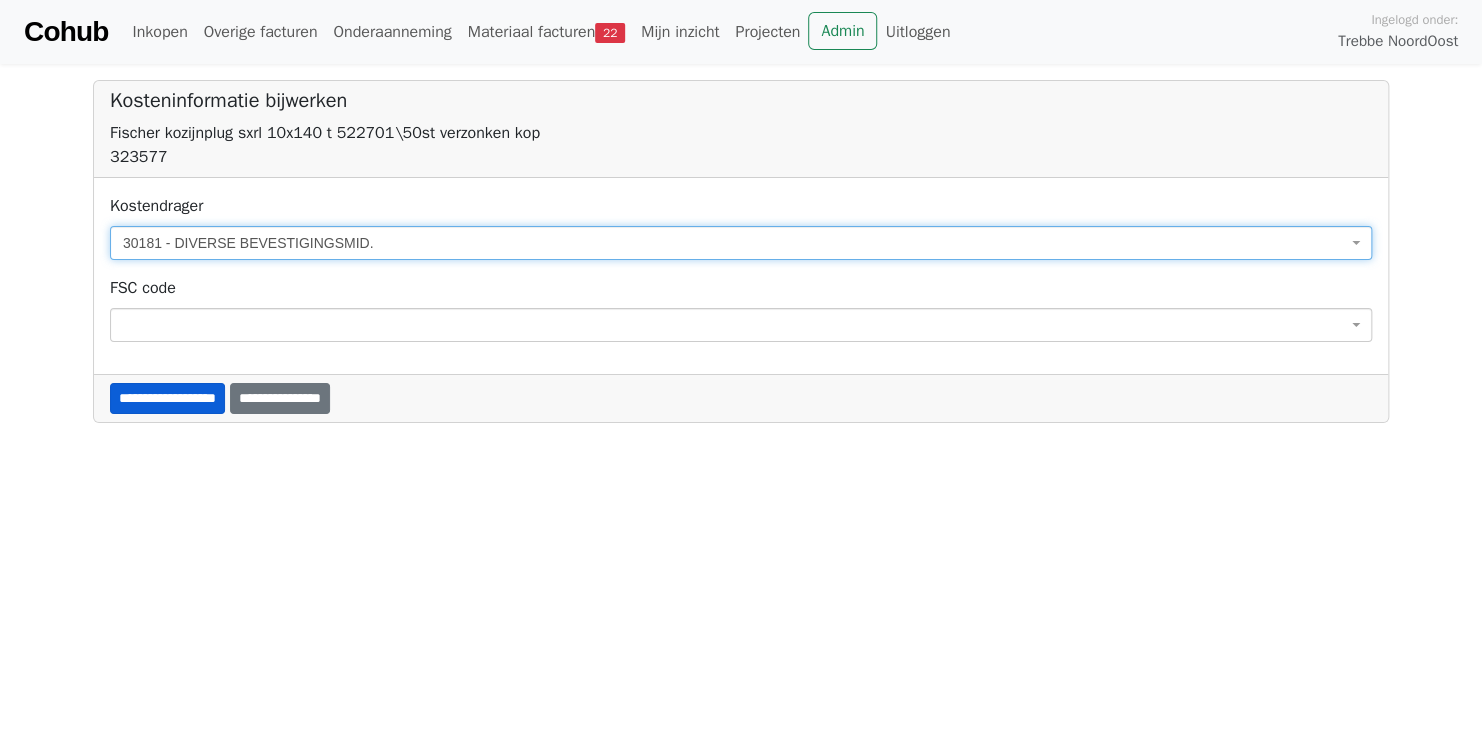 click on "**********" at bounding box center (167, 398) 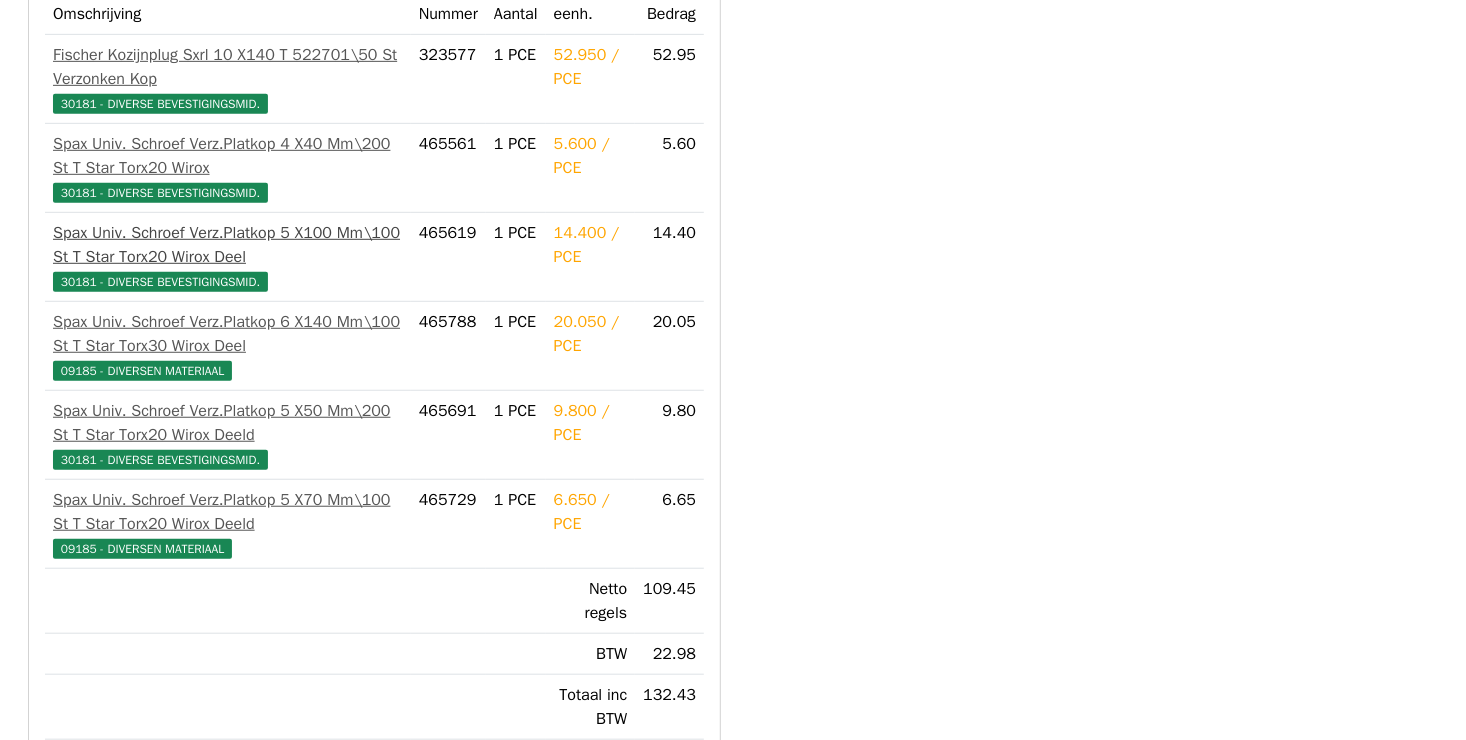scroll, scrollTop: 800, scrollLeft: 0, axis: vertical 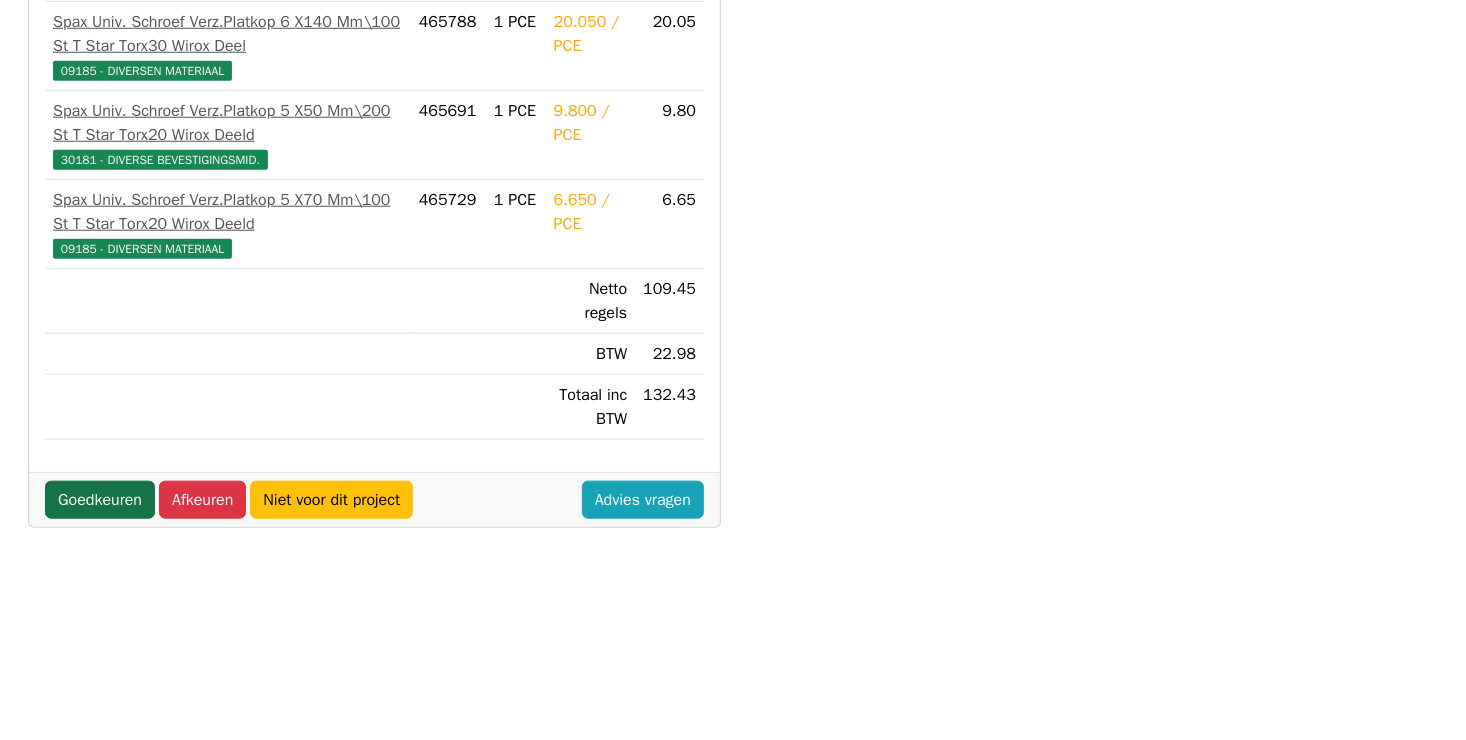click on "Goedkeuren" at bounding box center [100, 500] 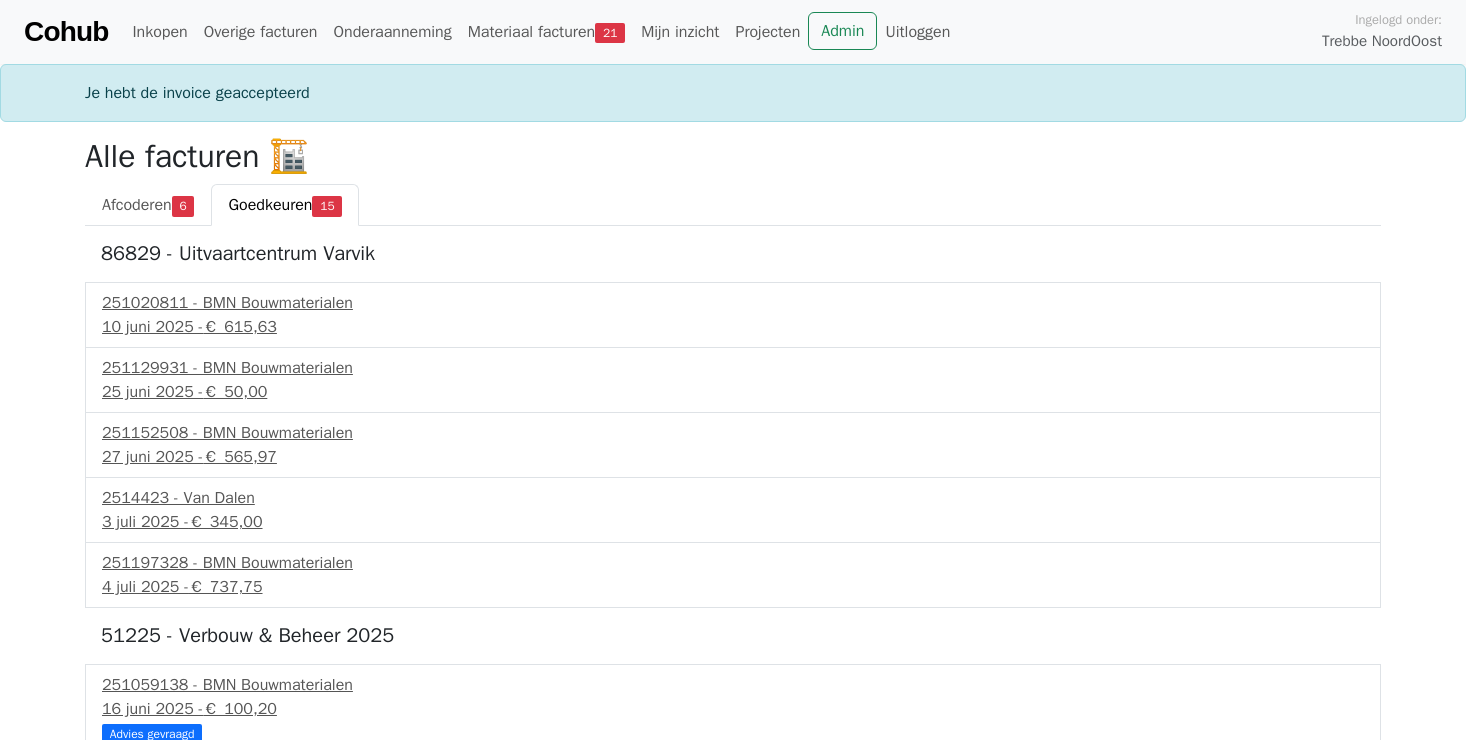 scroll, scrollTop: 0, scrollLeft: 0, axis: both 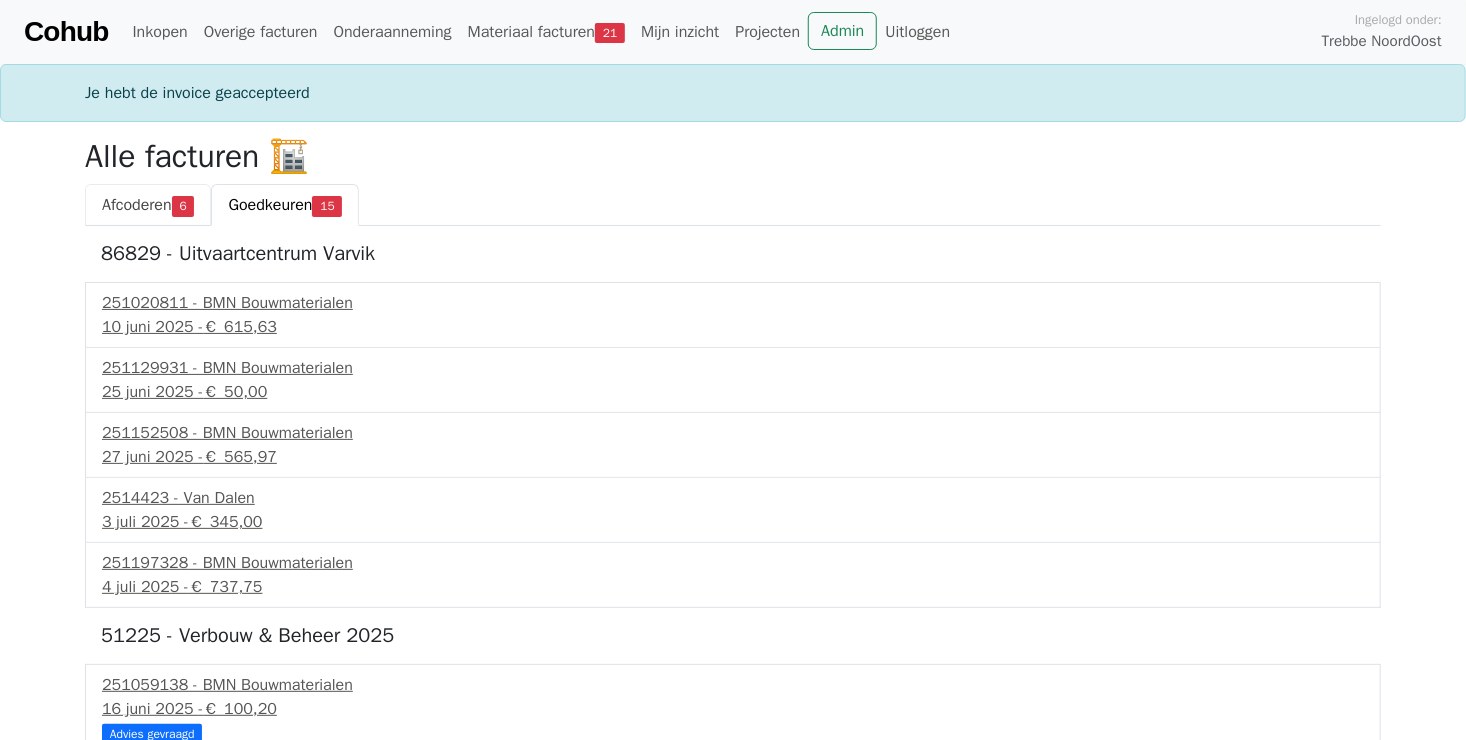 click on "Afcoderen" at bounding box center (137, 205) 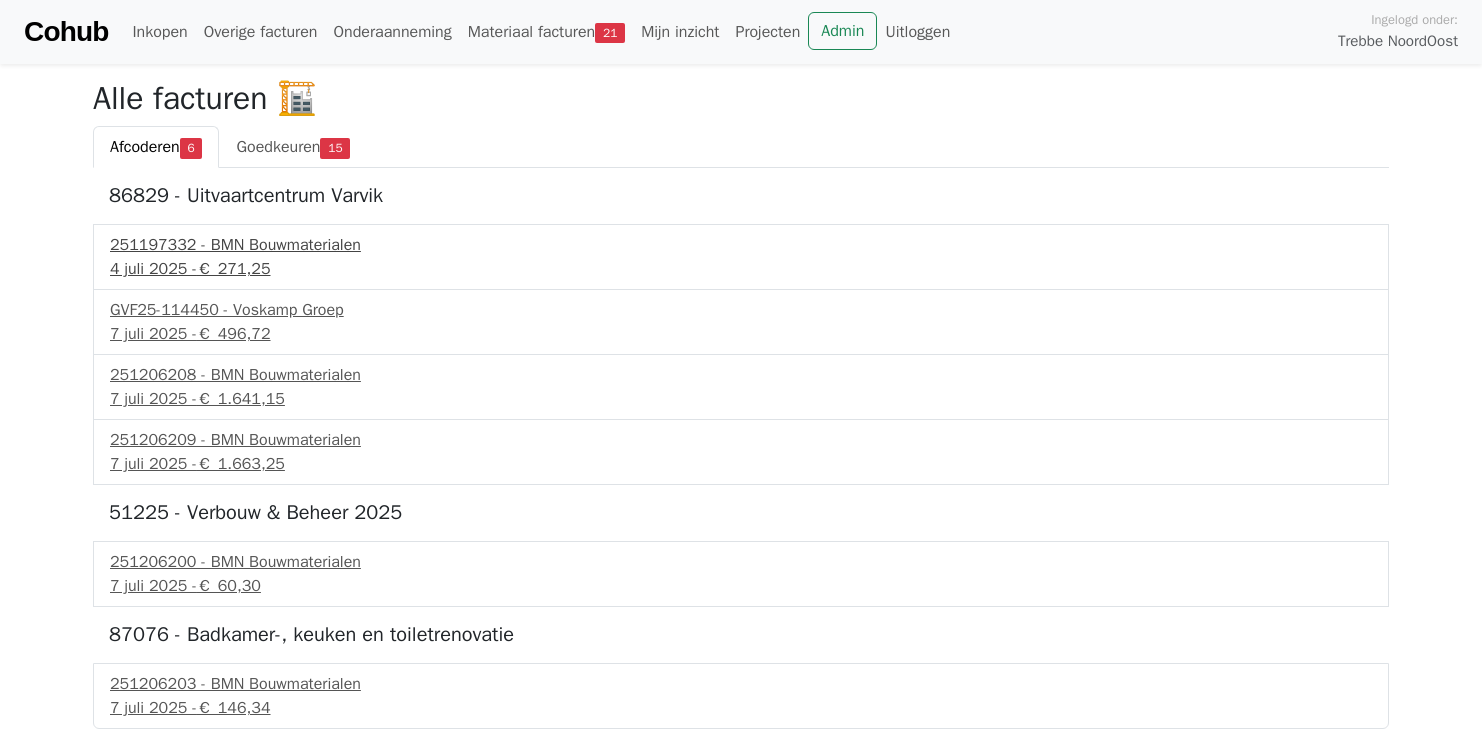 scroll, scrollTop: 0, scrollLeft: 0, axis: both 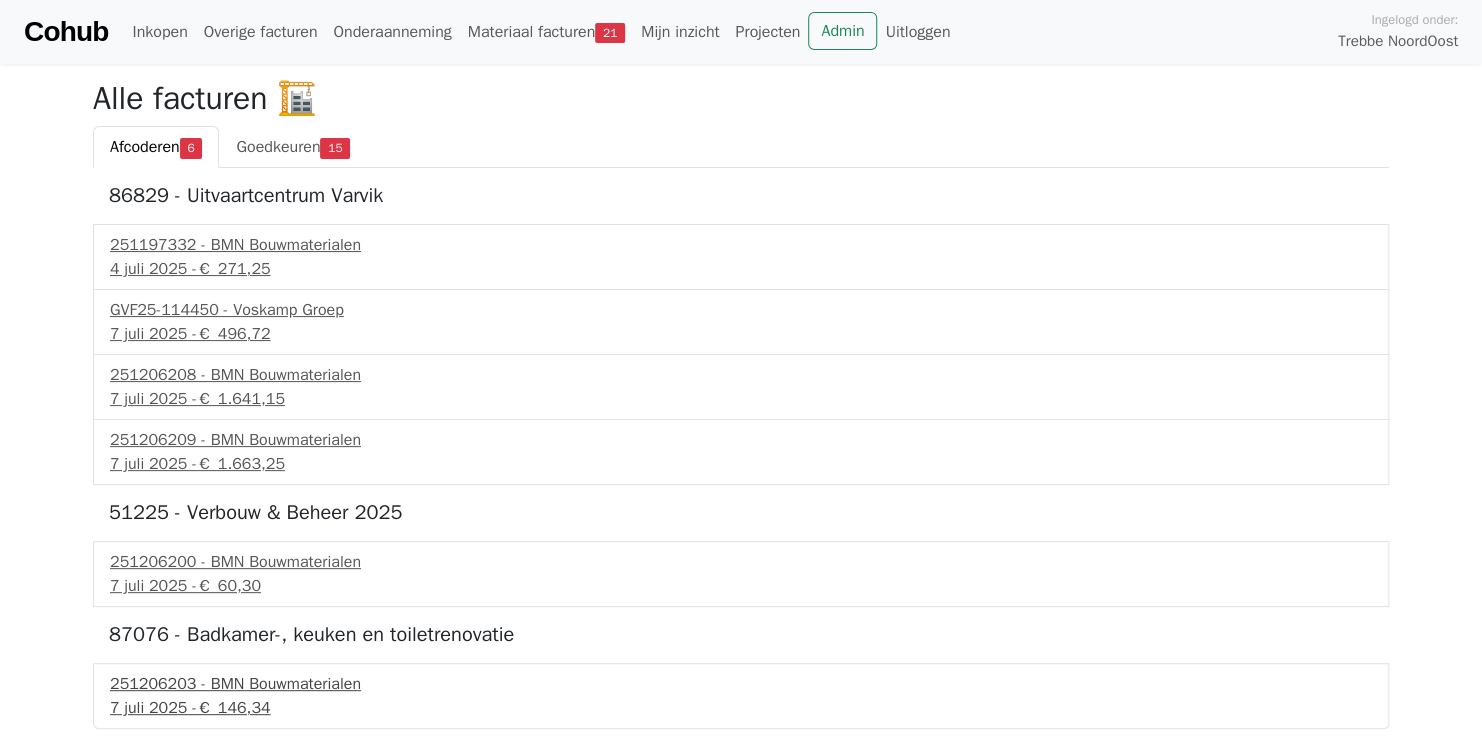 click on "€ 146,34" at bounding box center (234, 708) 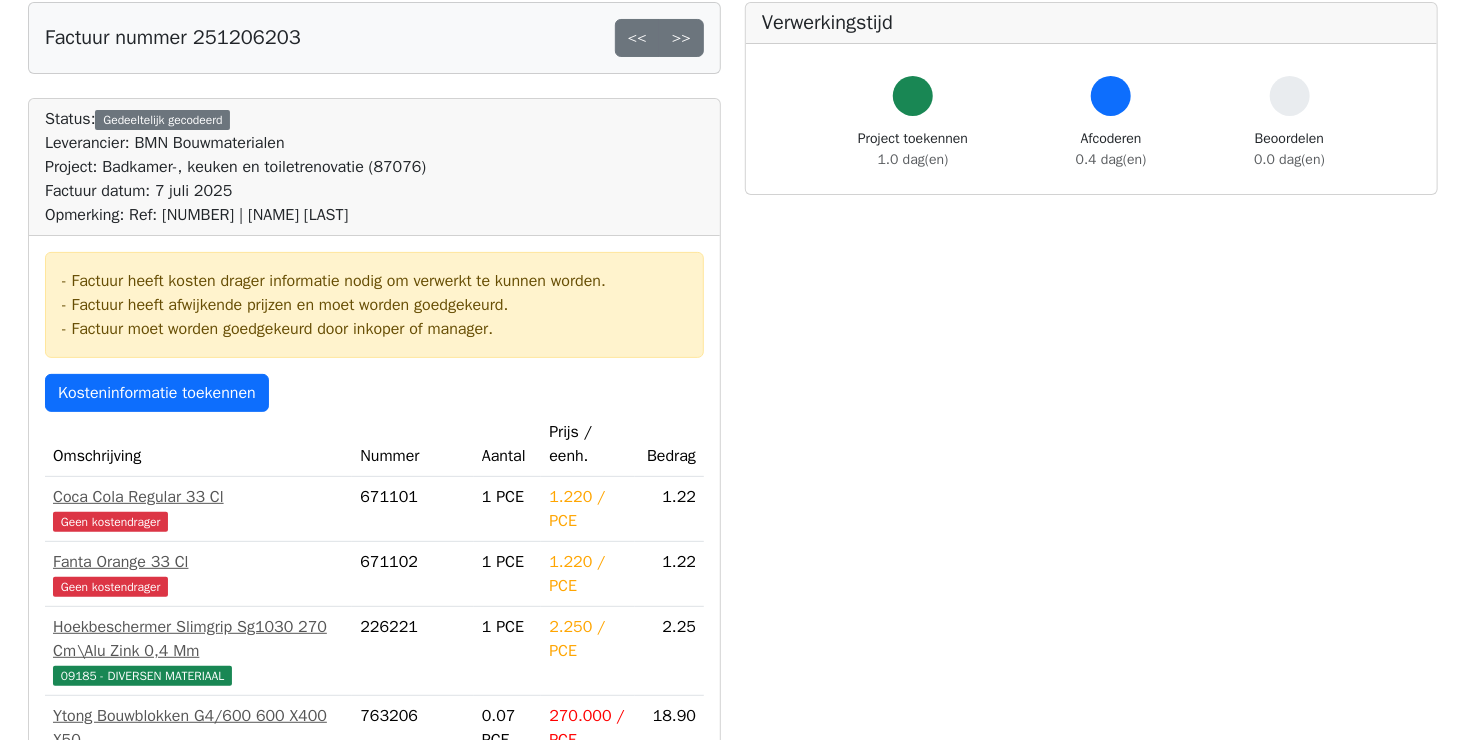 scroll, scrollTop: 300, scrollLeft: 0, axis: vertical 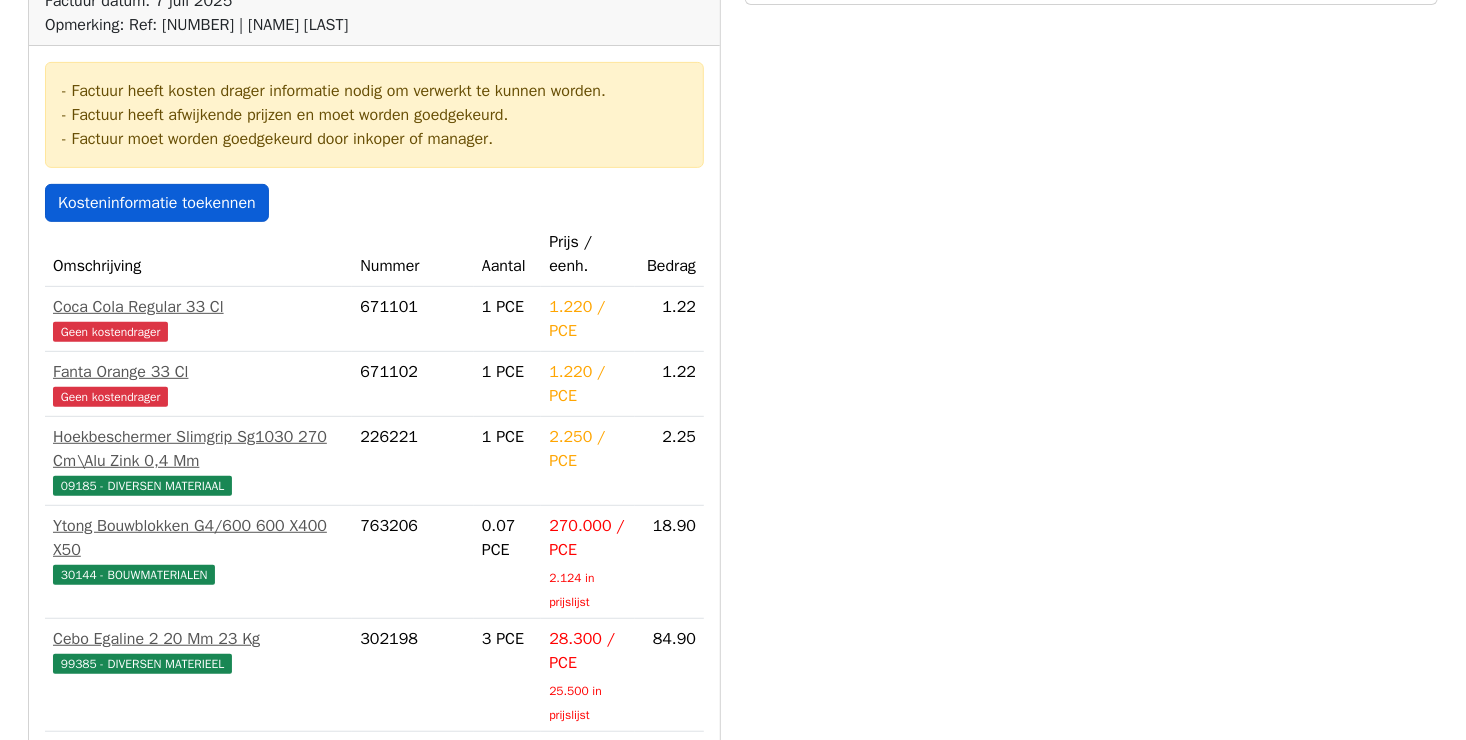 click on "Kosteninformatie toekennen" at bounding box center [157, 203] 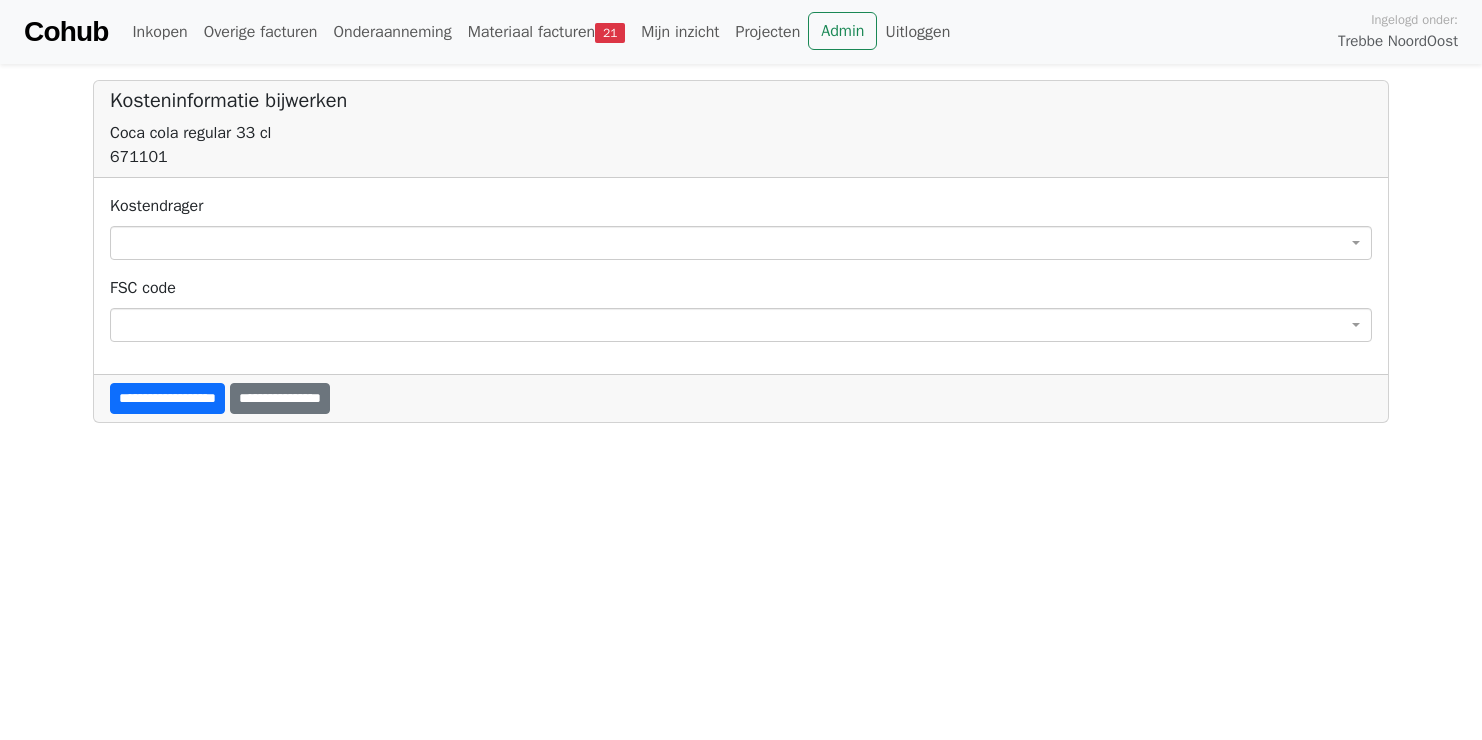 scroll, scrollTop: 0, scrollLeft: 0, axis: both 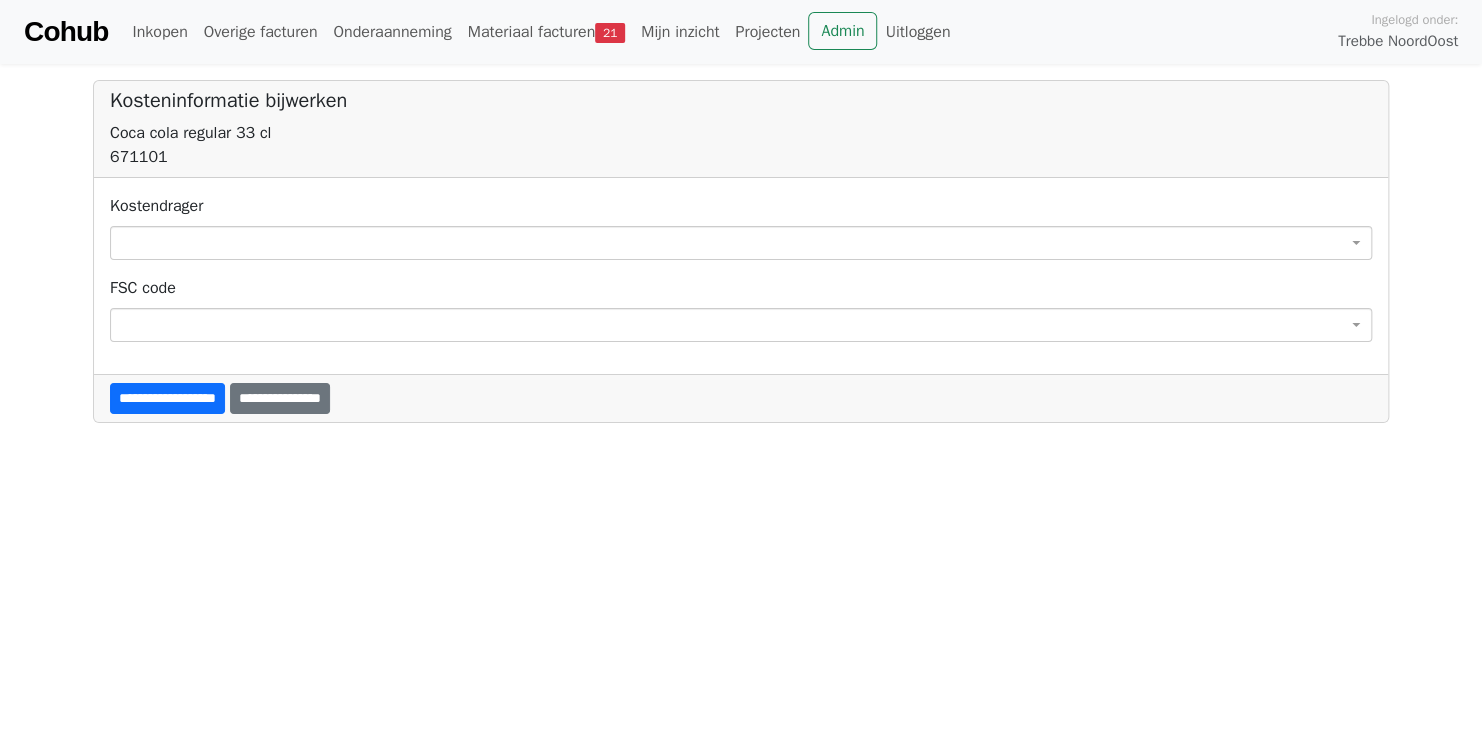 click at bounding box center [741, 243] 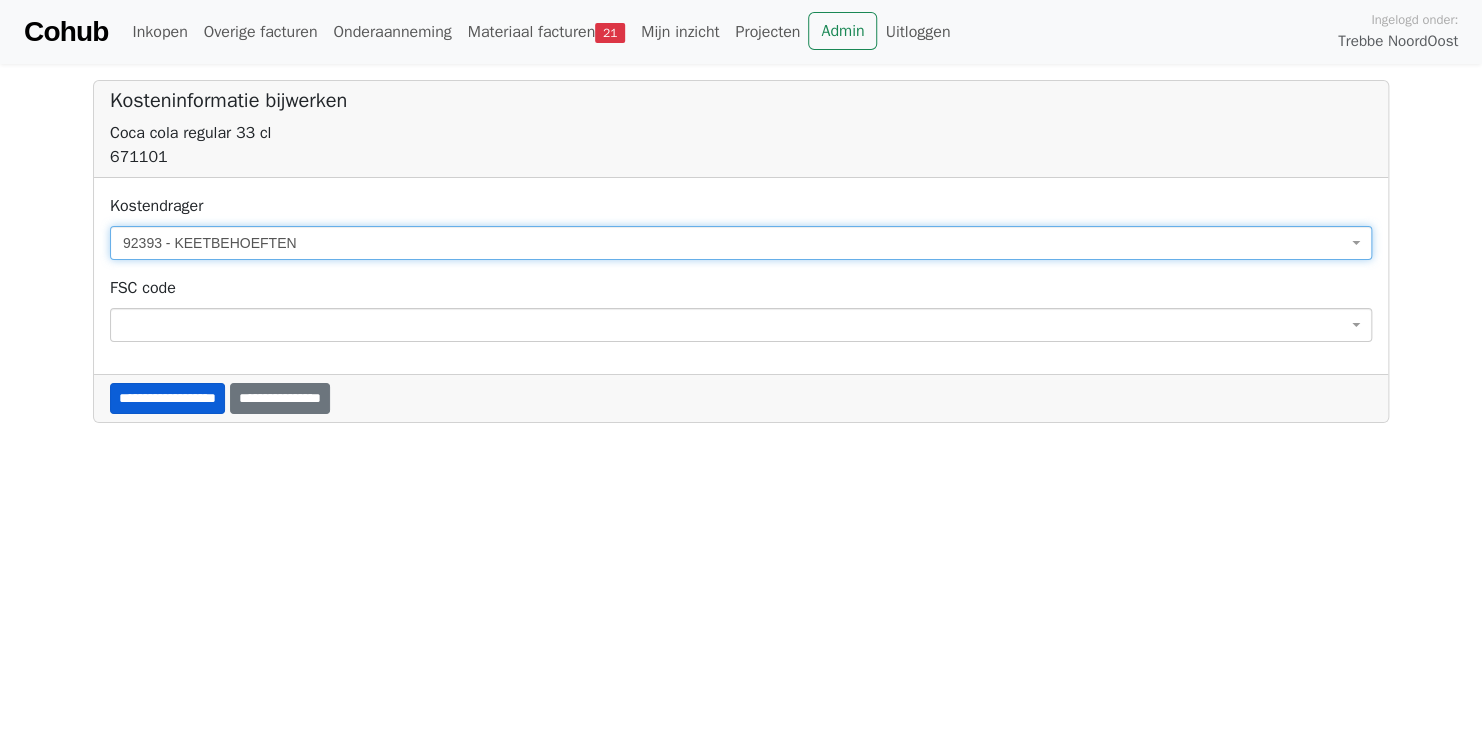 click on "**********" at bounding box center [167, 398] 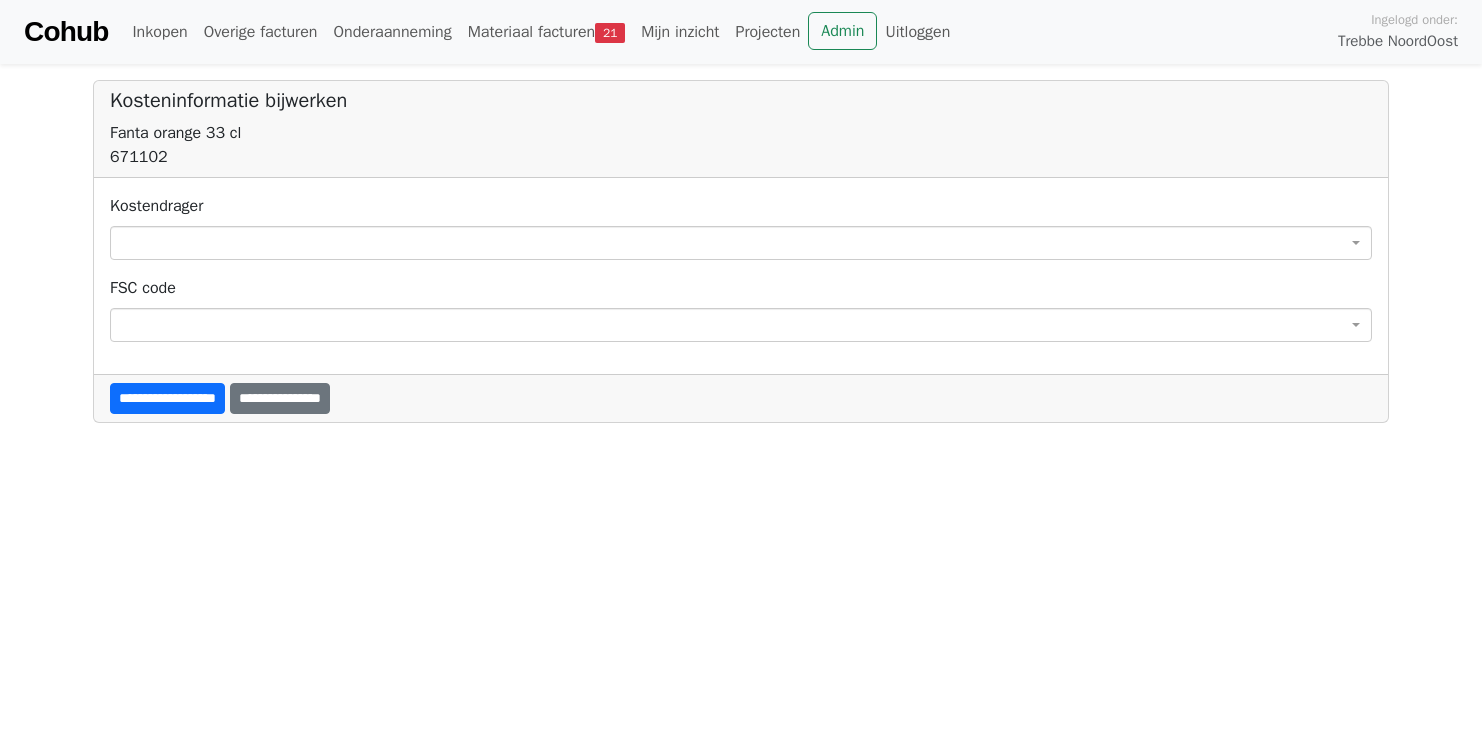 scroll, scrollTop: 0, scrollLeft: 0, axis: both 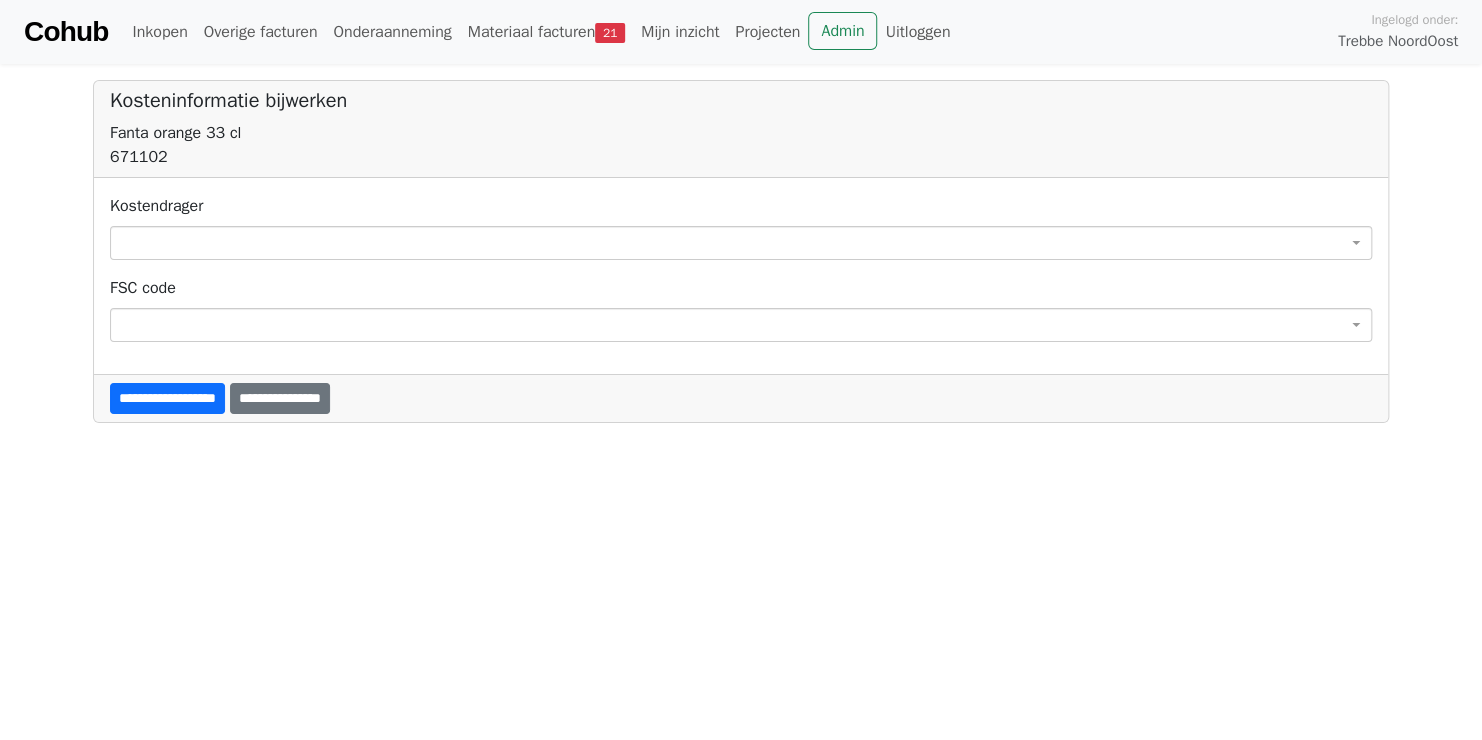 click at bounding box center [741, 243] 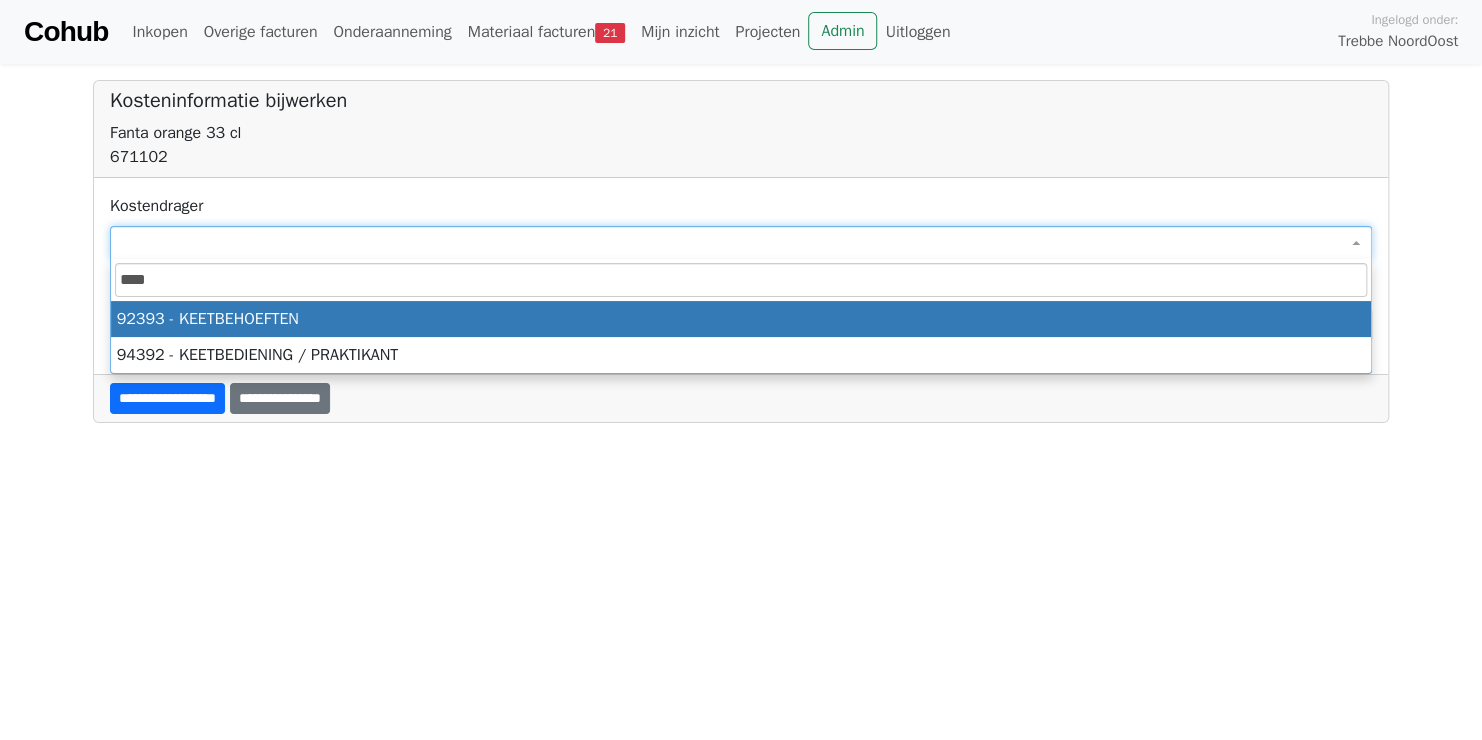 type on "****" 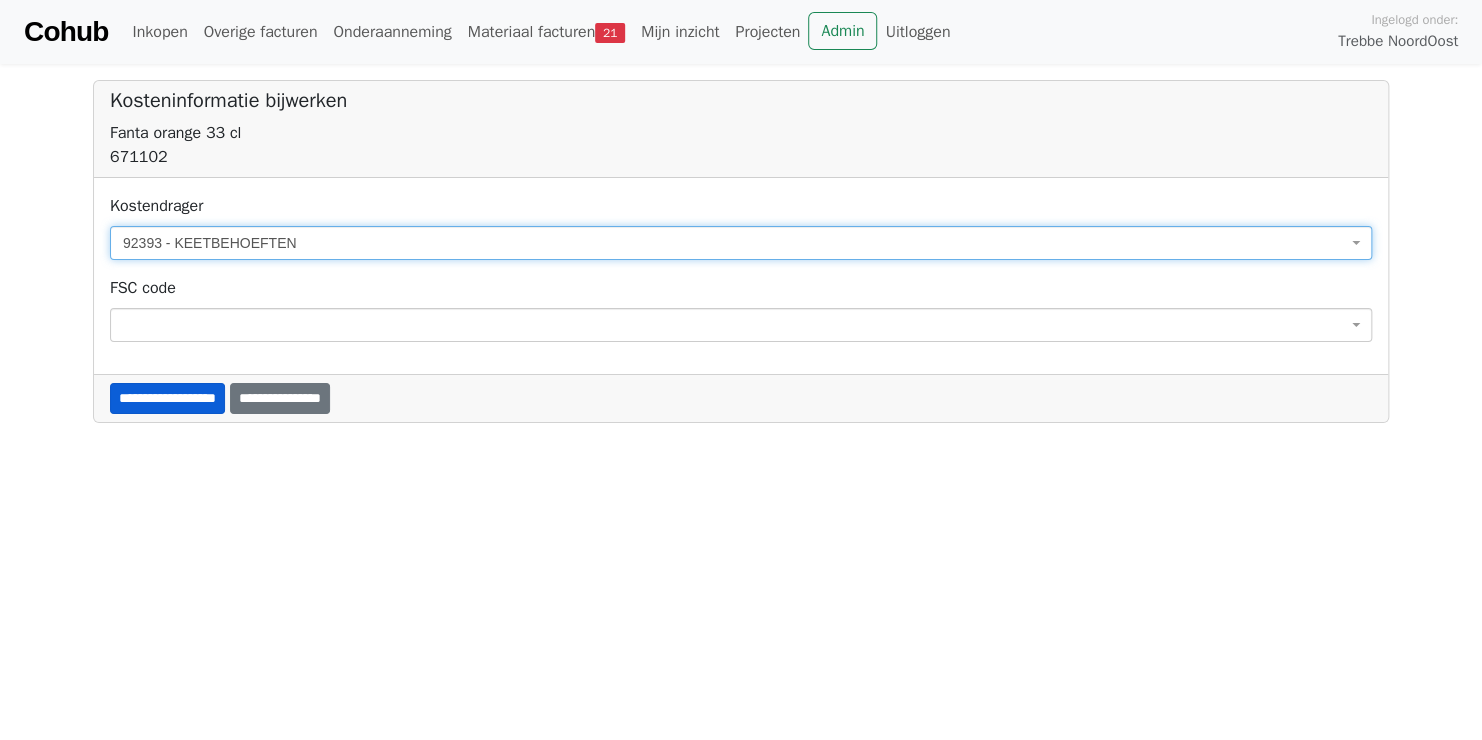 click on "**********" at bounding box center (167, 398) 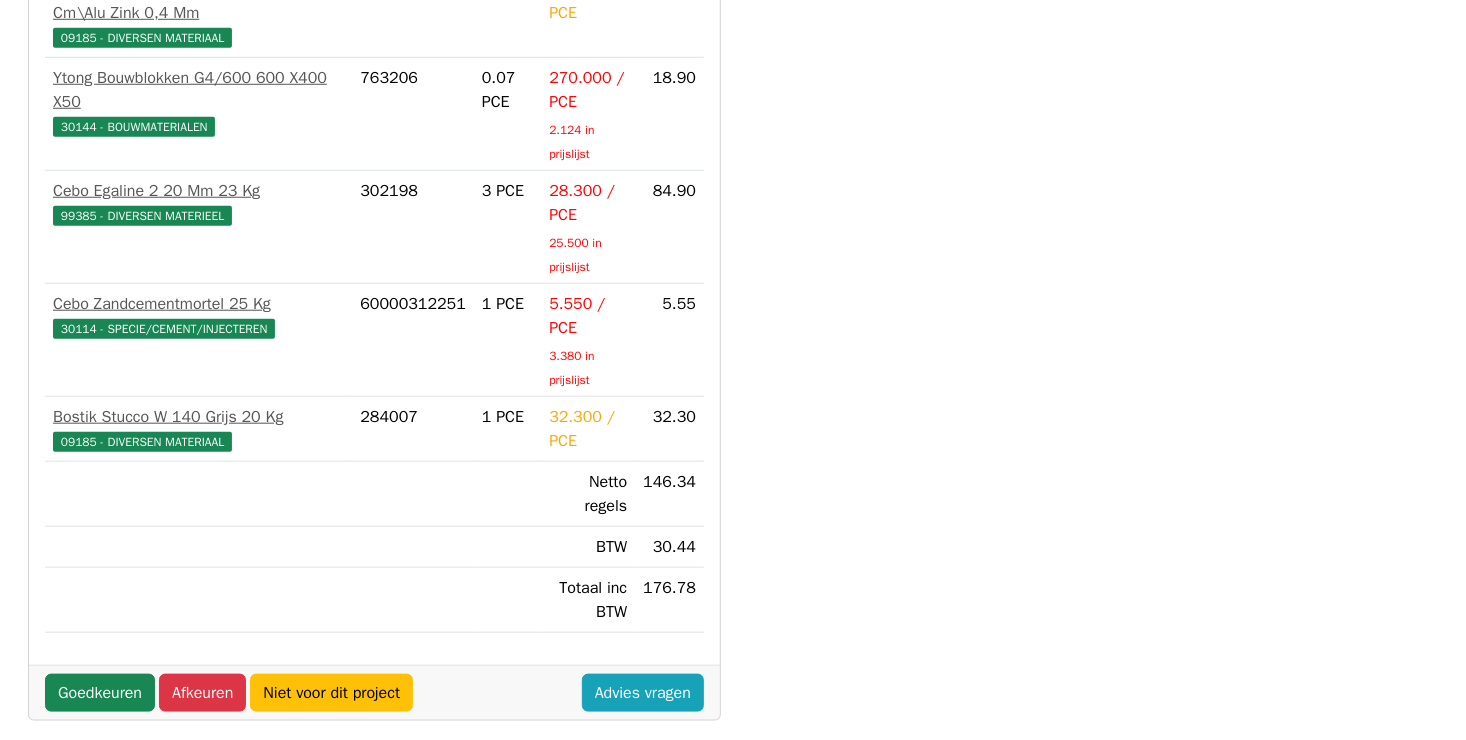 scroll, scrollTop: 800, scrollLeft: 0, axis: vertical 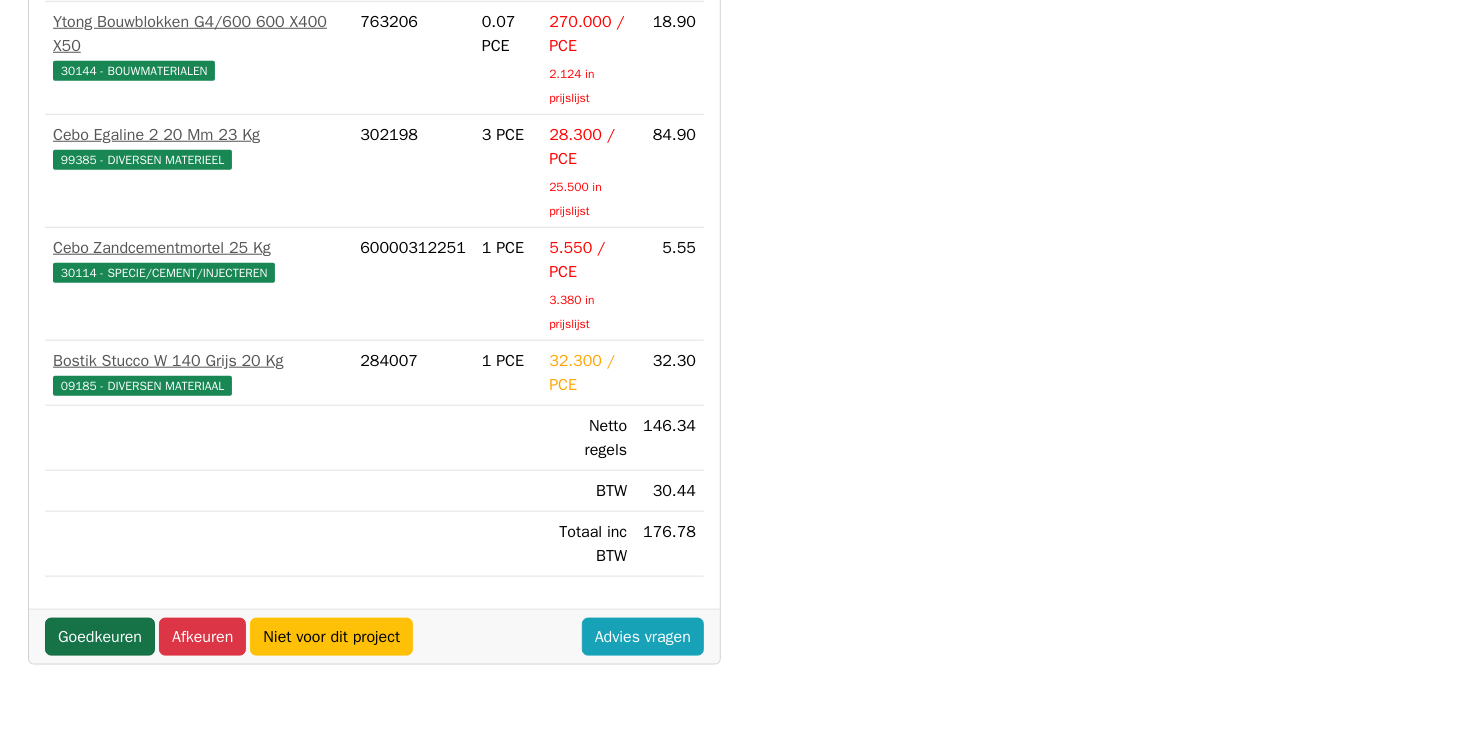 click on "Goedkeuren" at bounding box center [100, 637] 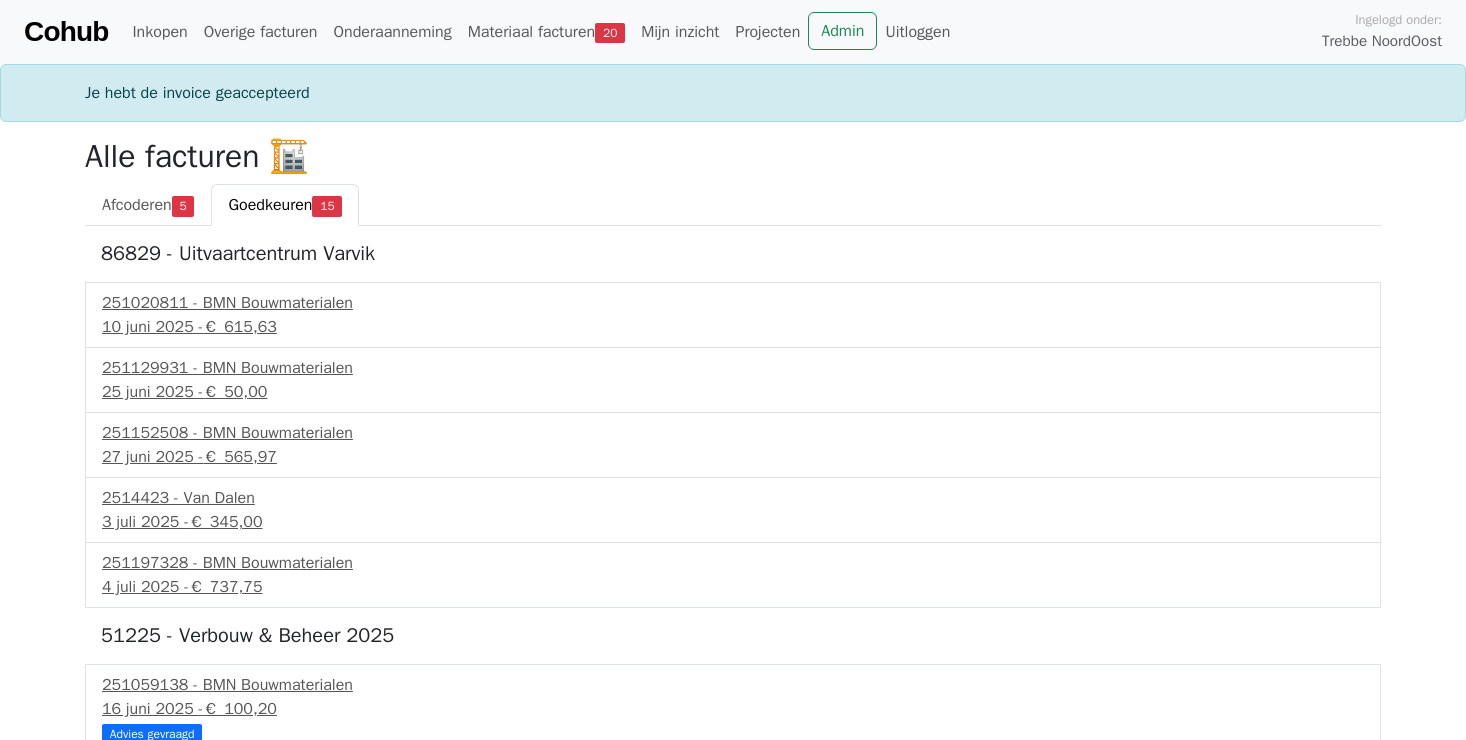 scroll, scrollTop: 0, scrollLeft: 0, axis: both 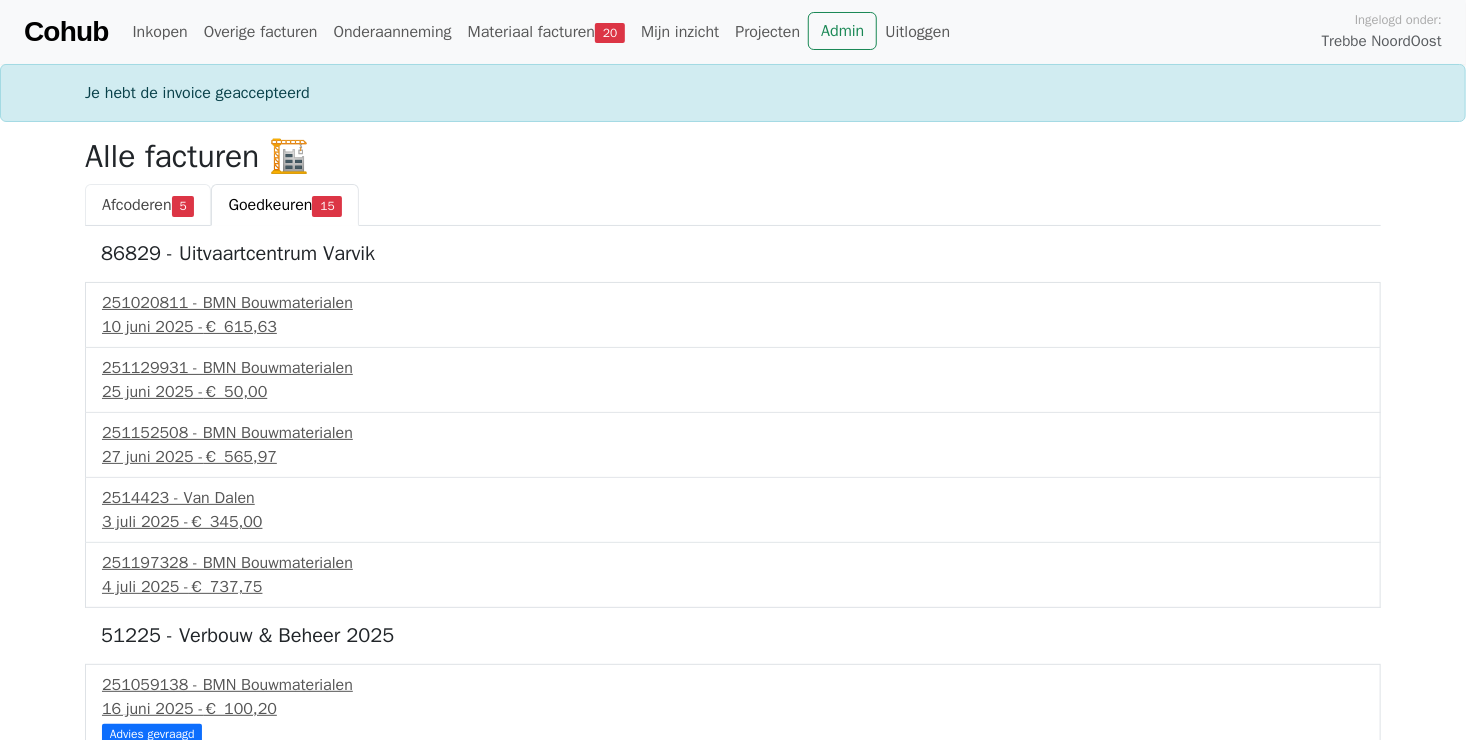 click on "Afcoderen" at bounding box center [137, 205] 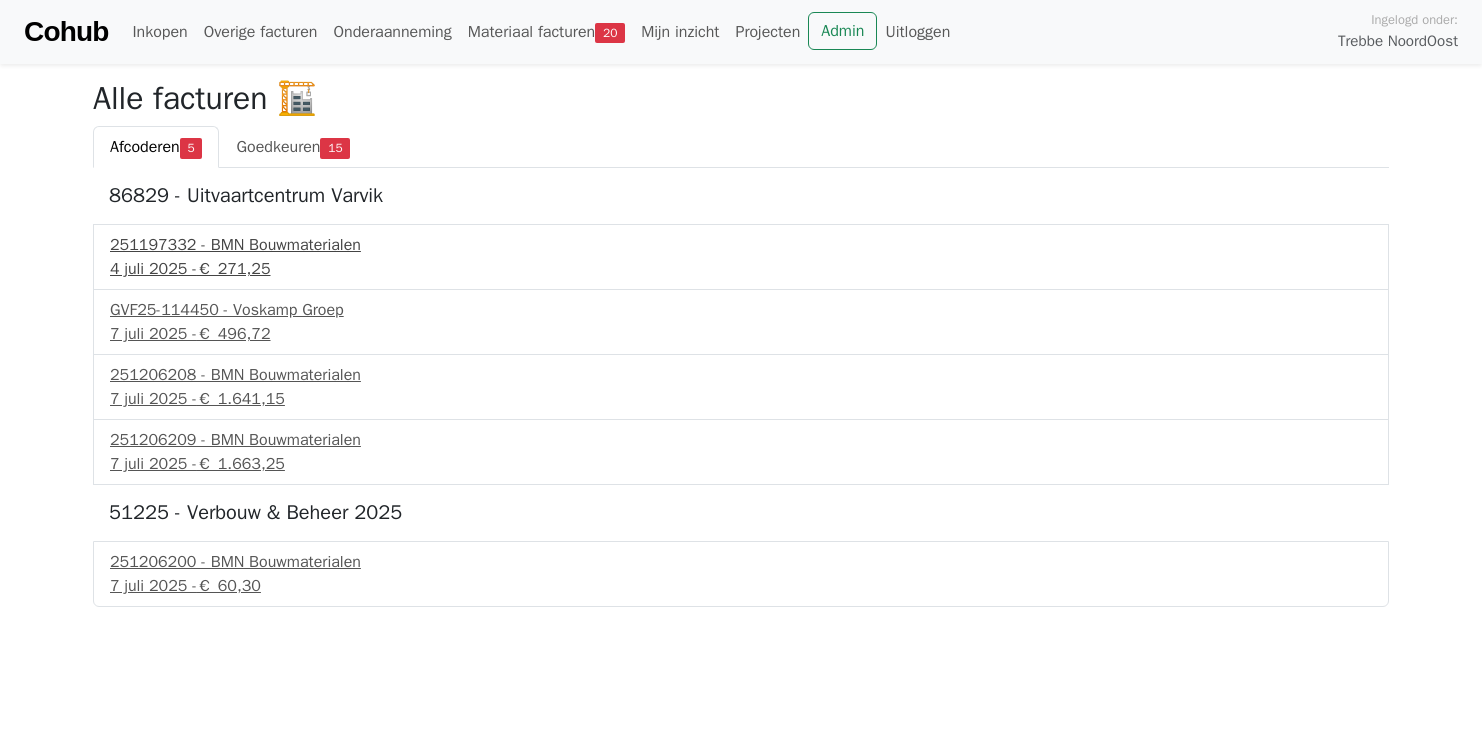 scroll, scrollTop: 0, scrollLeft: 0, axis: both 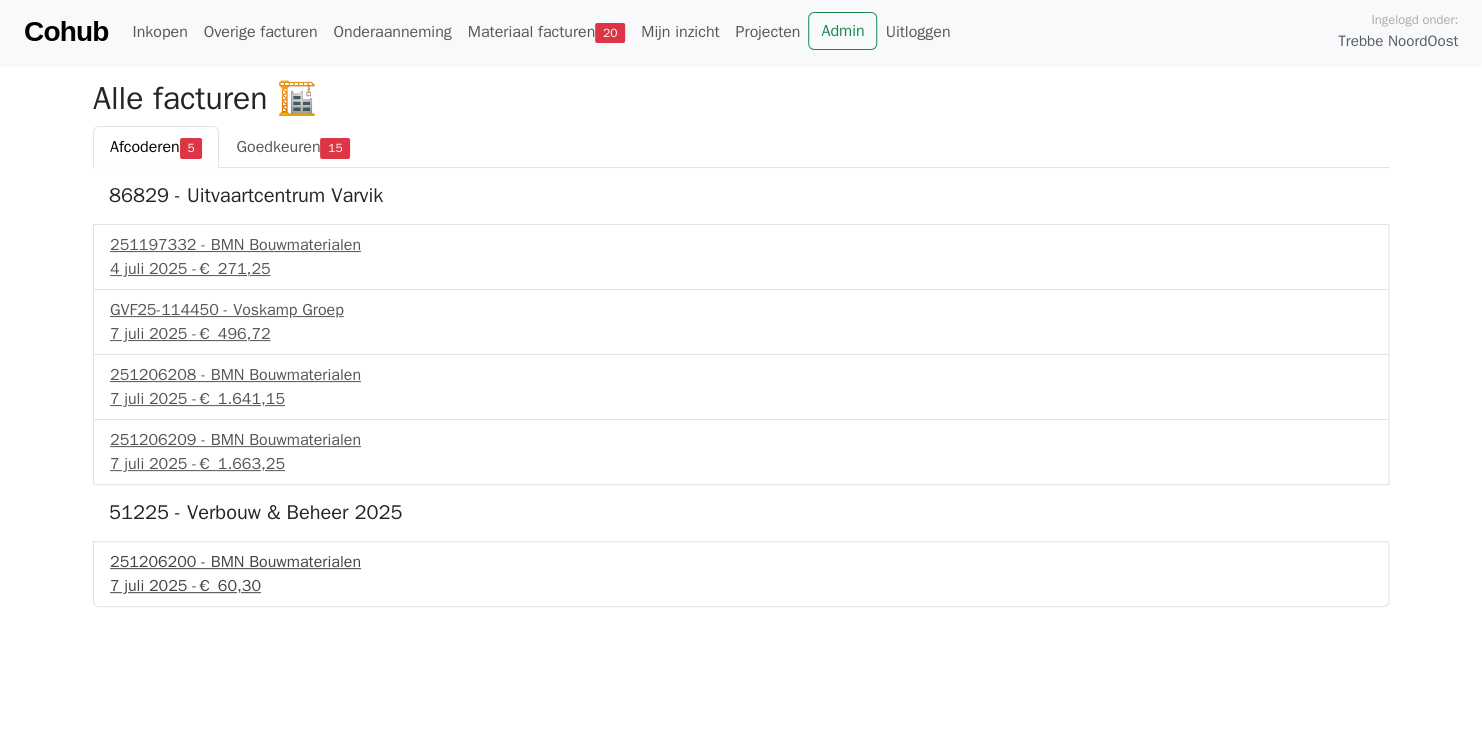 click on "251206200 - BMN Bouwmaterialen" at bounding box center (741, 562) 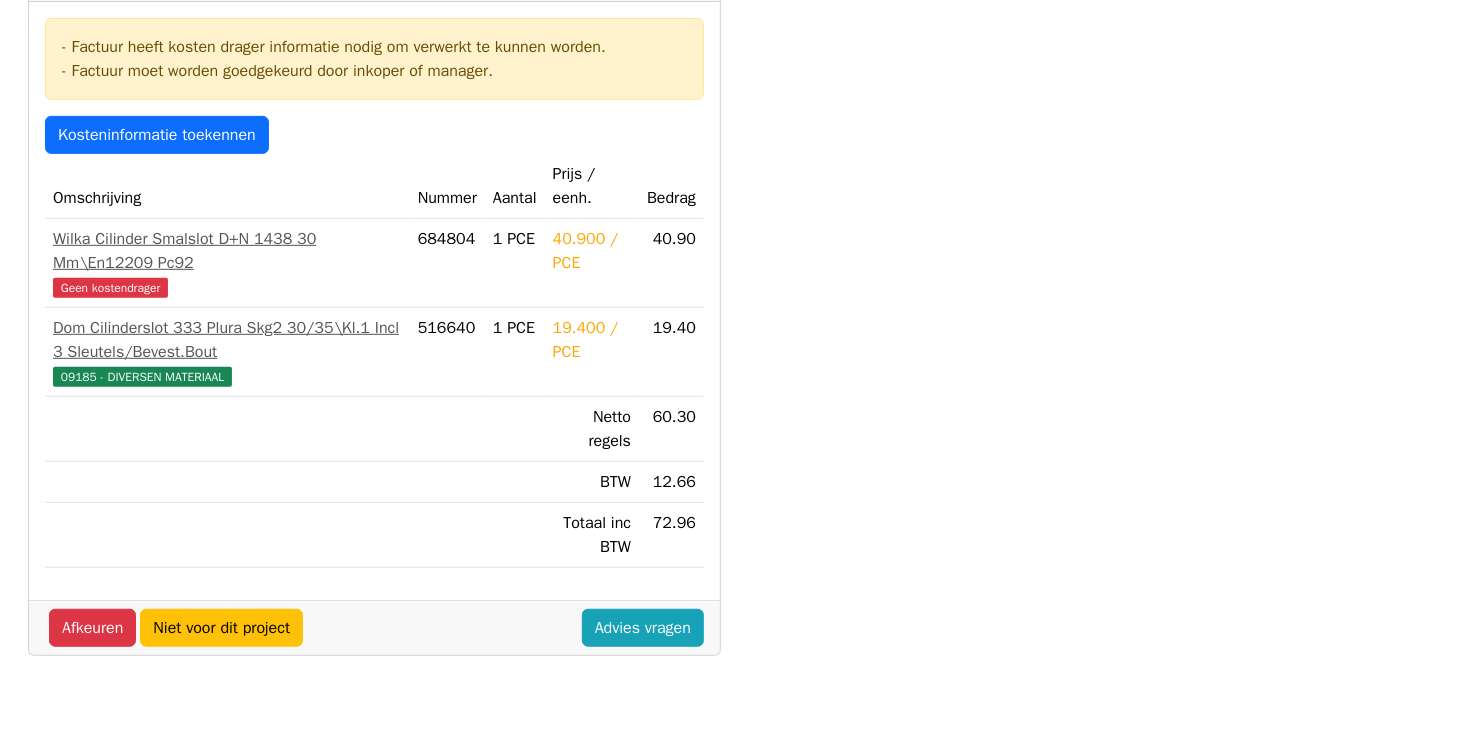 scroll, scrollTop: 400, scrollLeft: 0, axis: vertical 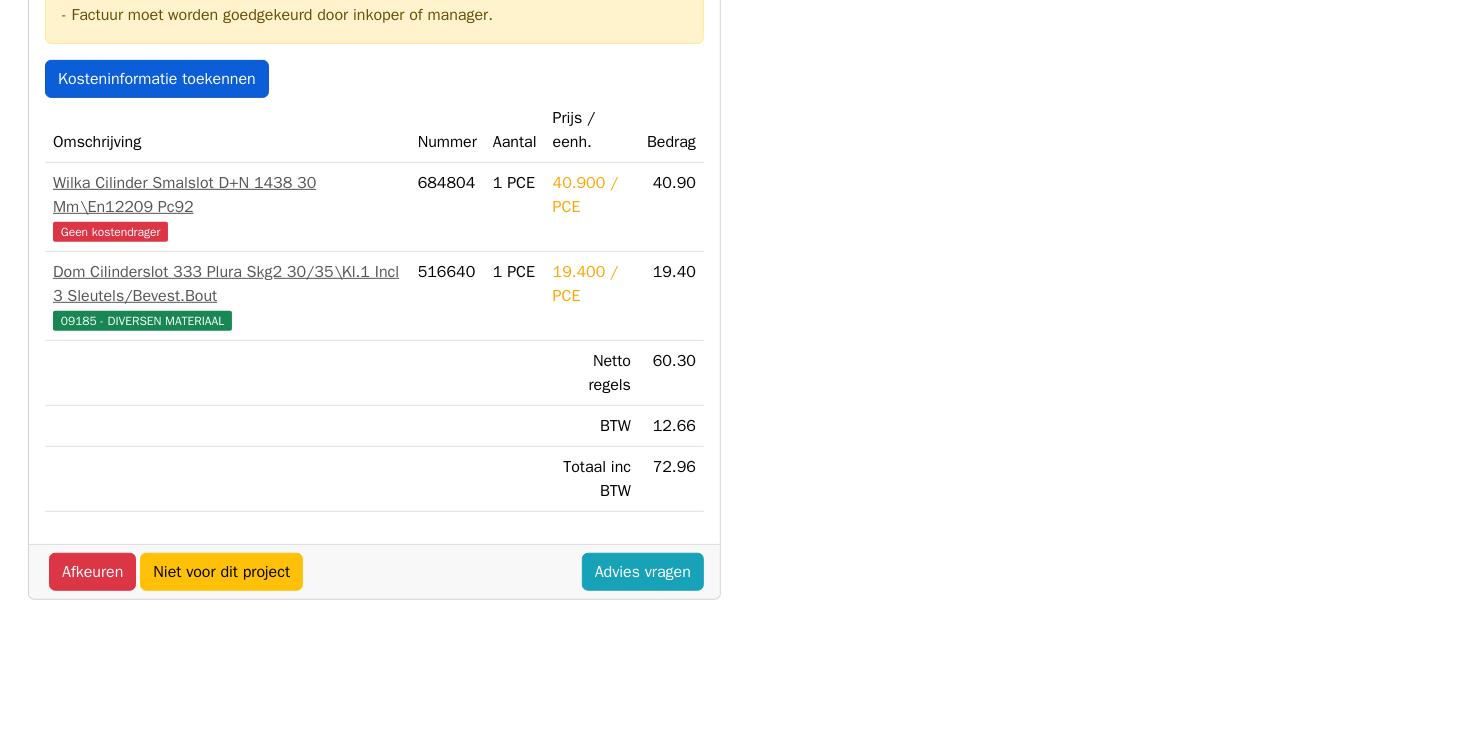 click on "Kosteninformatie toekennen" at bounding box center [157, 79] 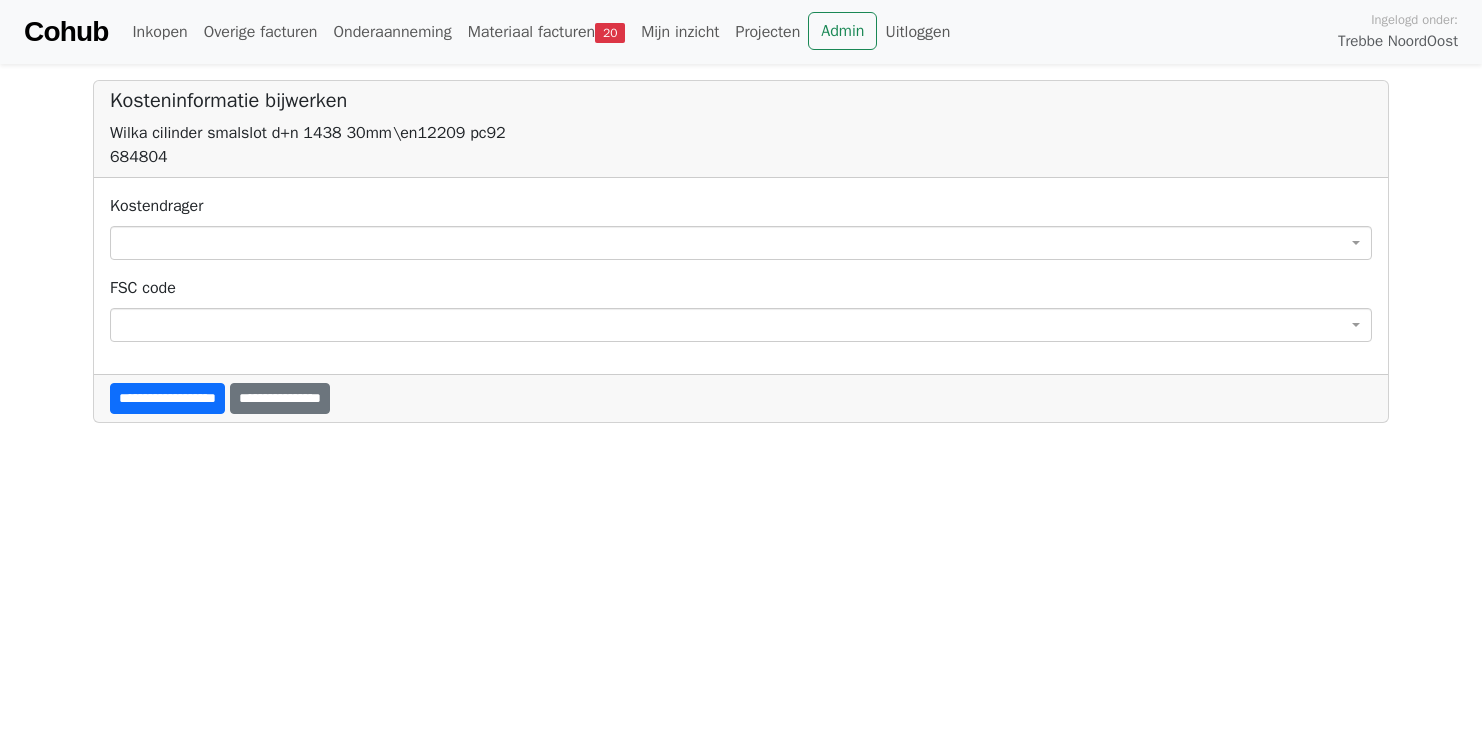 scroll, scrollTop: 0, scrollLeft: 0, axis: both 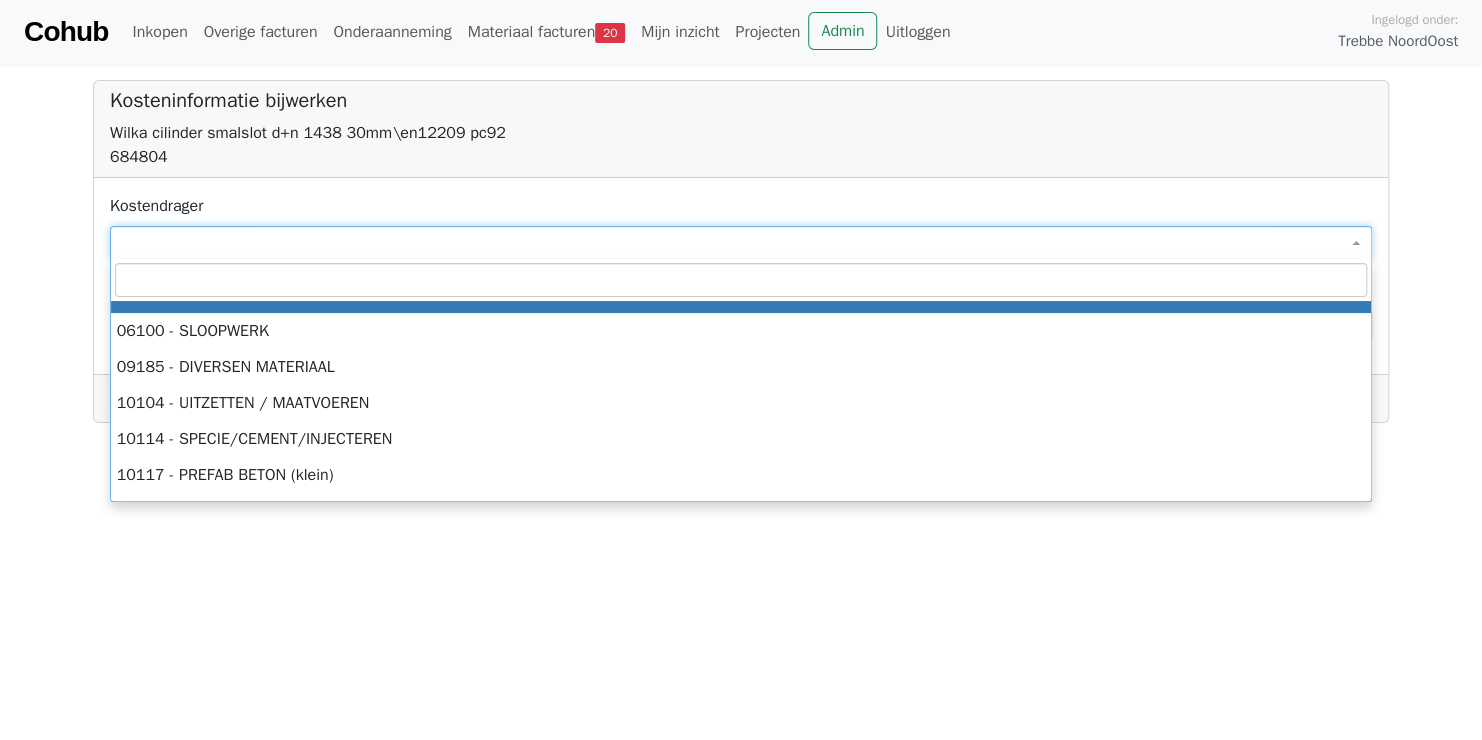 click at bounding box center (741, 243) 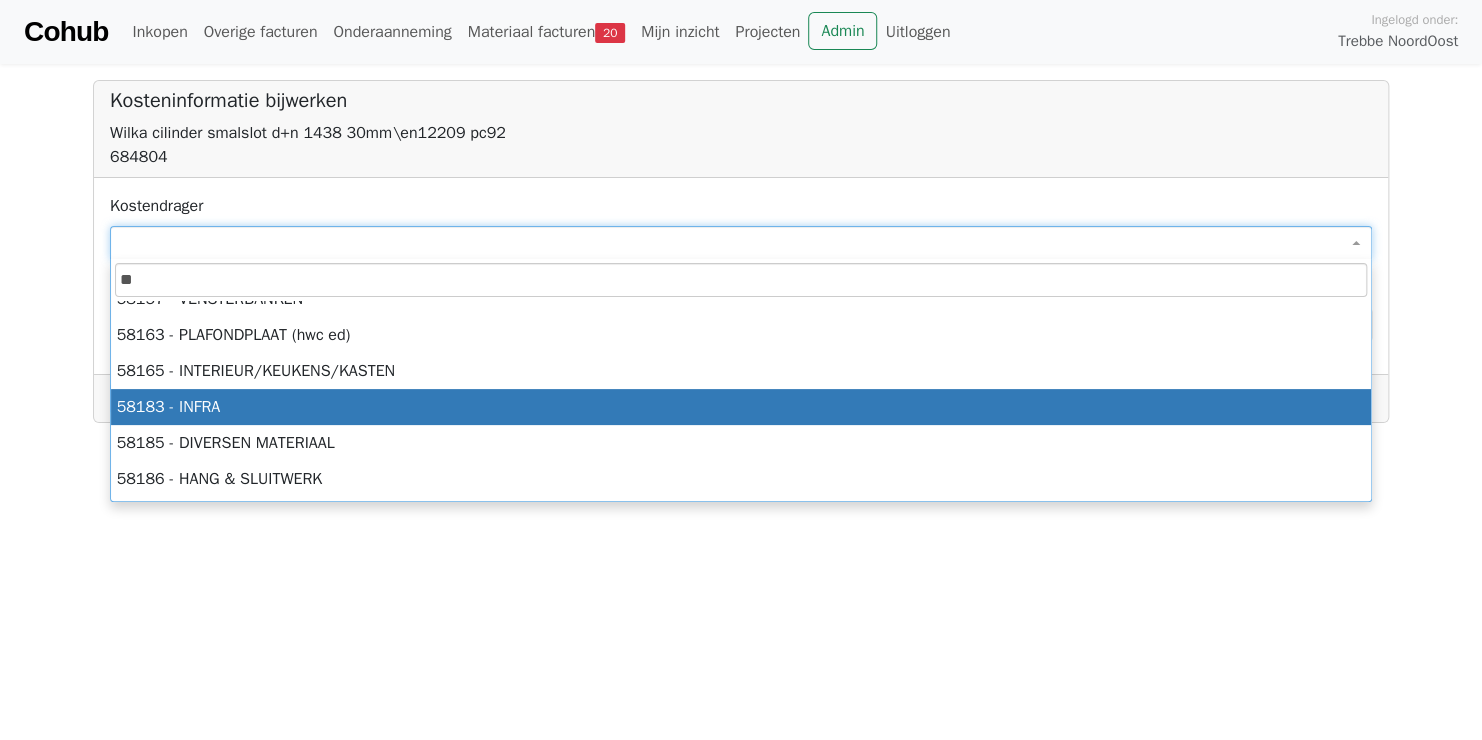 scroll, scrollTop: 300, scrollLeft: 0, axis: vertical 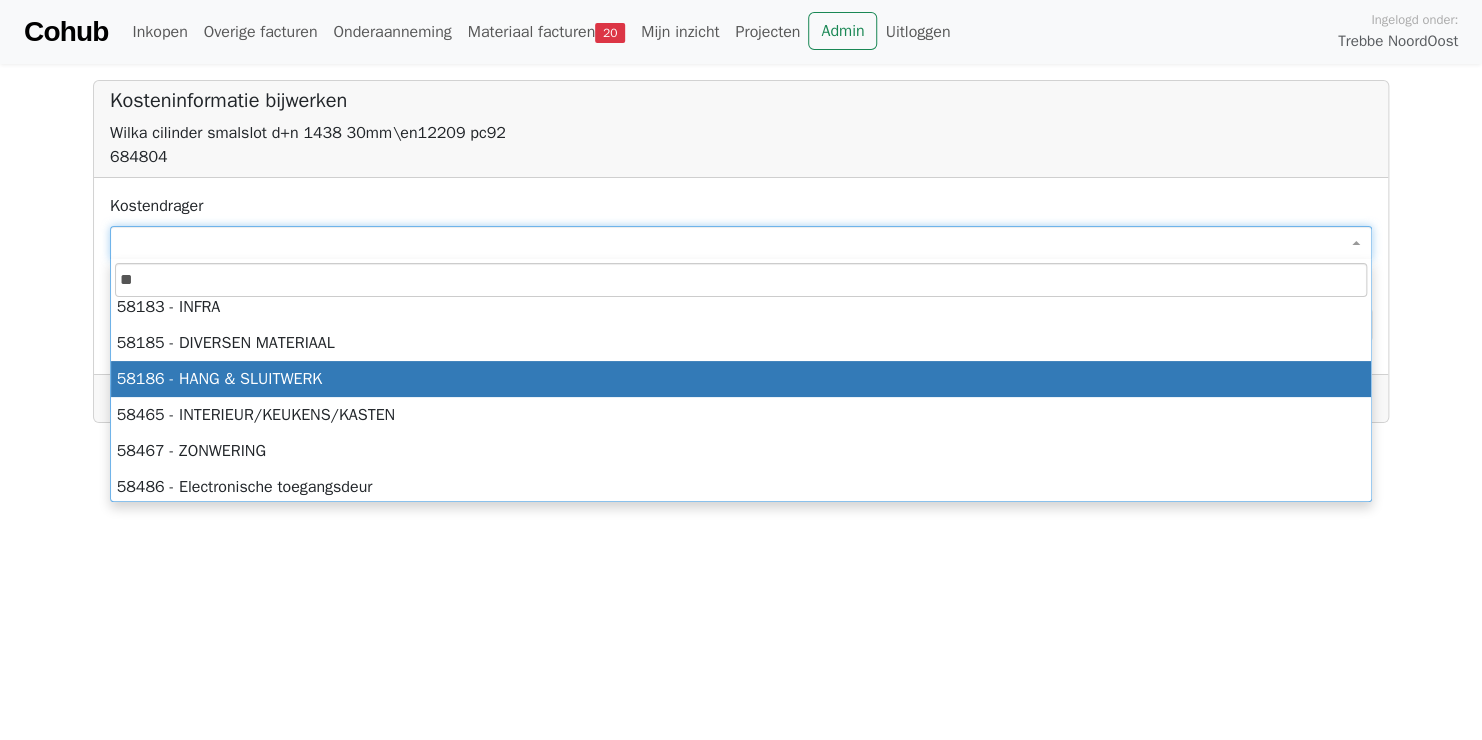 type on "**" 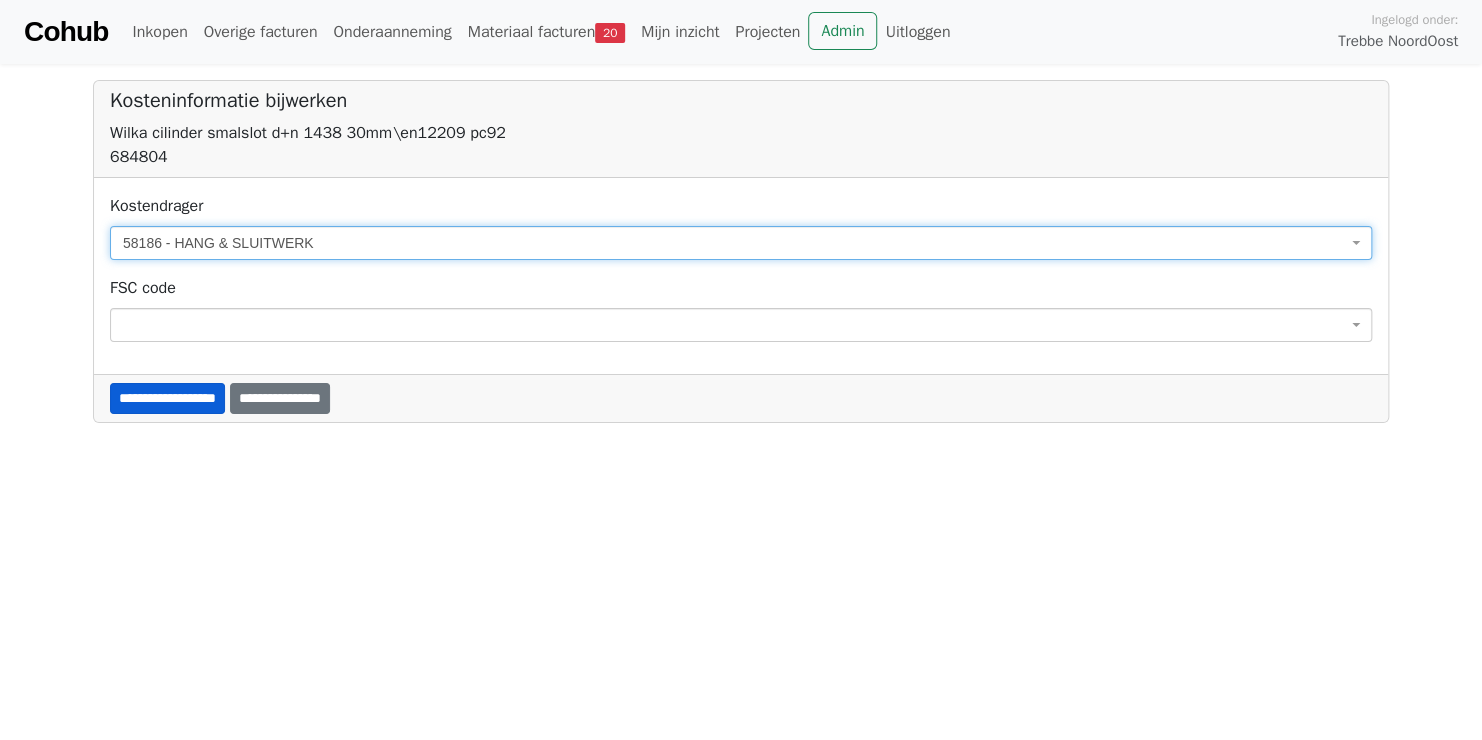 click on "**********" at bounding box center (167, 398) 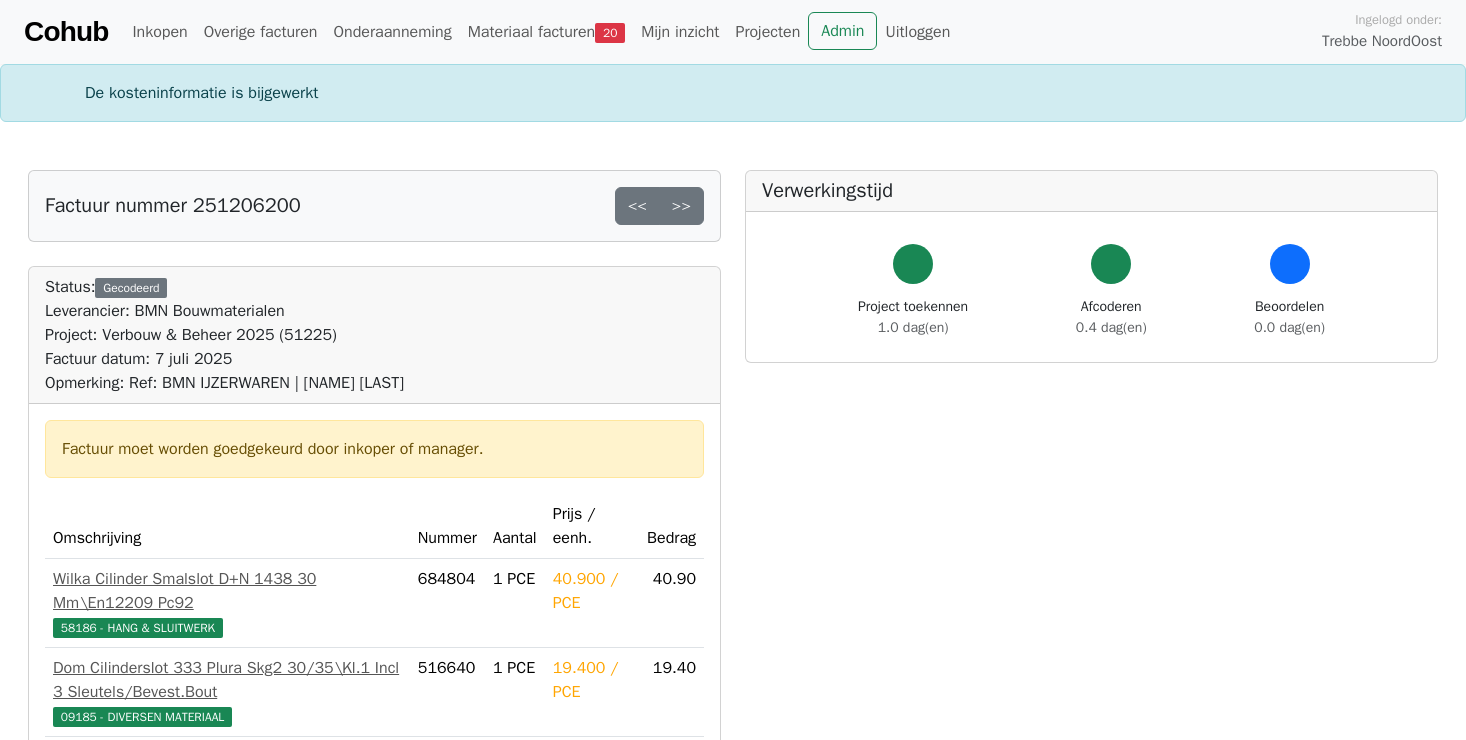 scroll, scrollTop: 0, scrollLeft: 0, axis: both 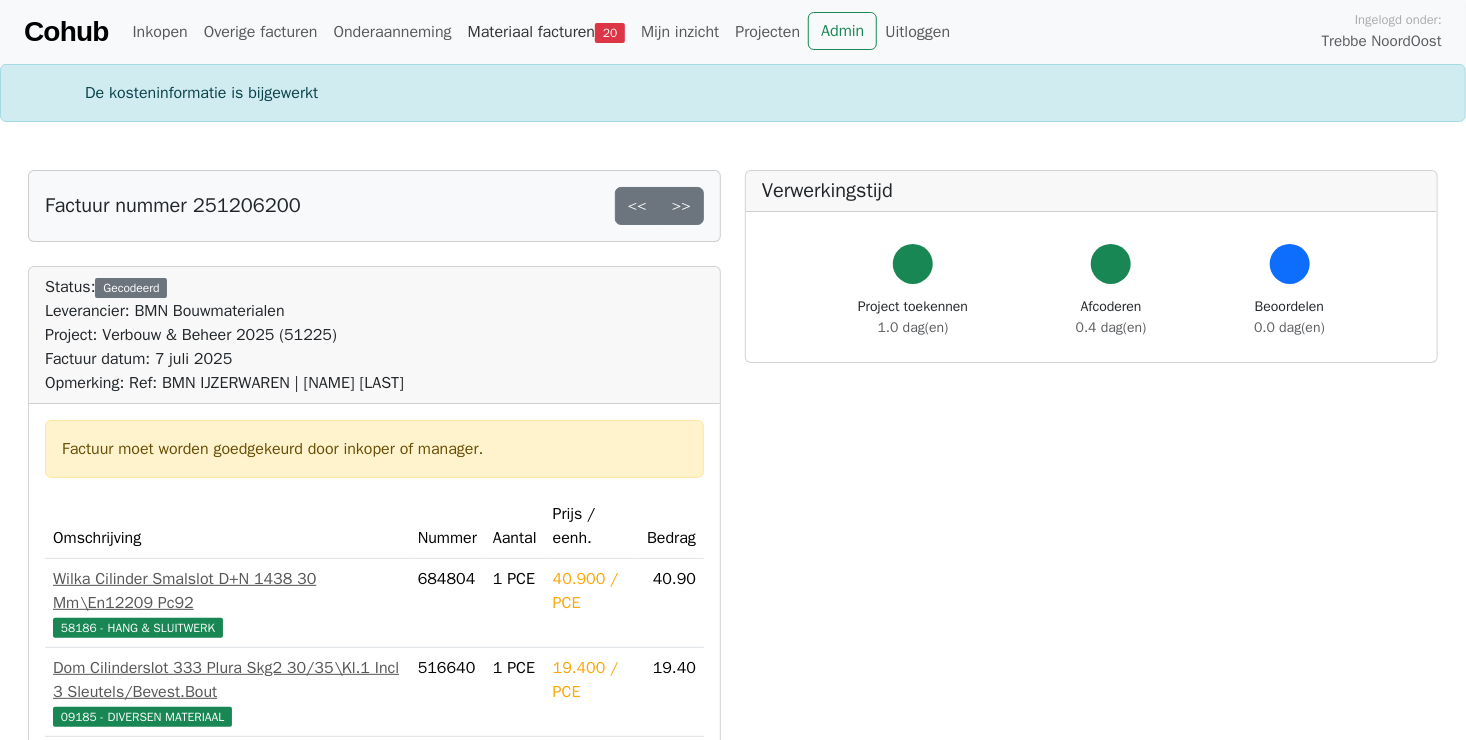 click on "Materiaal facturen  20" at bounding box center [546, 32] 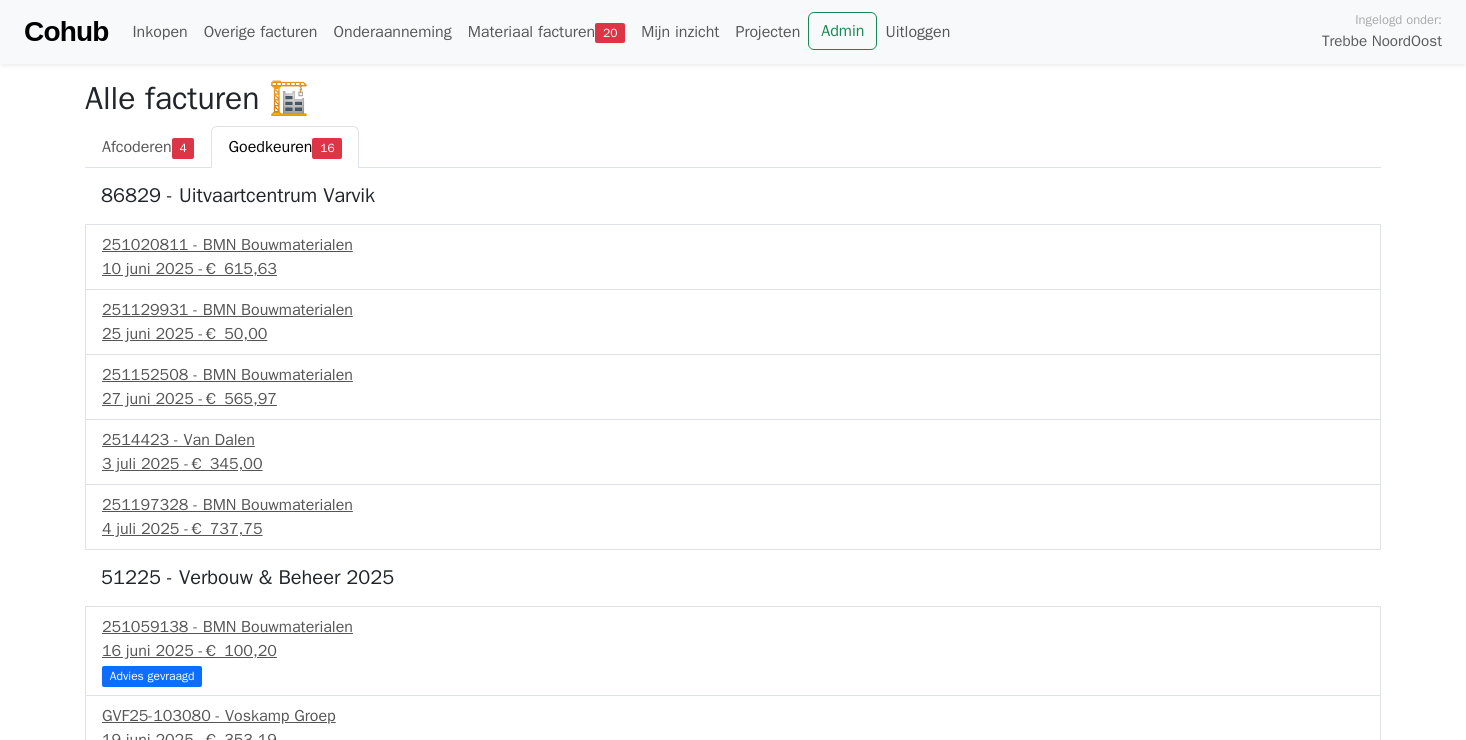 scroll, scrollTop: 0, scrollLeft: 0, axis: both 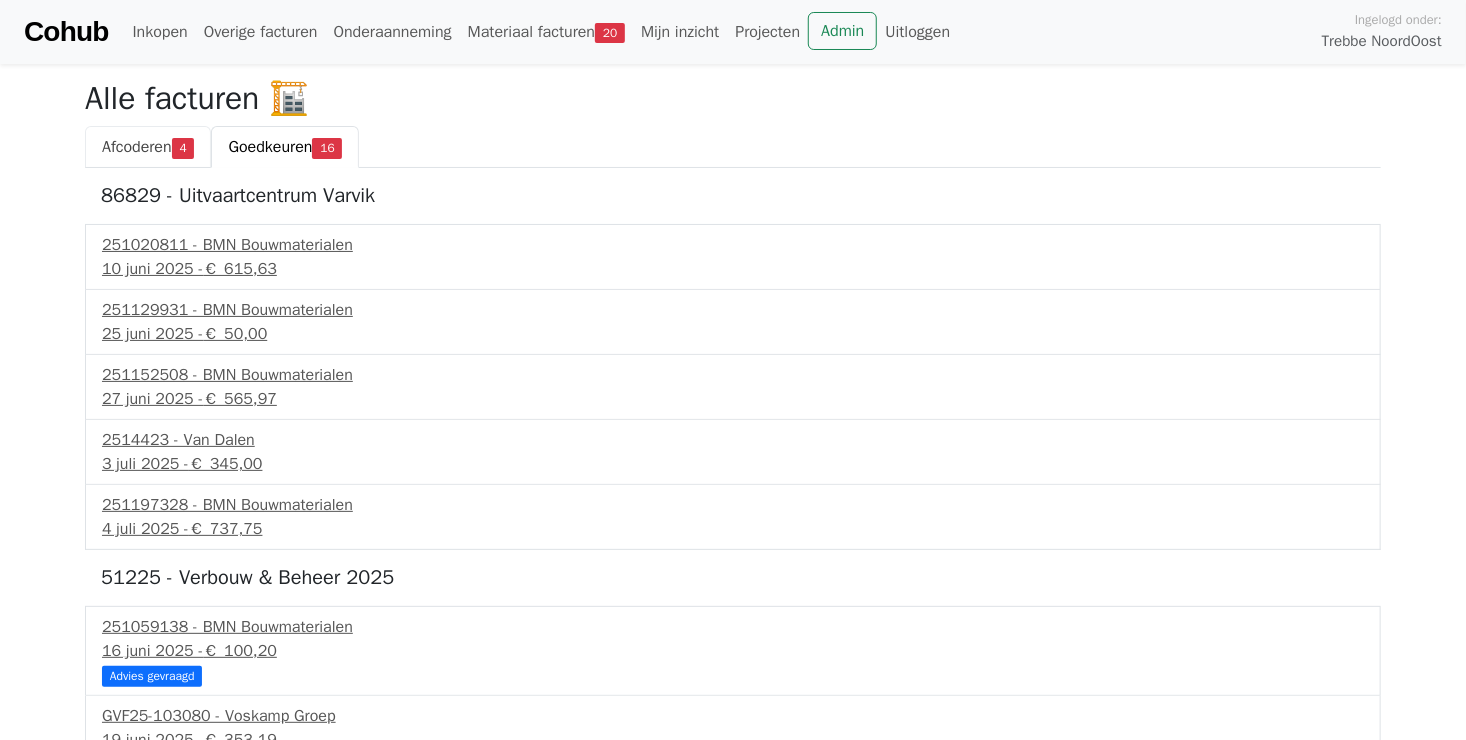 click on "Afcoderen" at bounding box center [137, 147] 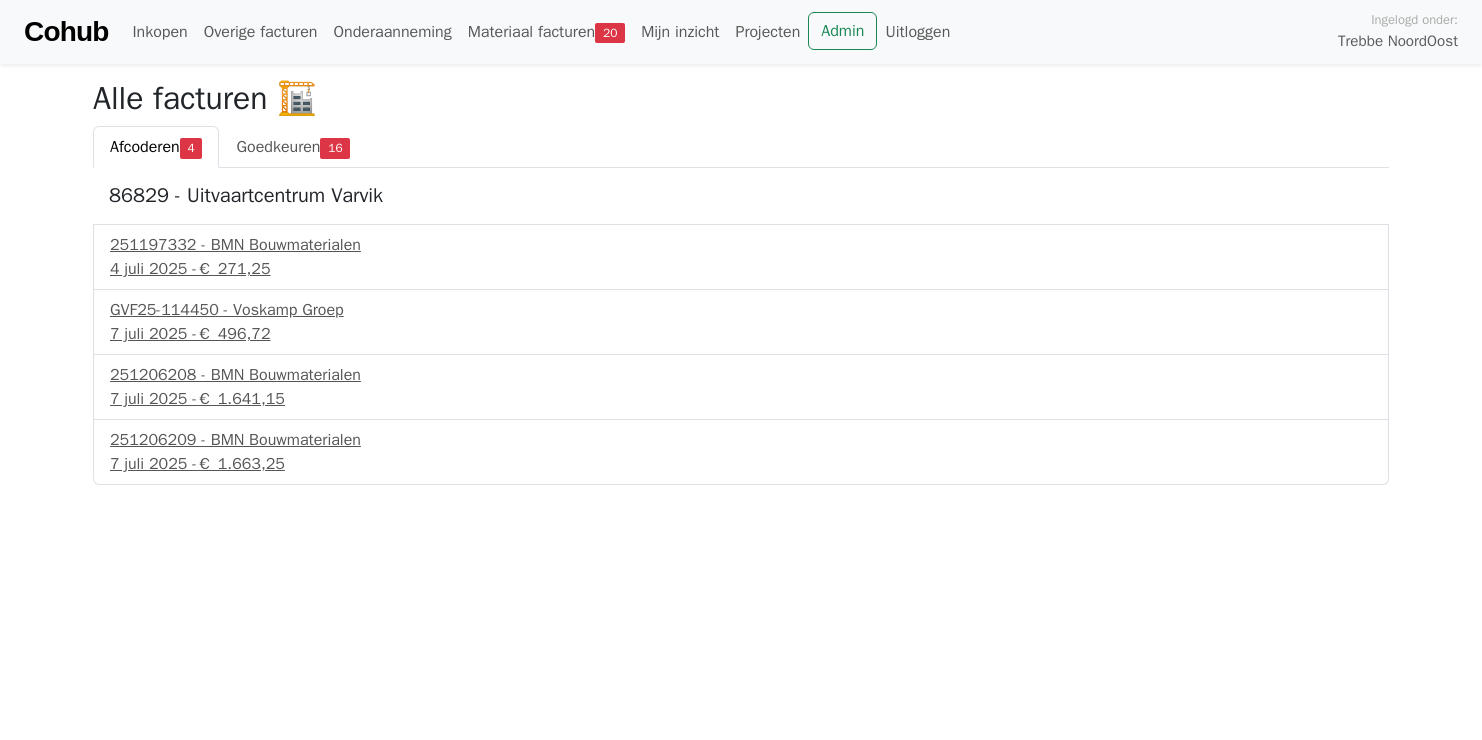 scroll, scrollTop: 0, scrollLeft: 0, axis: both 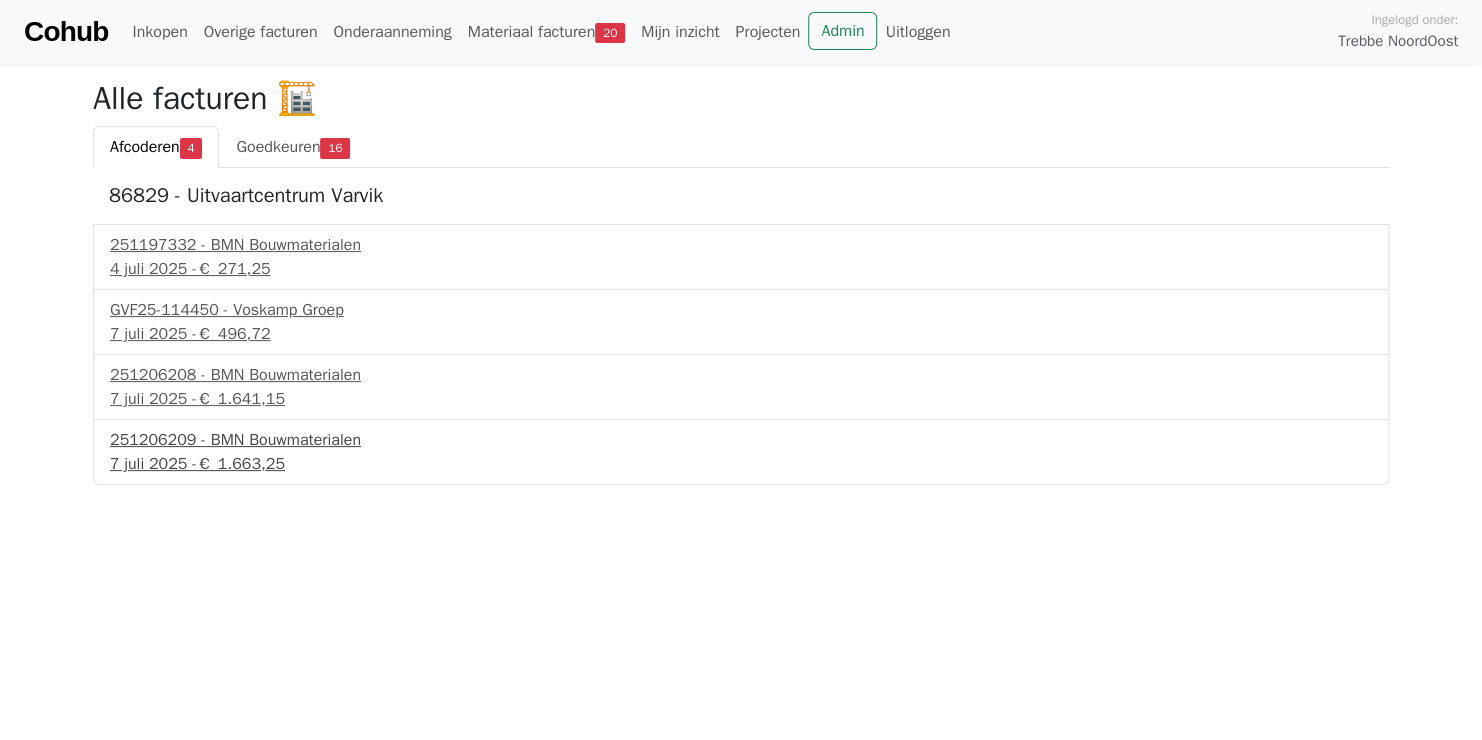 click on "[DATE] -  € 1.663,25" at bounding box center [741, 464] 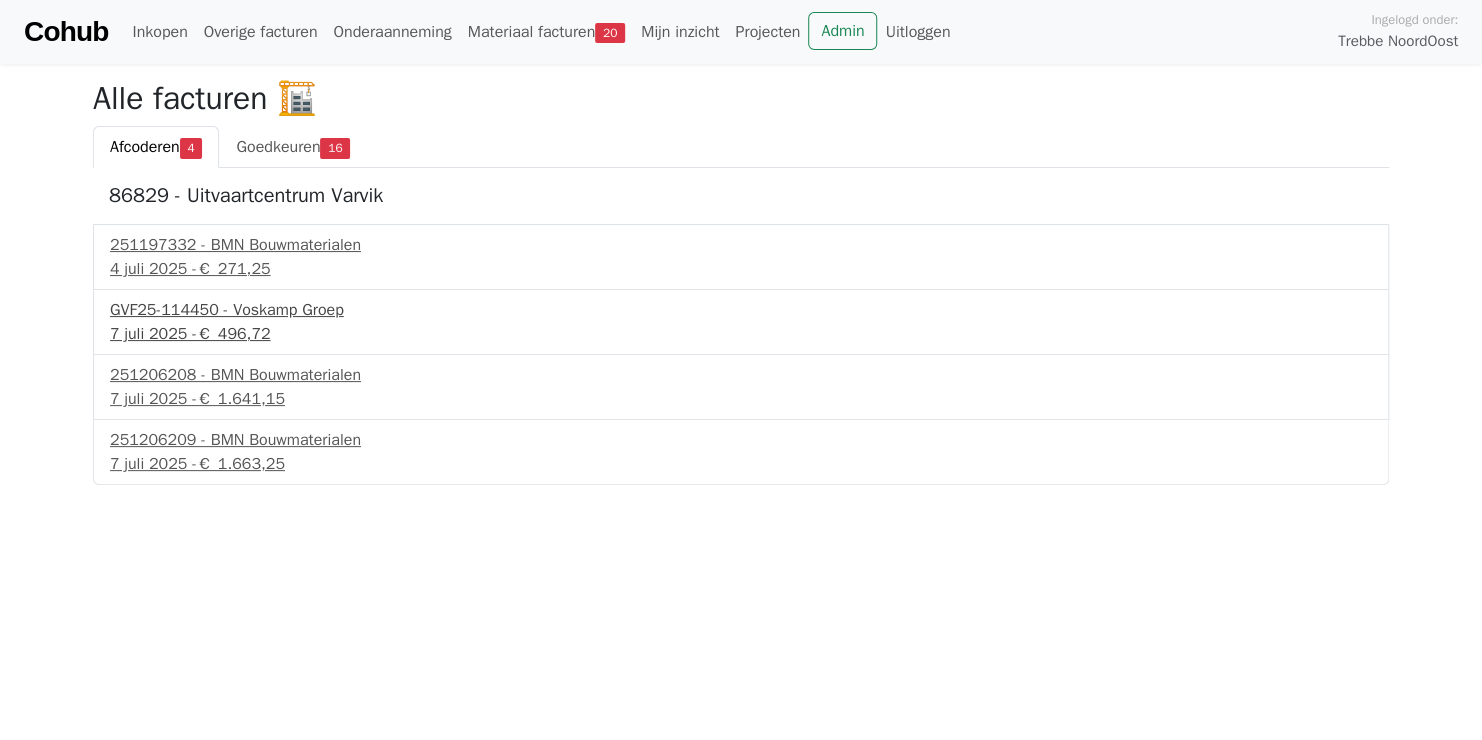 click on "7 juli 2025 -  € 496,72" at bounding box center (741, 334) 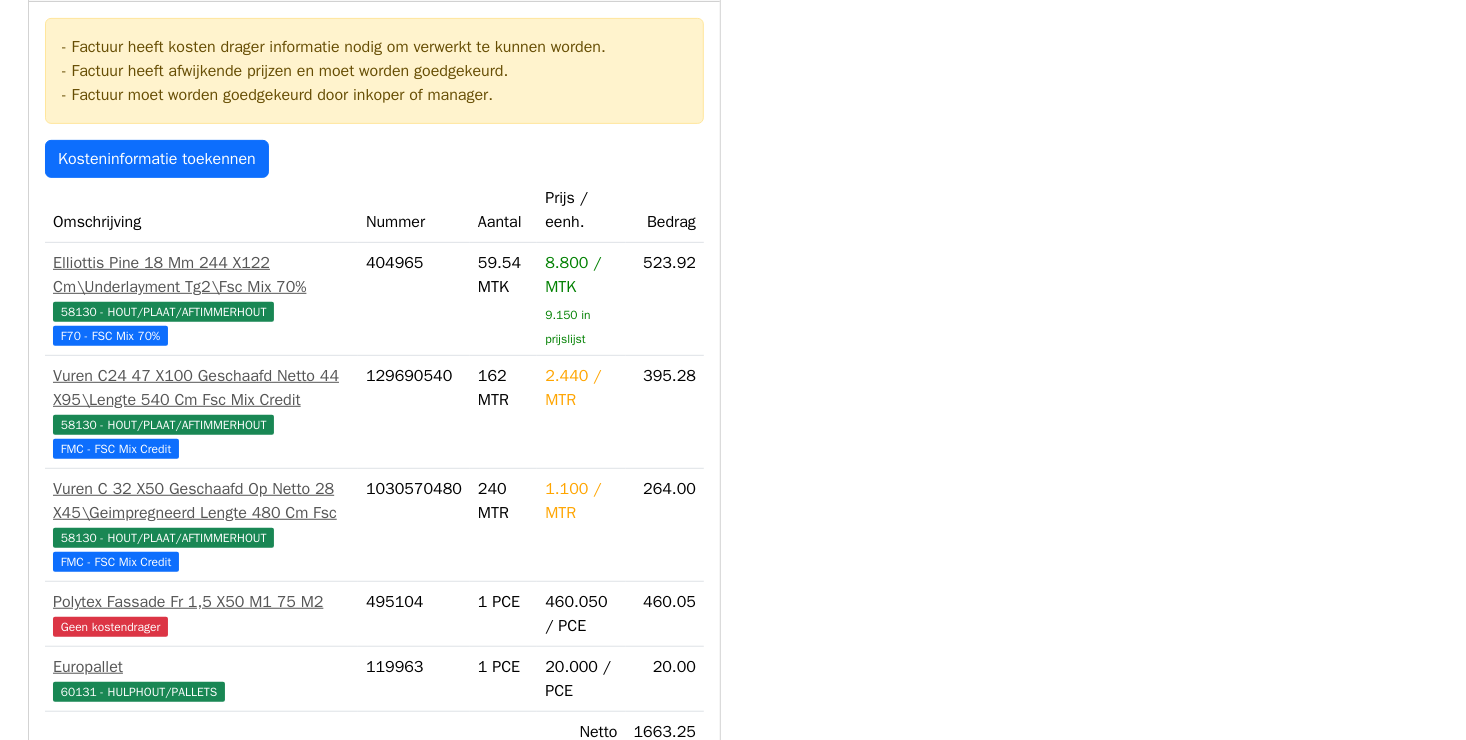 scroll, scrollTop: 400, scrollLeft: 0, axis: vertical 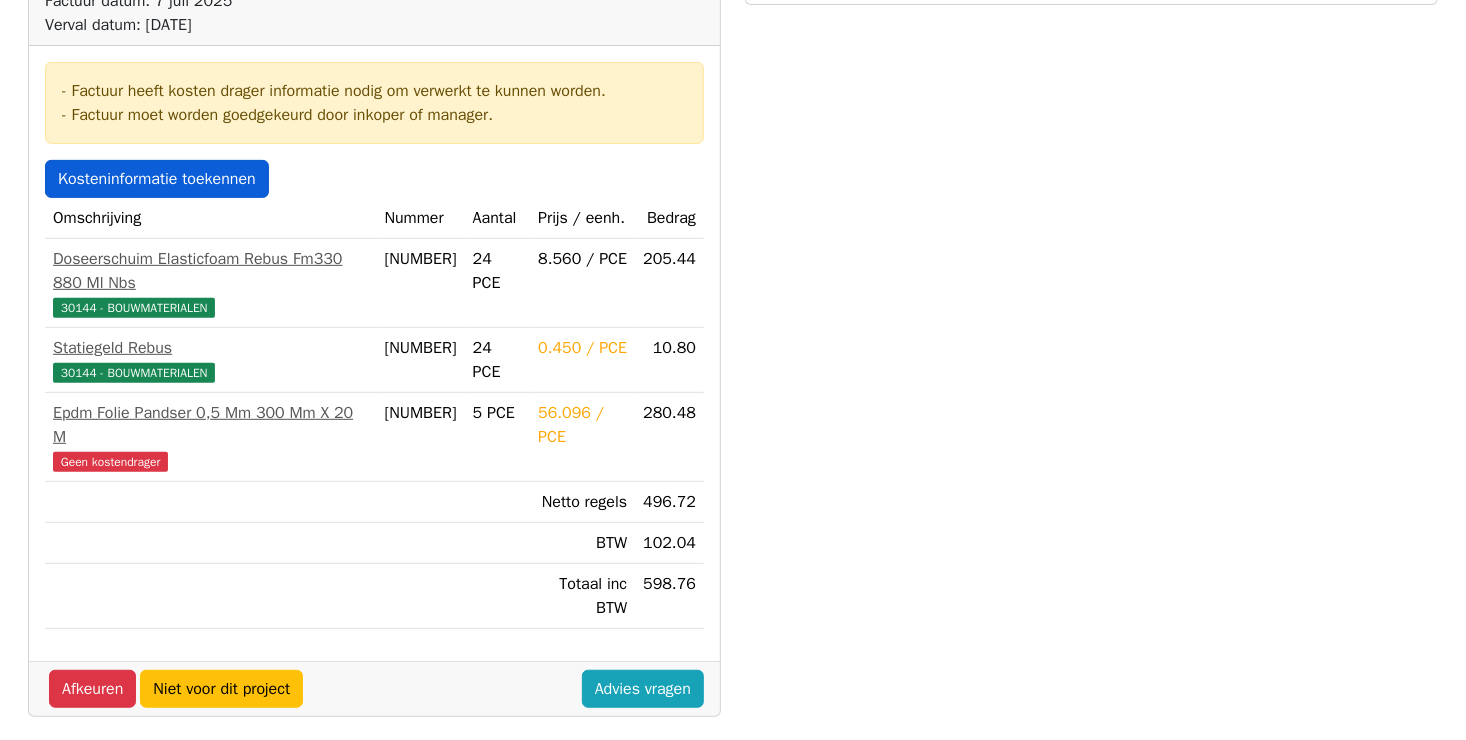 click on "Kosteninformatie toekennen" at bounding box center (157, 179) 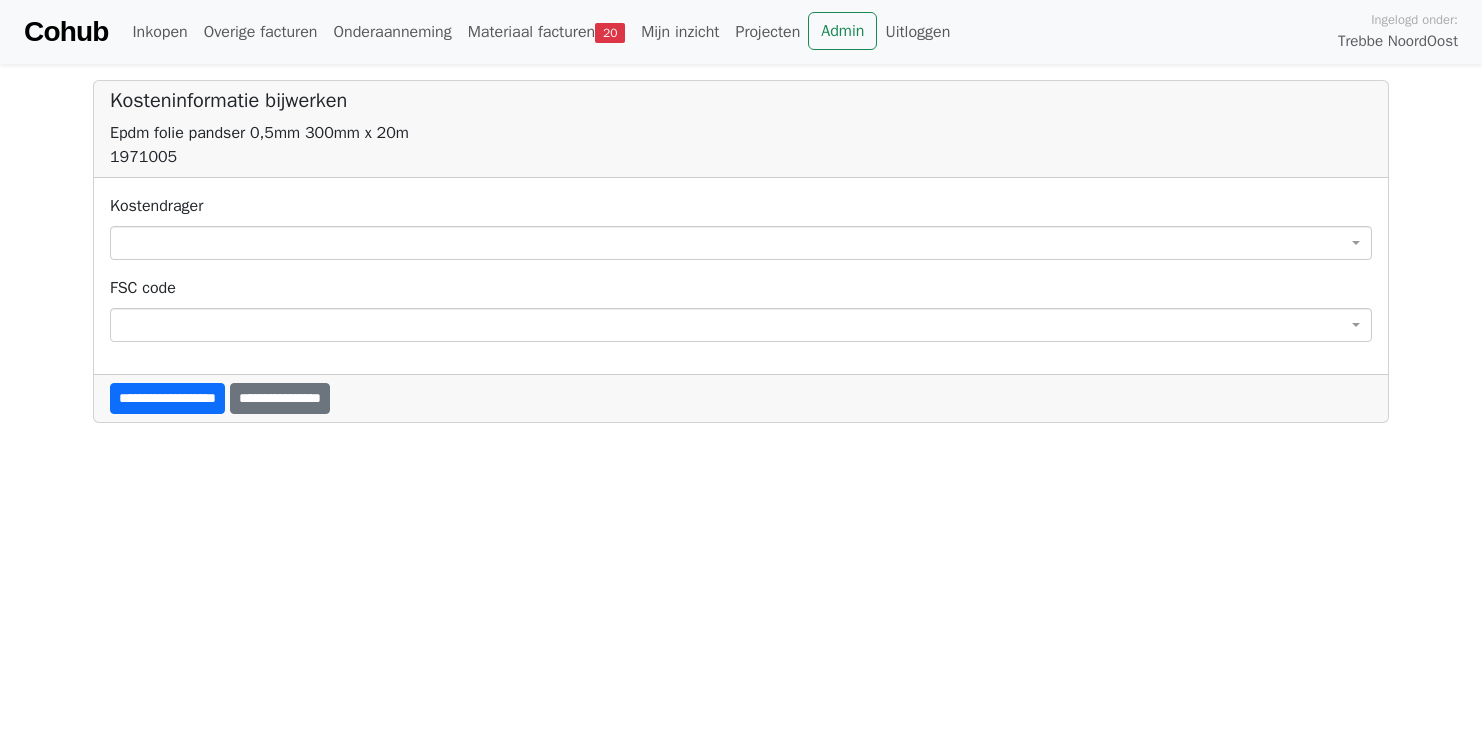 scroll, scrollTop: 0, scrollLeft: 0, axis: both 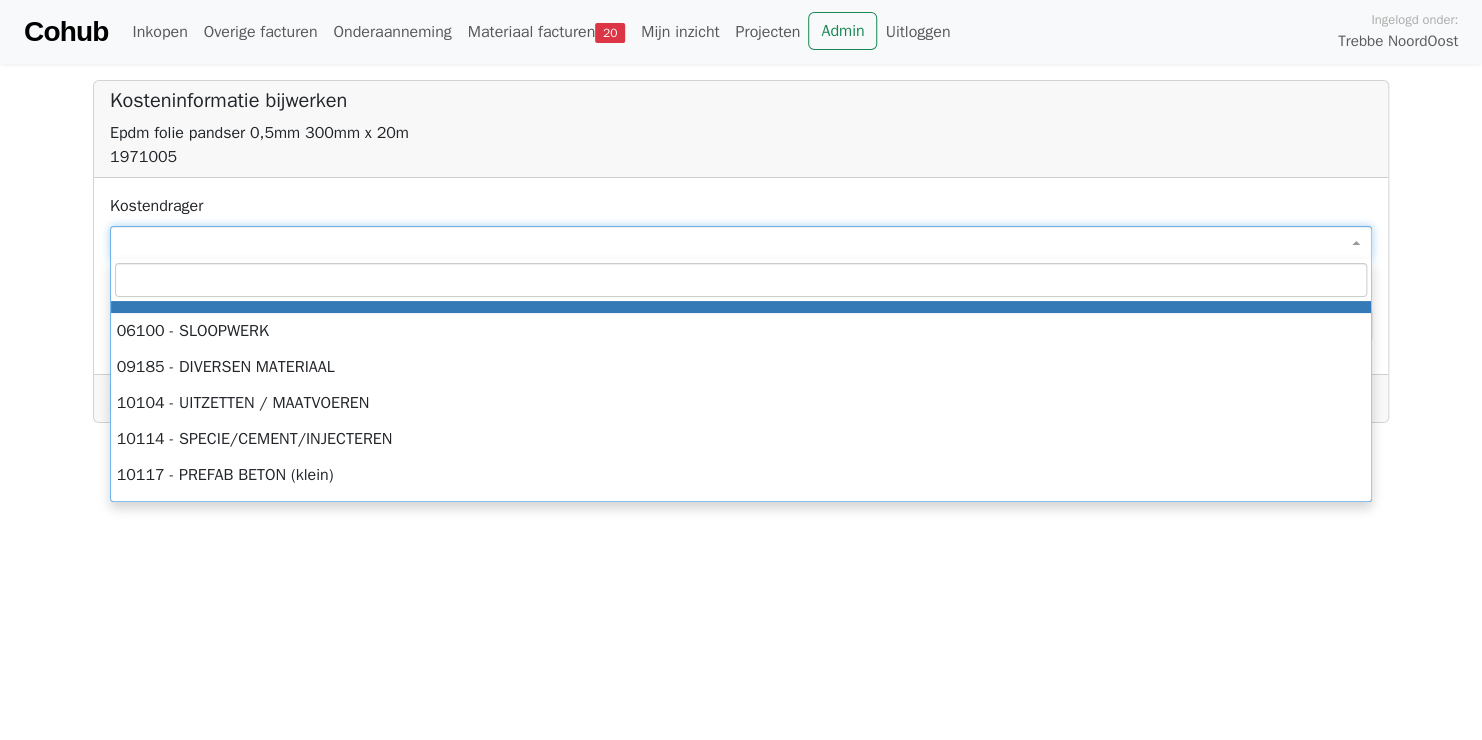 click at bounding box center (741, 243) 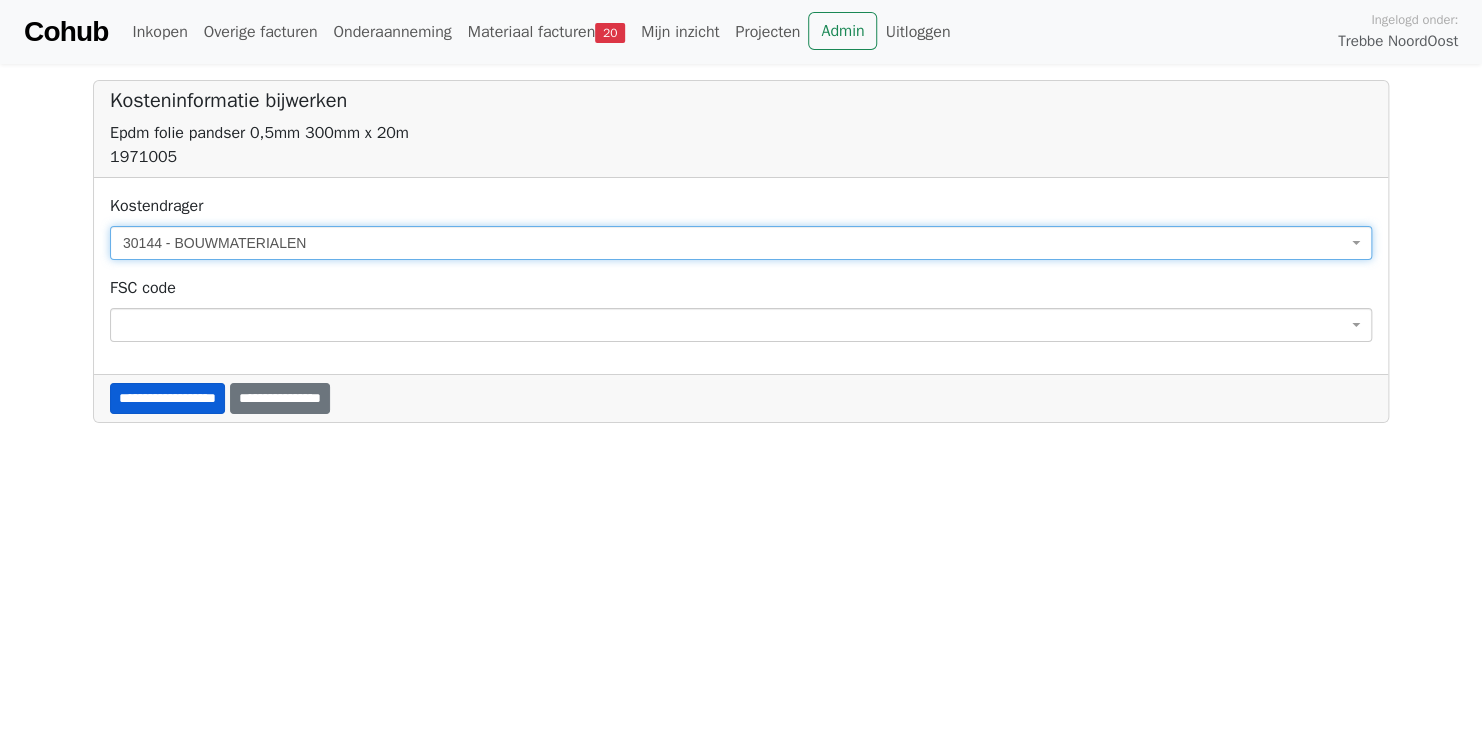 click on "**********" at bounding box center (167, 398) 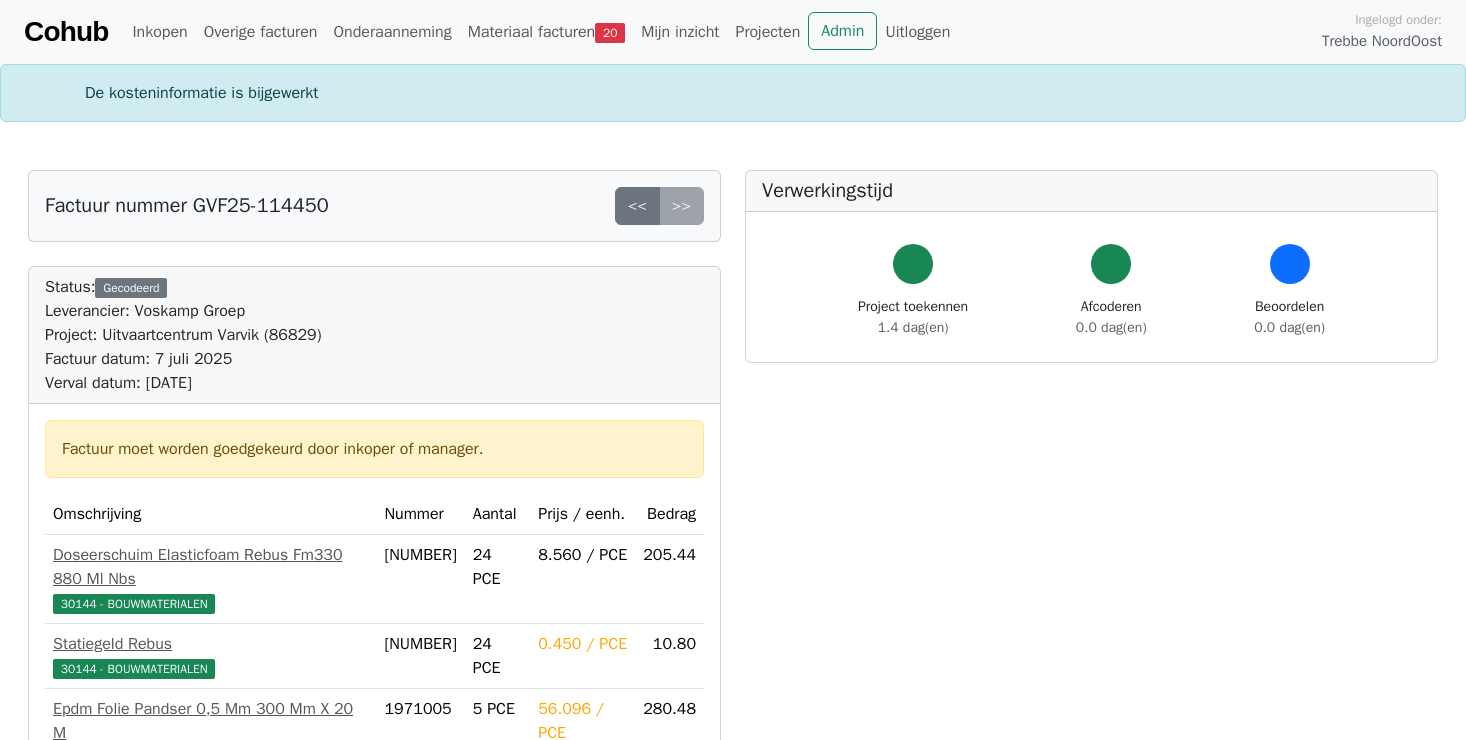 scroll, scrollTop: 0, scrollLeft: 0, axis: both 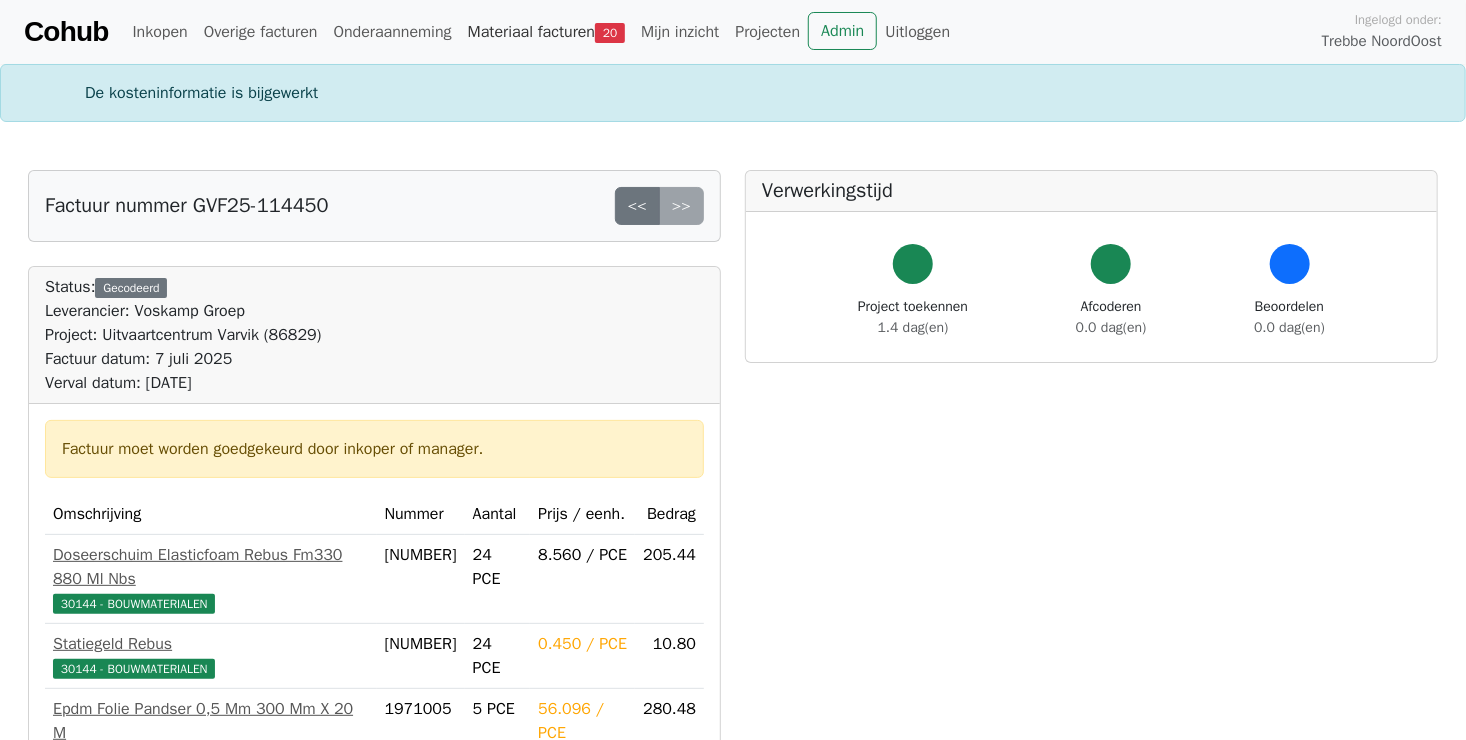 click on "Materiaal facturen  20" at bounding box center (546, 32) 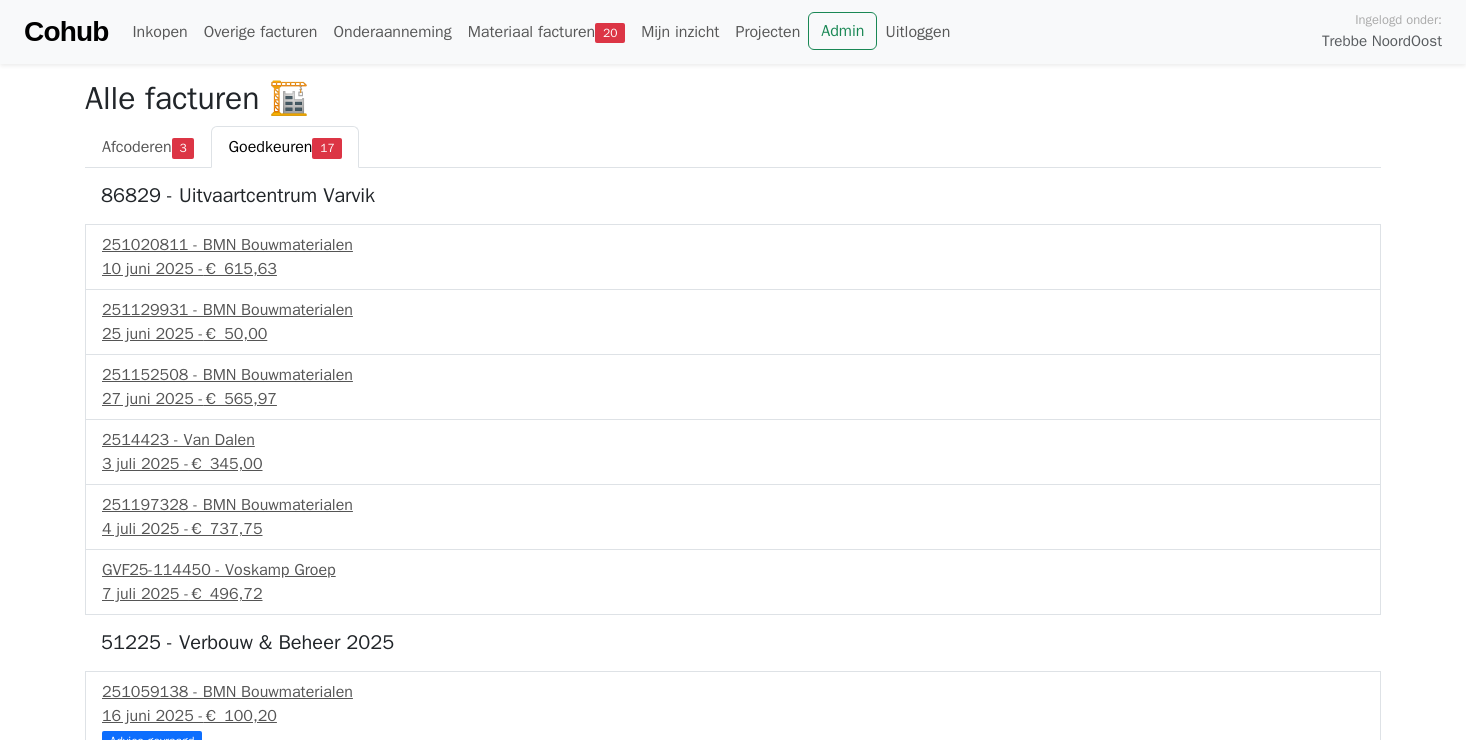 scroll, scrollTop: 0, scrollLeft: 0, axis: both 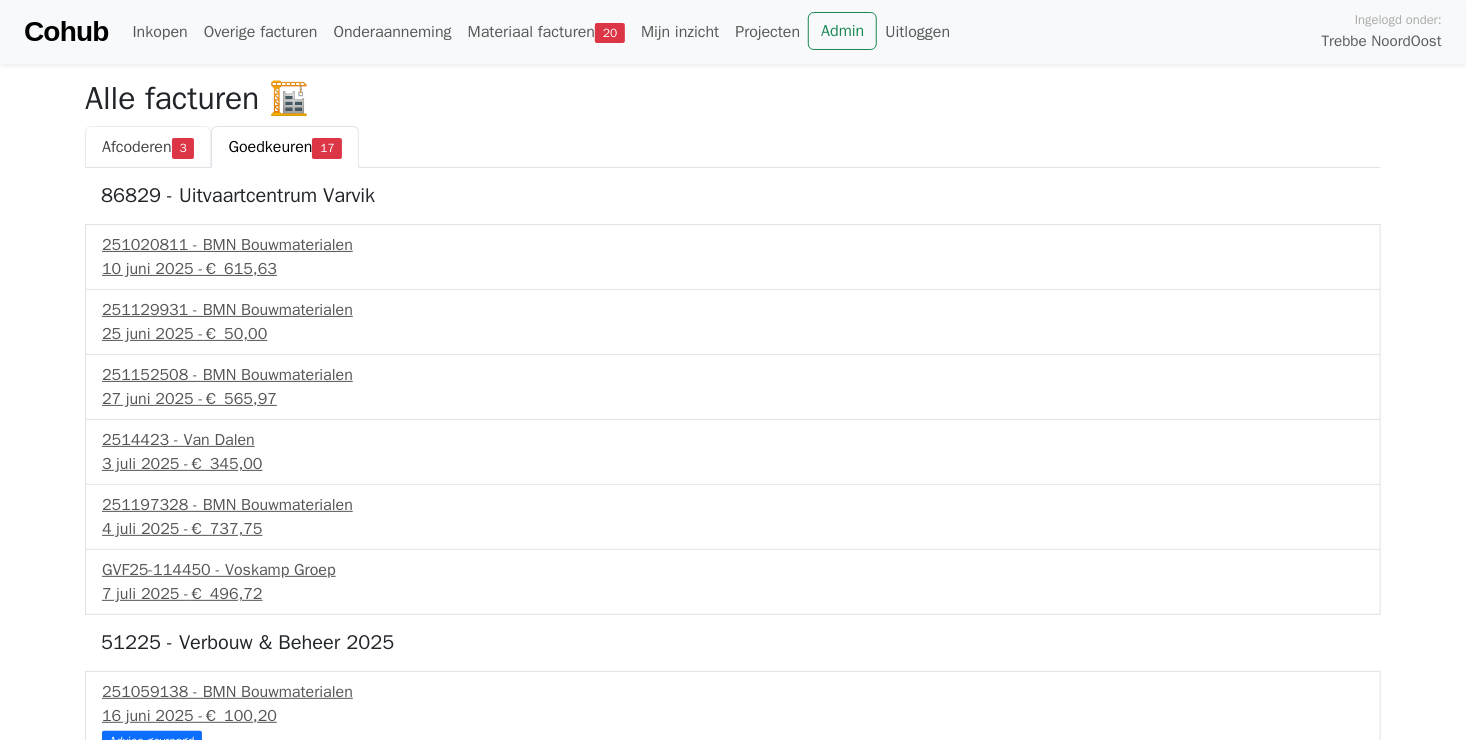 click on "Afcoderen" at bounding box center (137, 147) 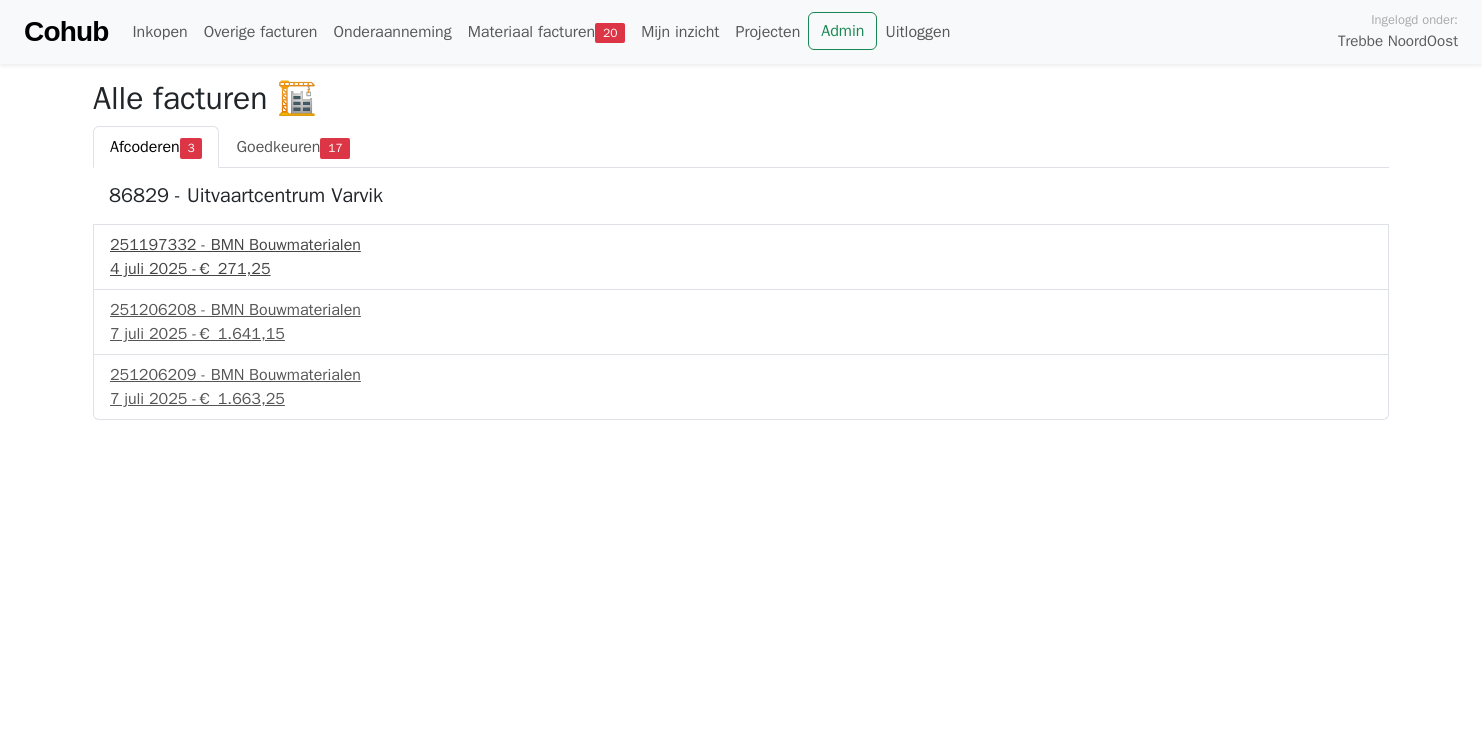 scroll, scrollTop: 0, scrollLeft: 0, axis: both 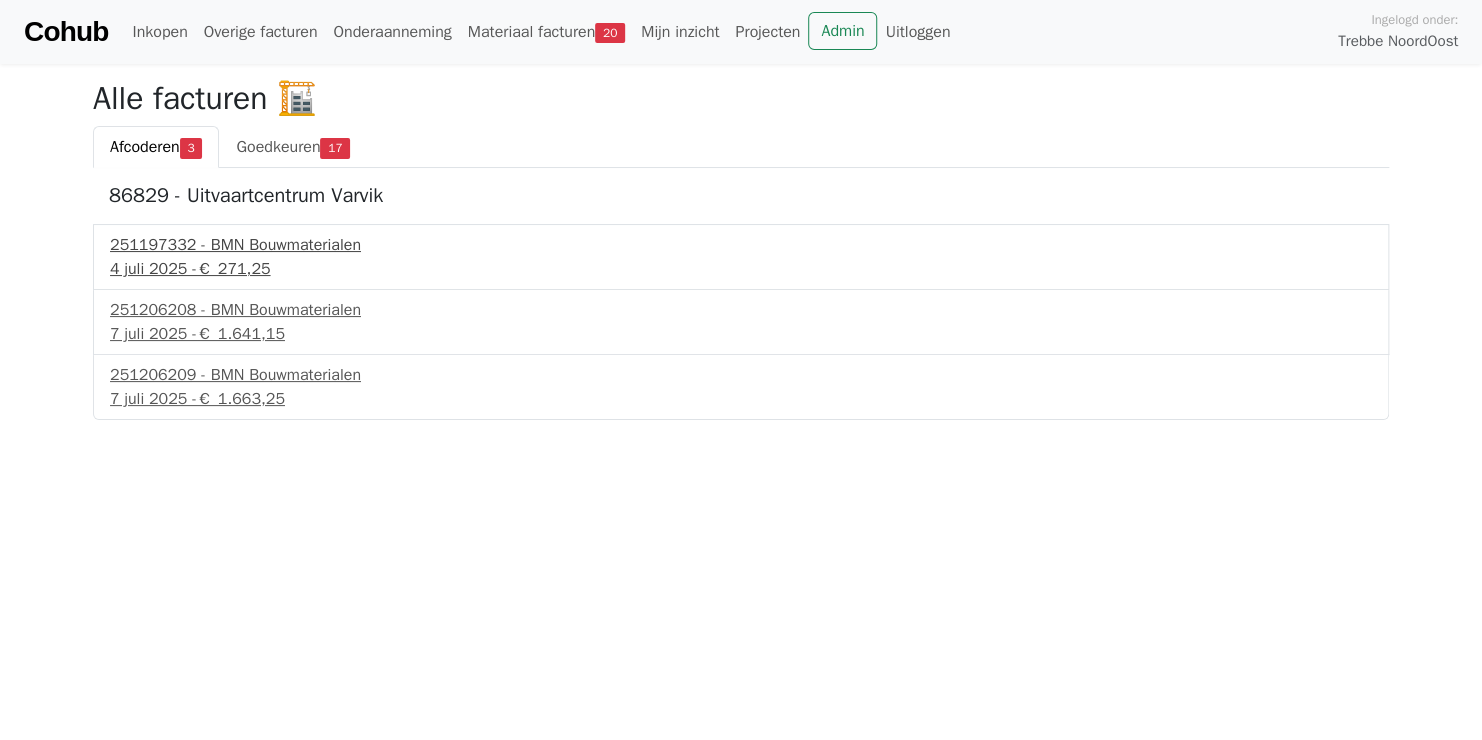 click on "251197332 - BMN Bouwmaterialen" at bounding box center (741, 245) 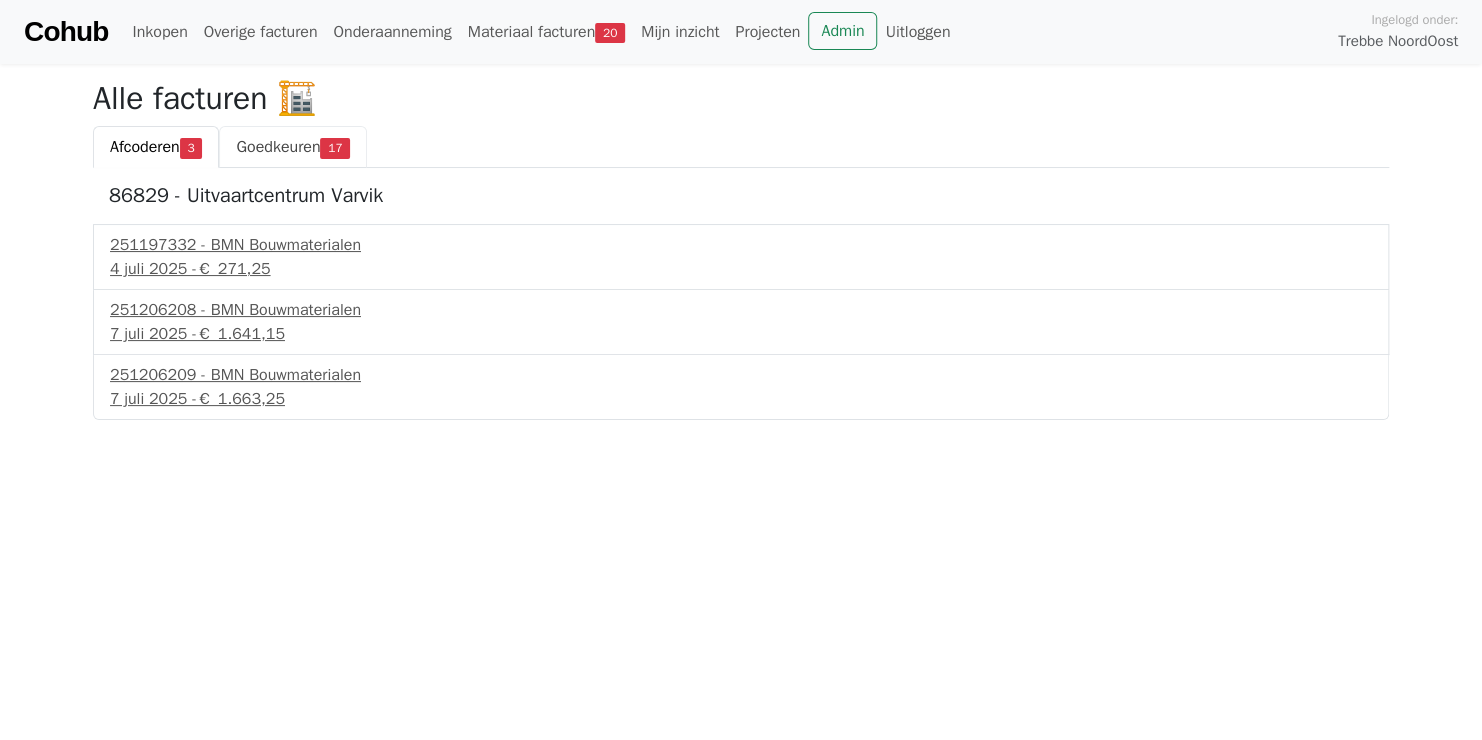 click on "Goedkeuren" at bounding box center (278, 147) 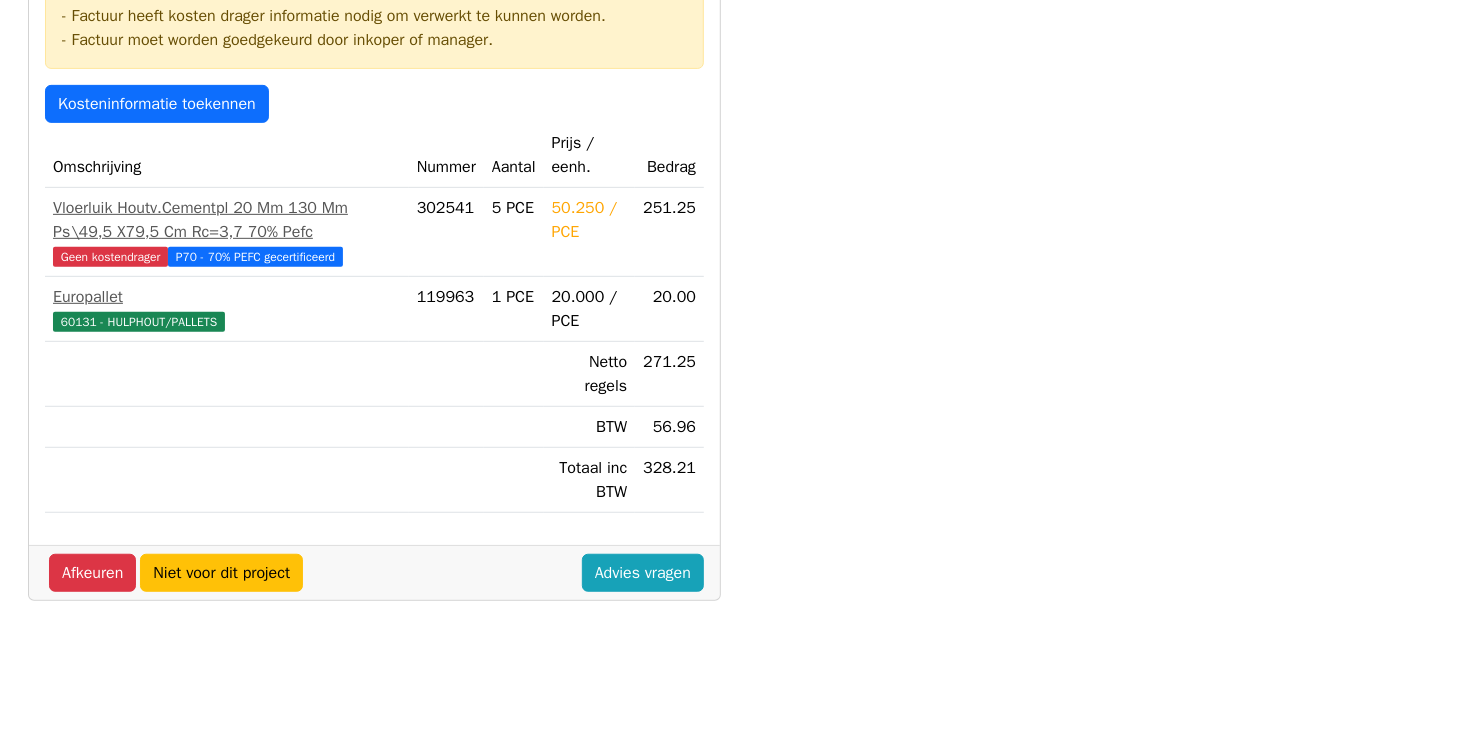 scroll, scrollTop: 400, scrollLeft: 0, axis: vertical 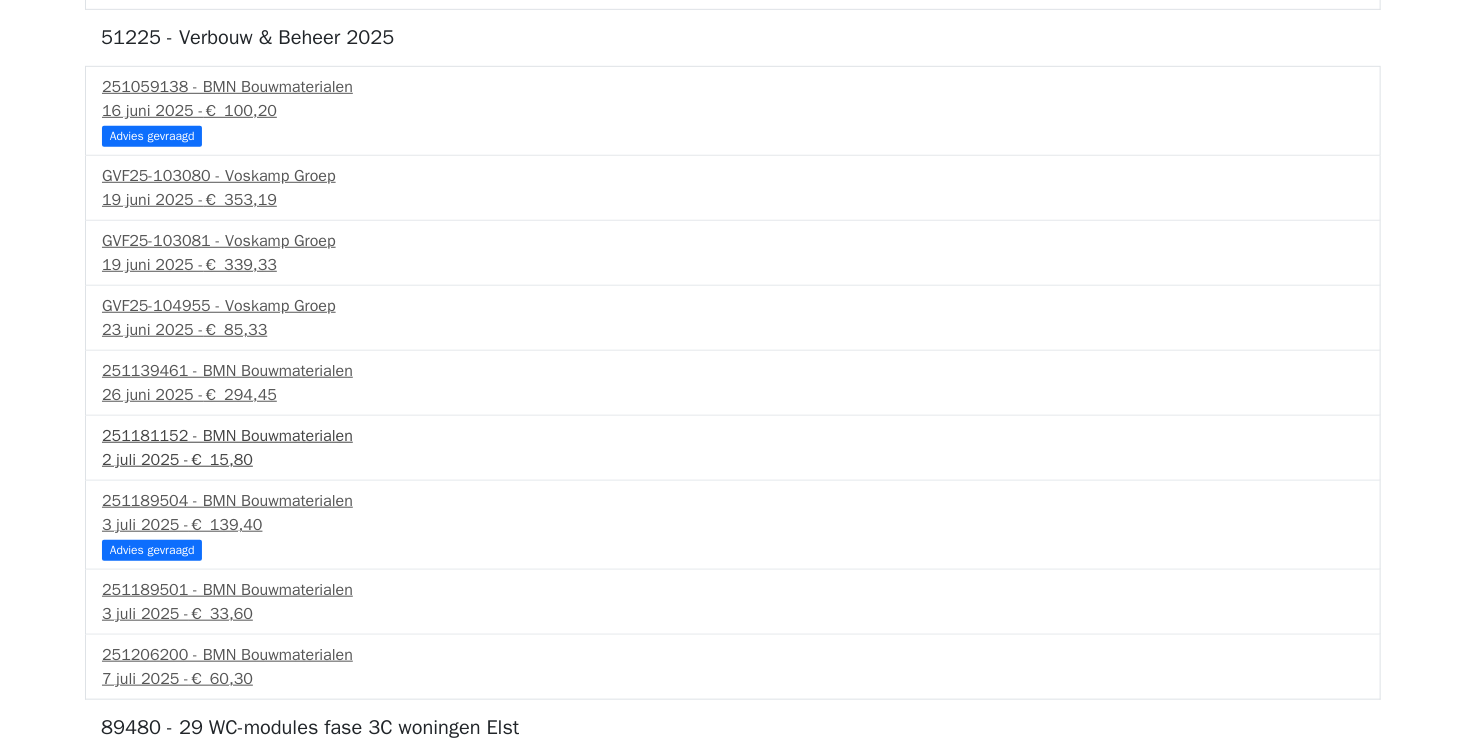 click on "251181152 - BMN Bouwmaterialen" at bounding box center (733, 436) 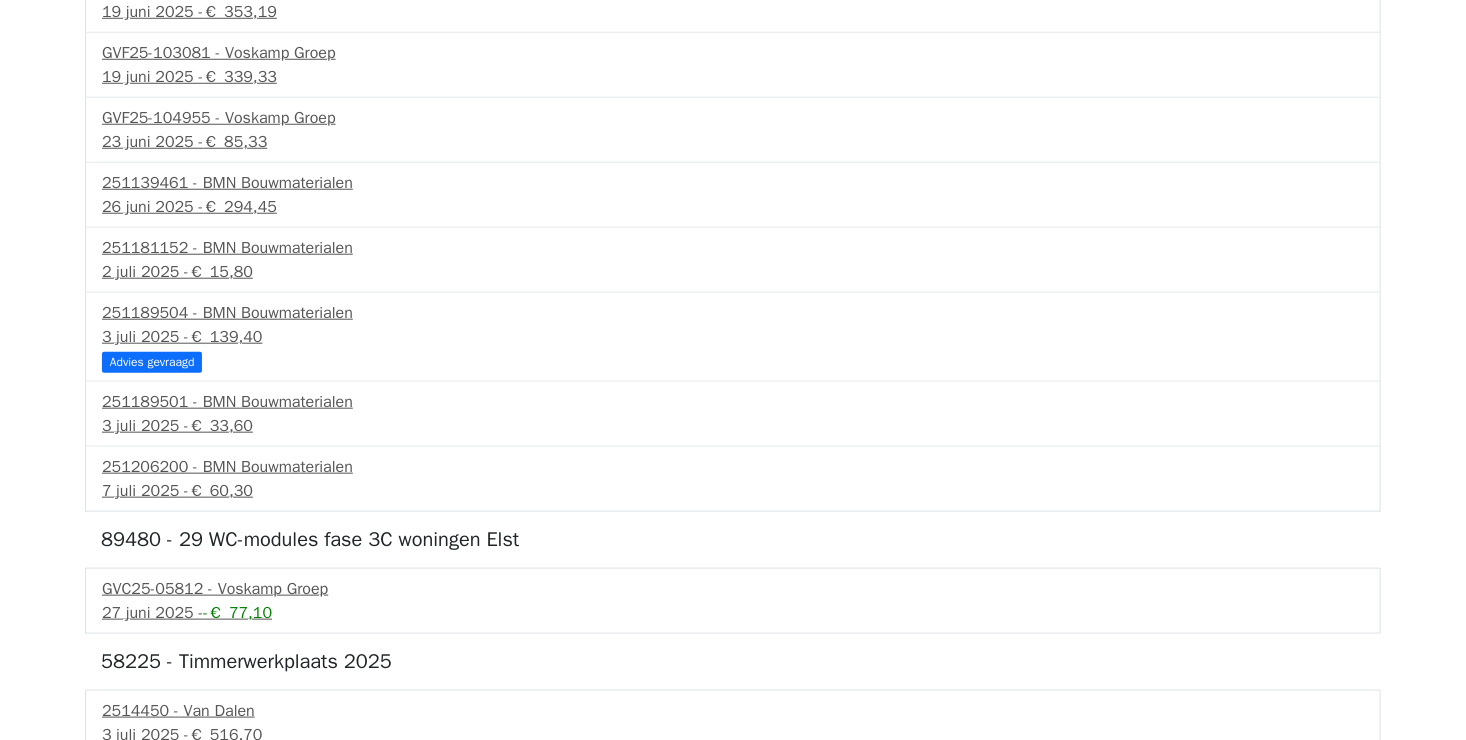 scroll, scrollTop: 805, scrollLeft: 0, axis: vertical 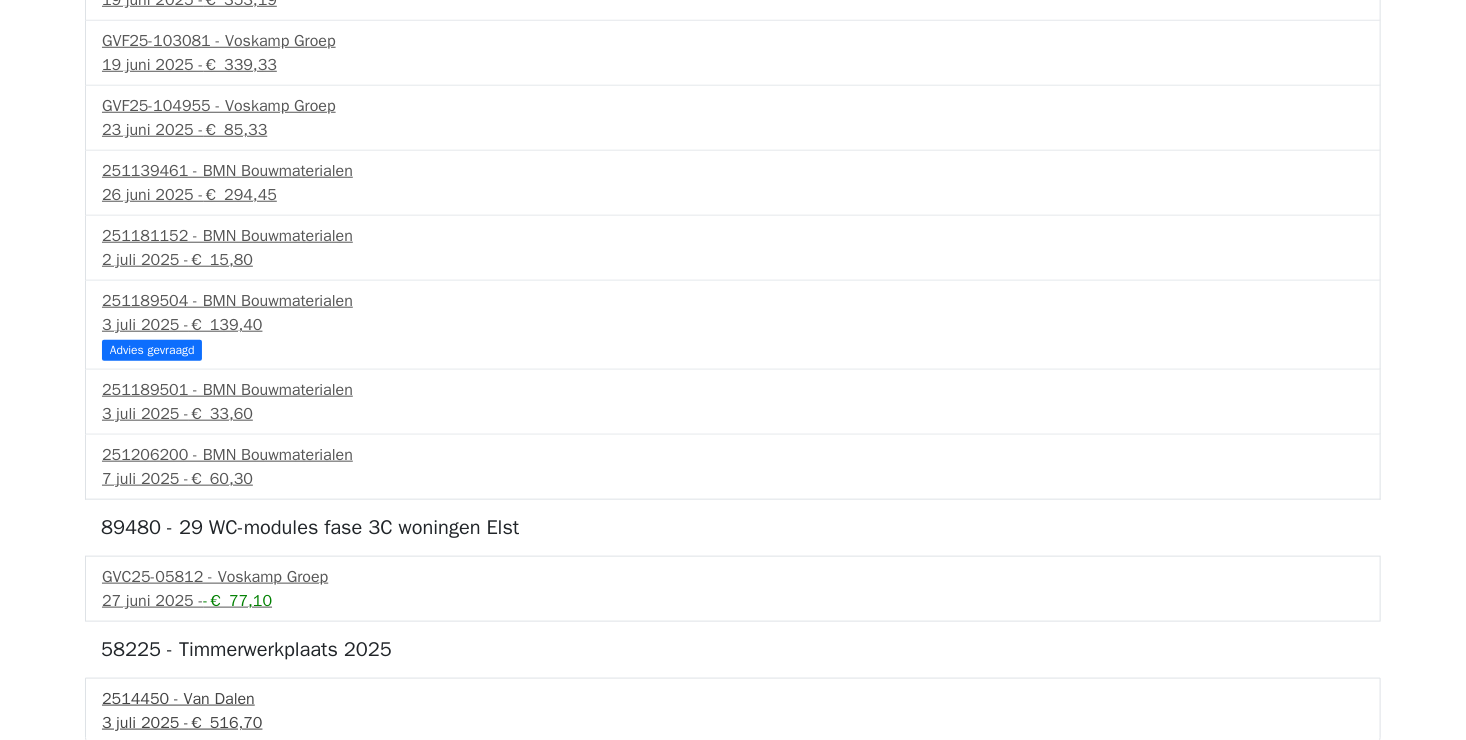 click on "3 juli 2025 -  € 516,70" at bounding box center [733, 723] 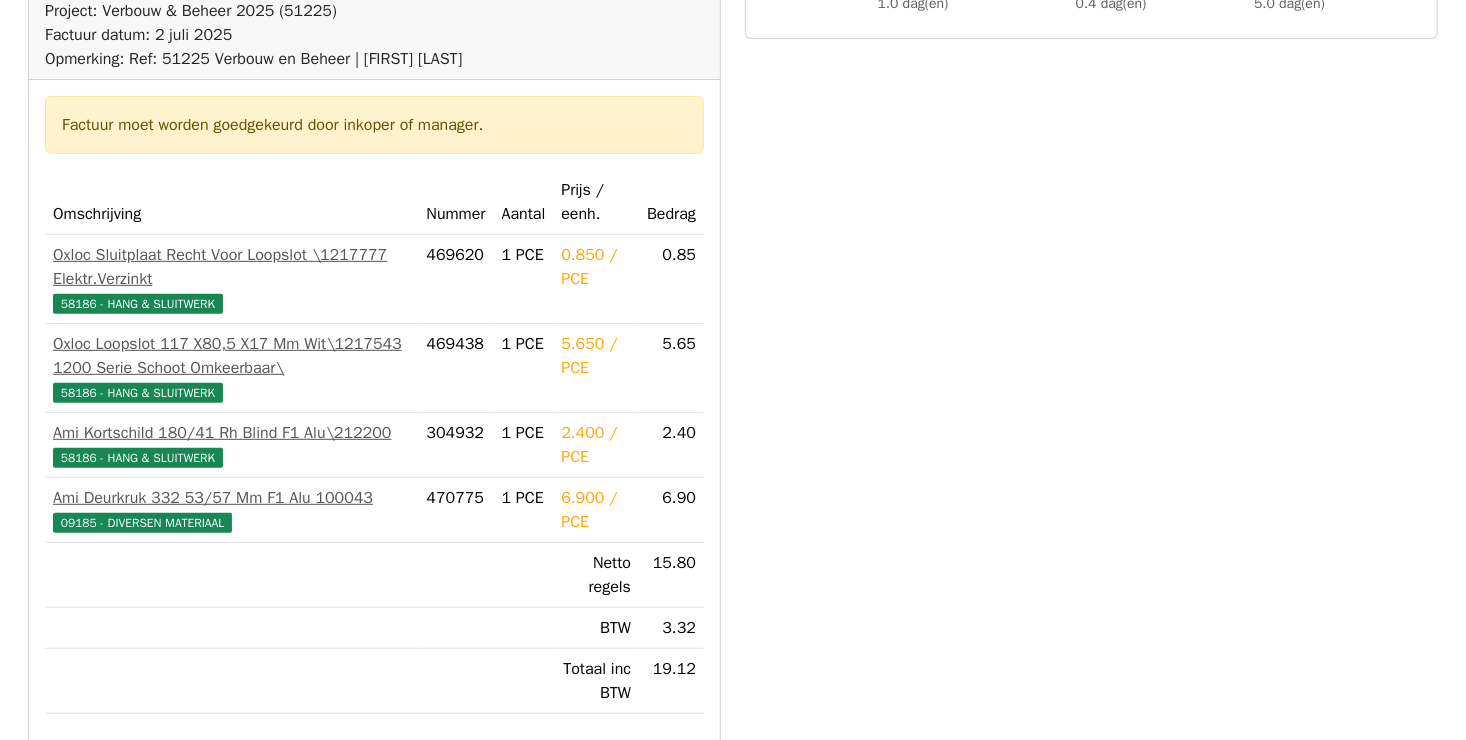 scroll, scrollTop: 300, scrollLeft: 0, axis: vertical 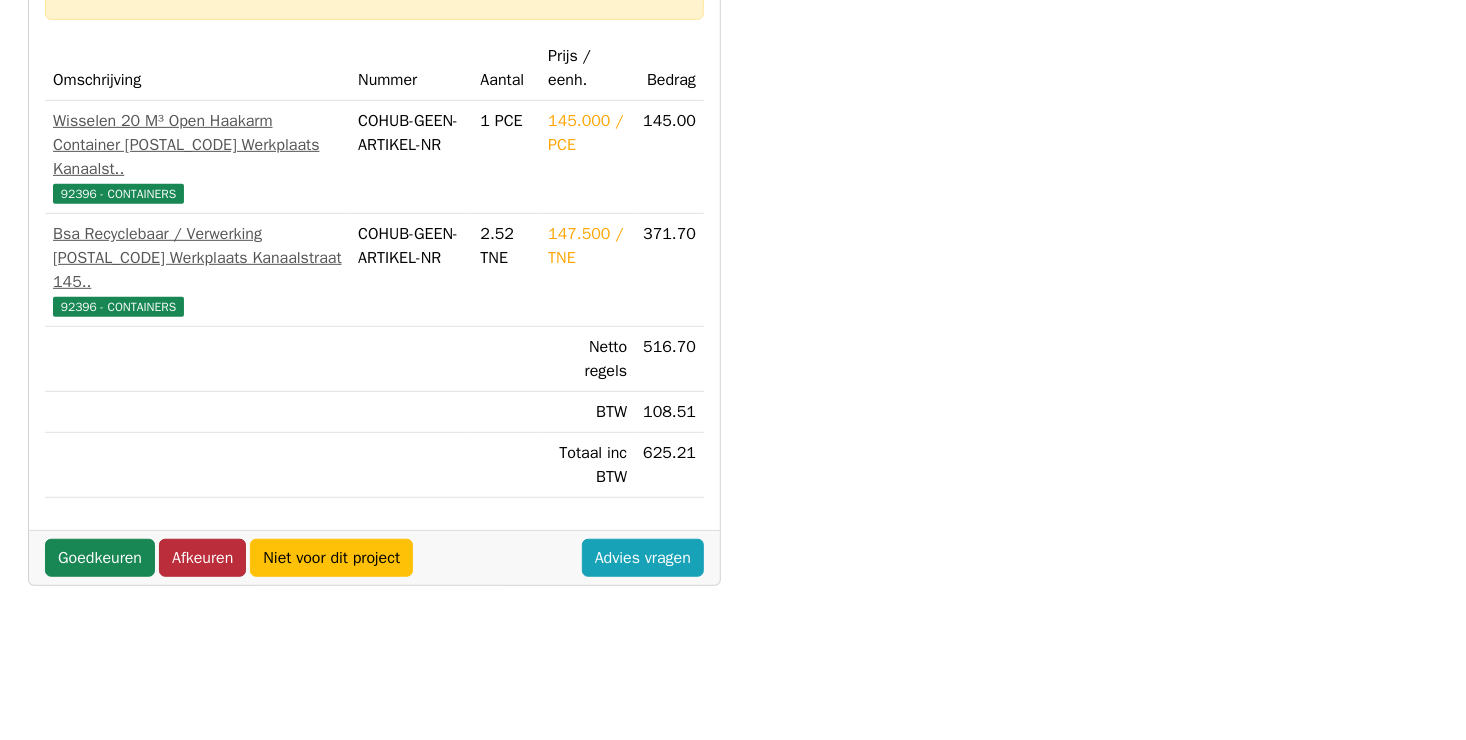click on "Afkeuren" at bounding box center (202, 558) 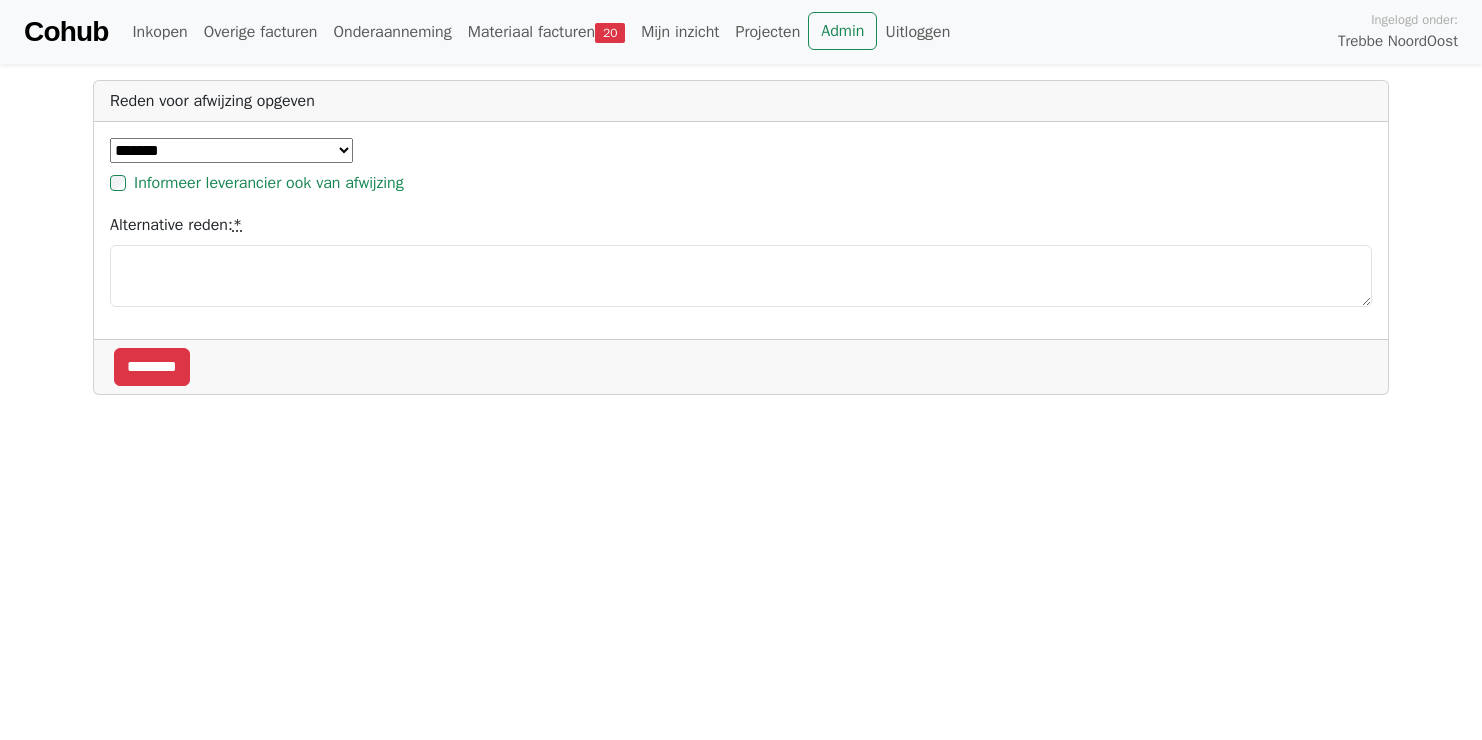scroll, scrollTop: 0, scrollLeft: 0, axis: both 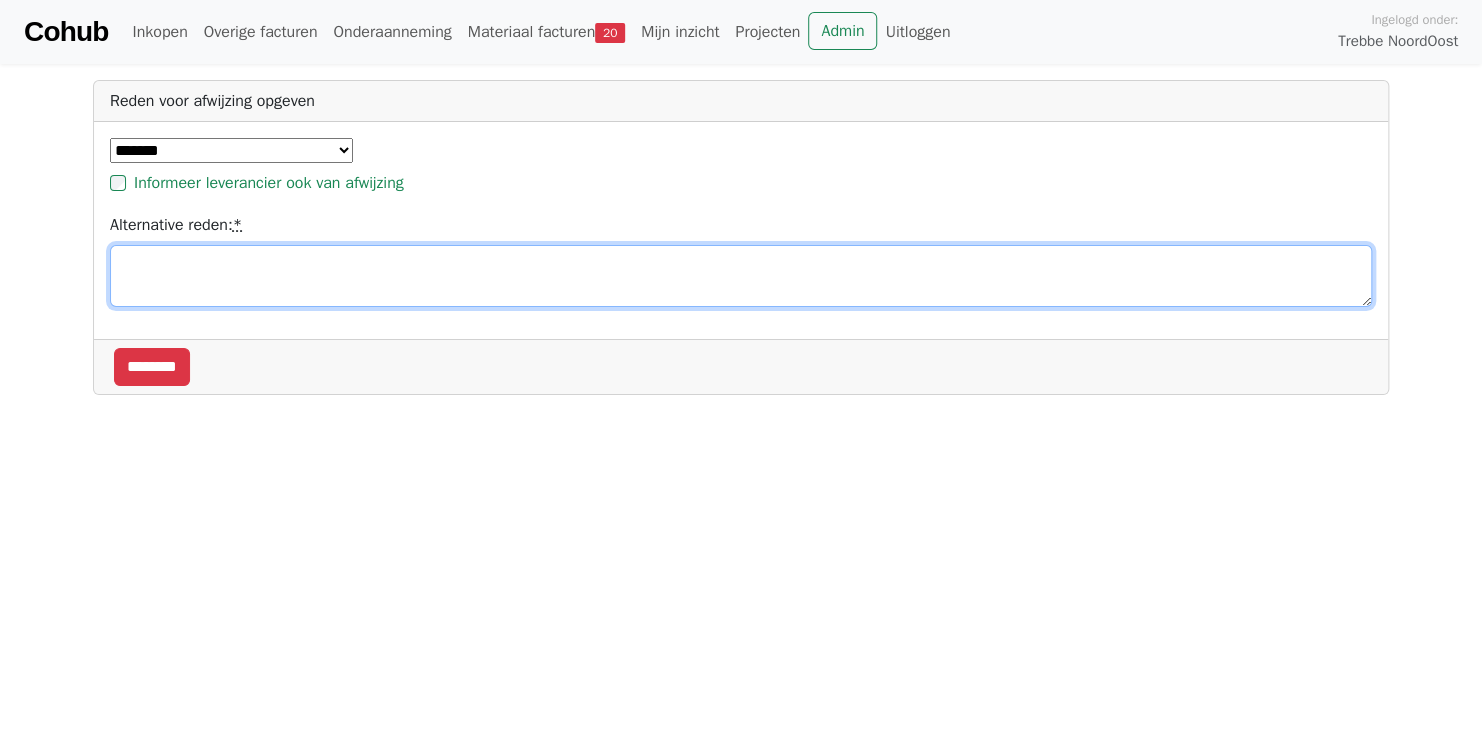 click on "Alternative reden:  *" at bounding box center [741, 276] 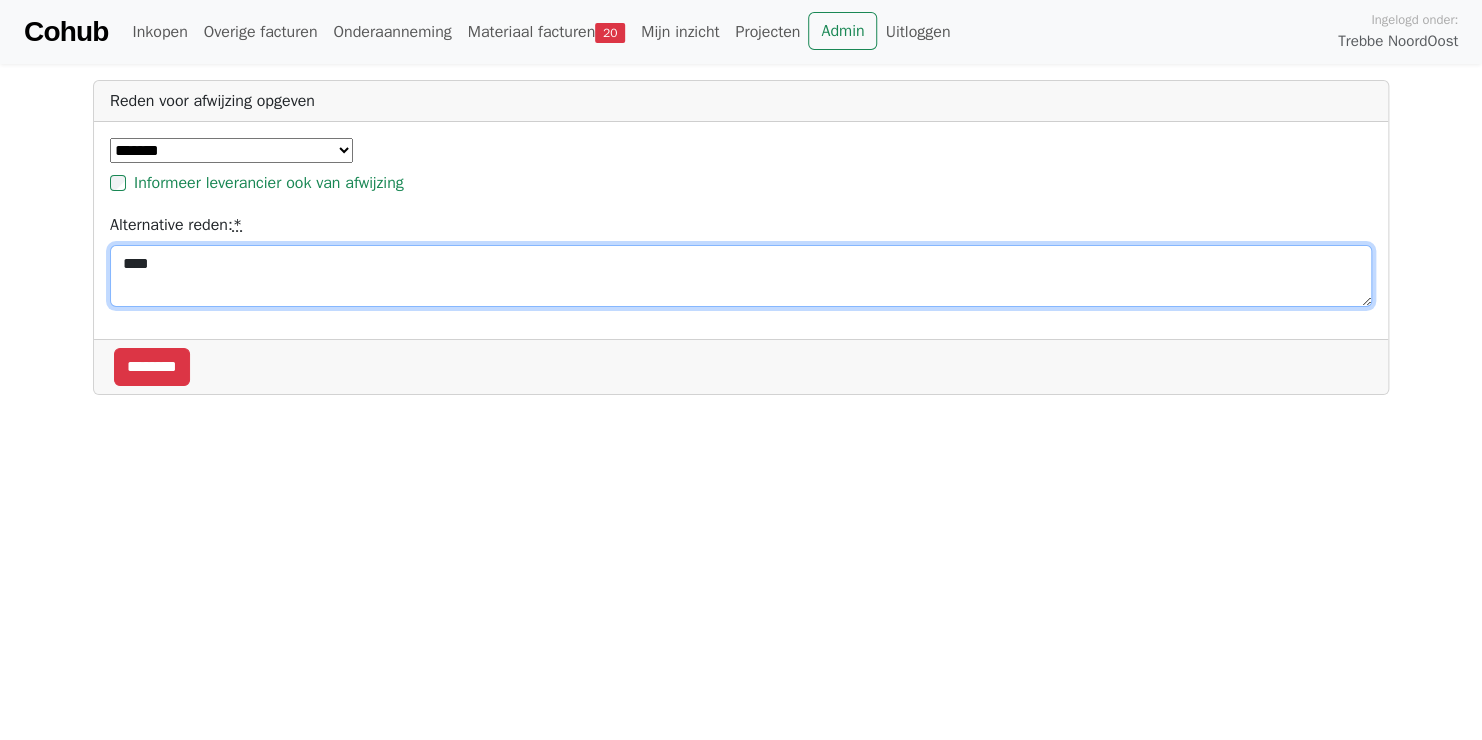 click on "****" at bounding box center (741, 276) 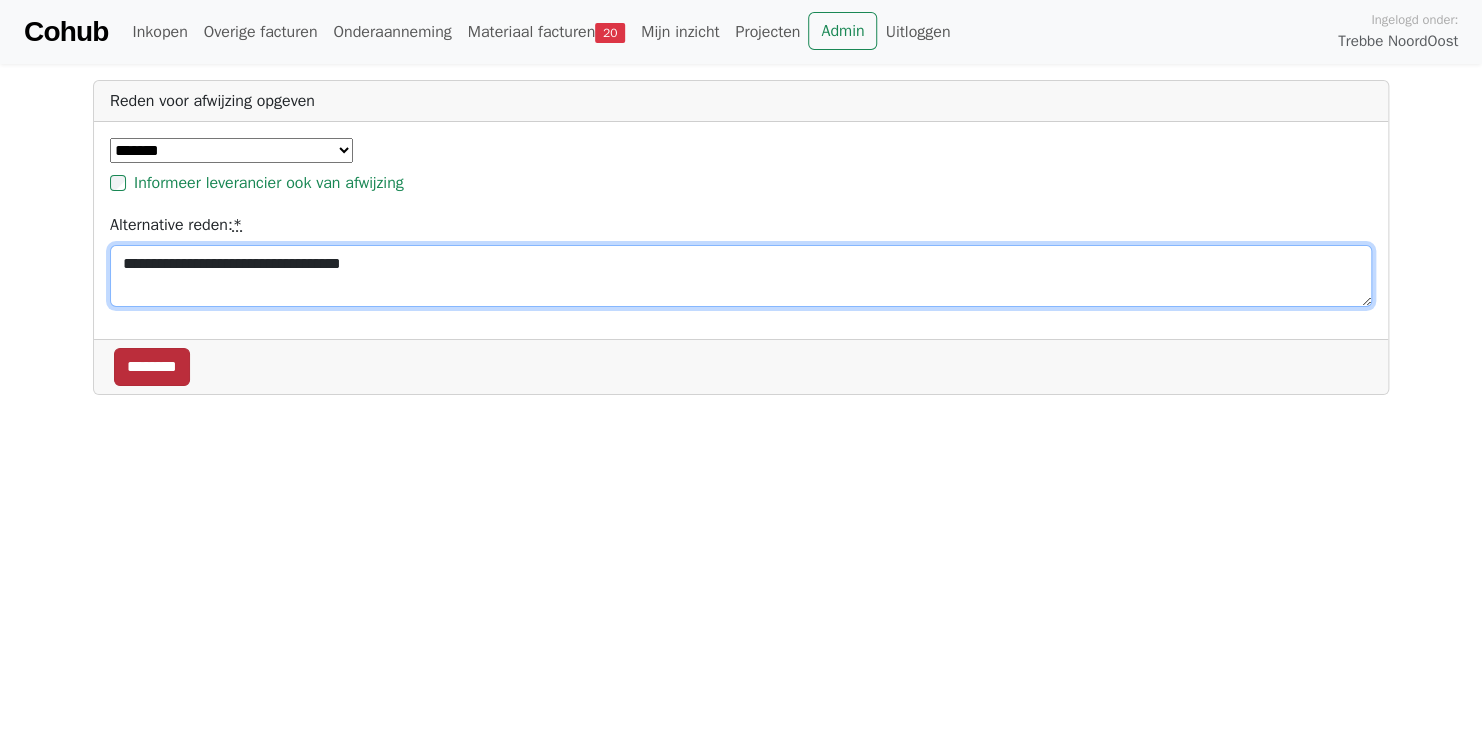 type on "**********" 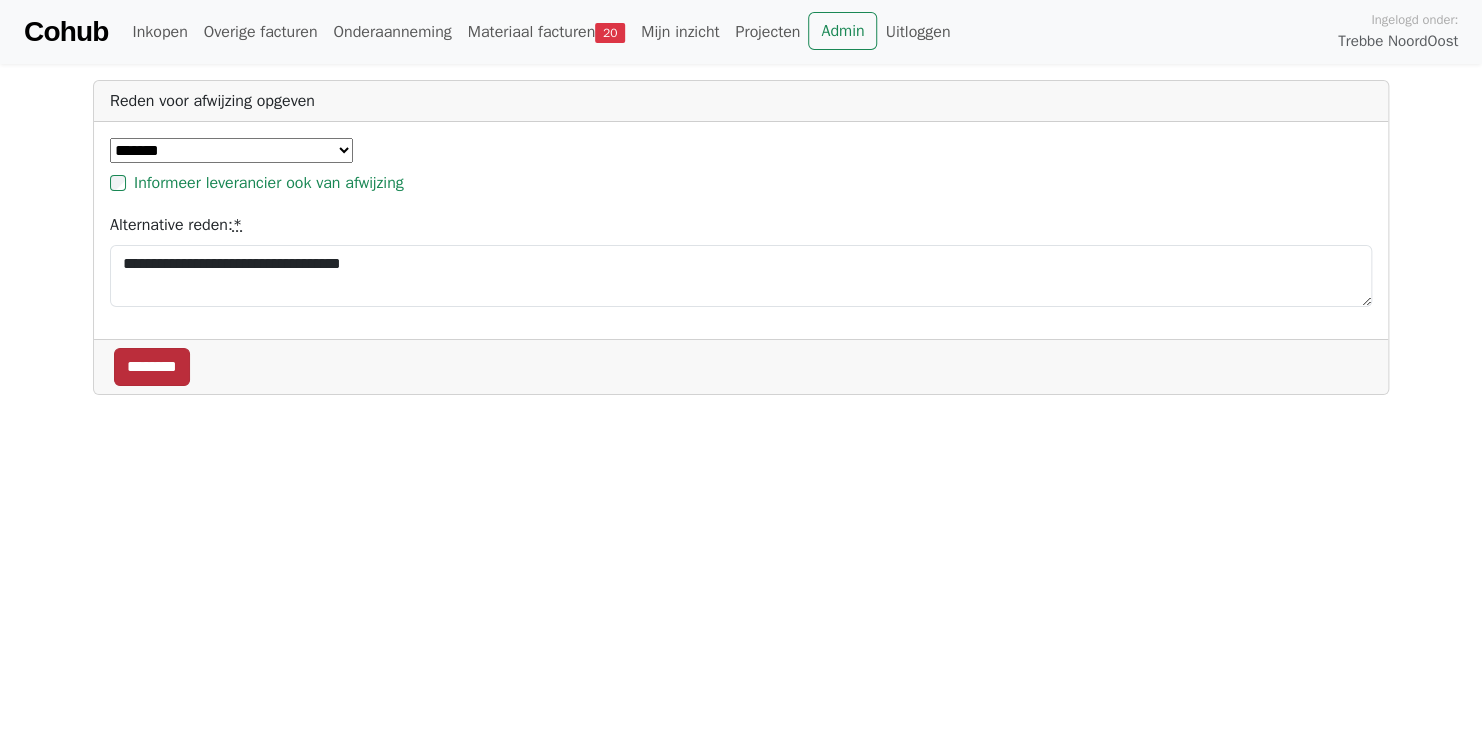 click on "********" at bounding box center [152, 367] 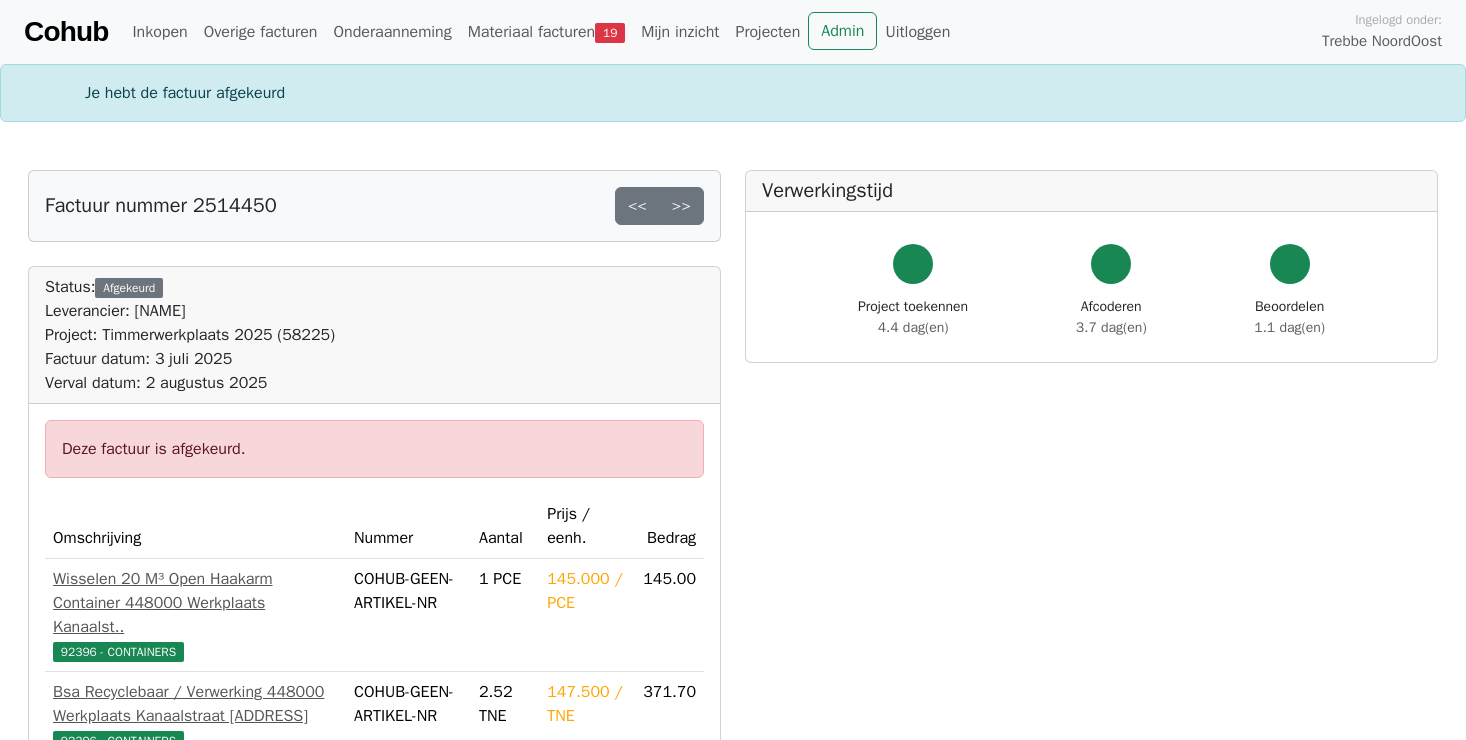 scroll, scrollTop: 0, scrollLeft: 0, axis: both 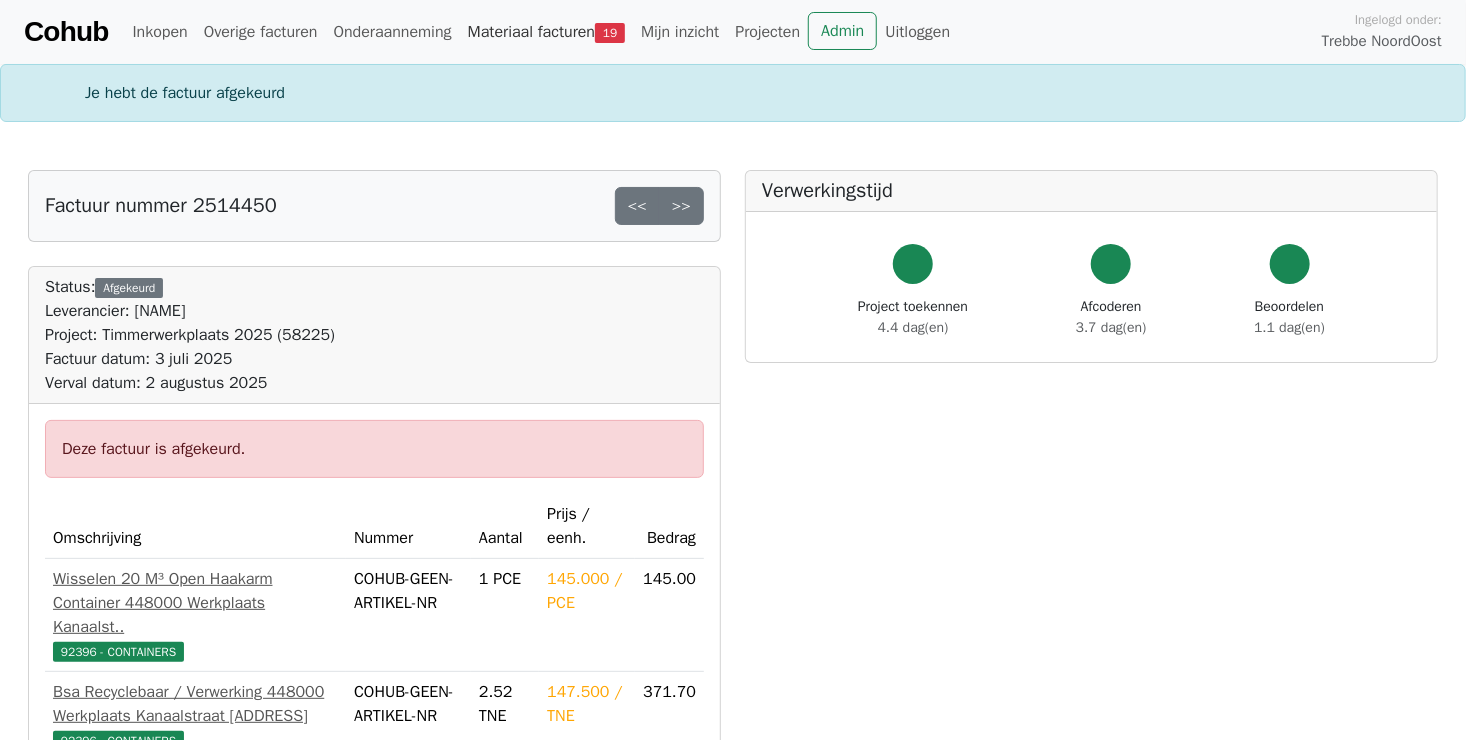 click on "Materiaal facturen  19" at bounding box center [546, 32] 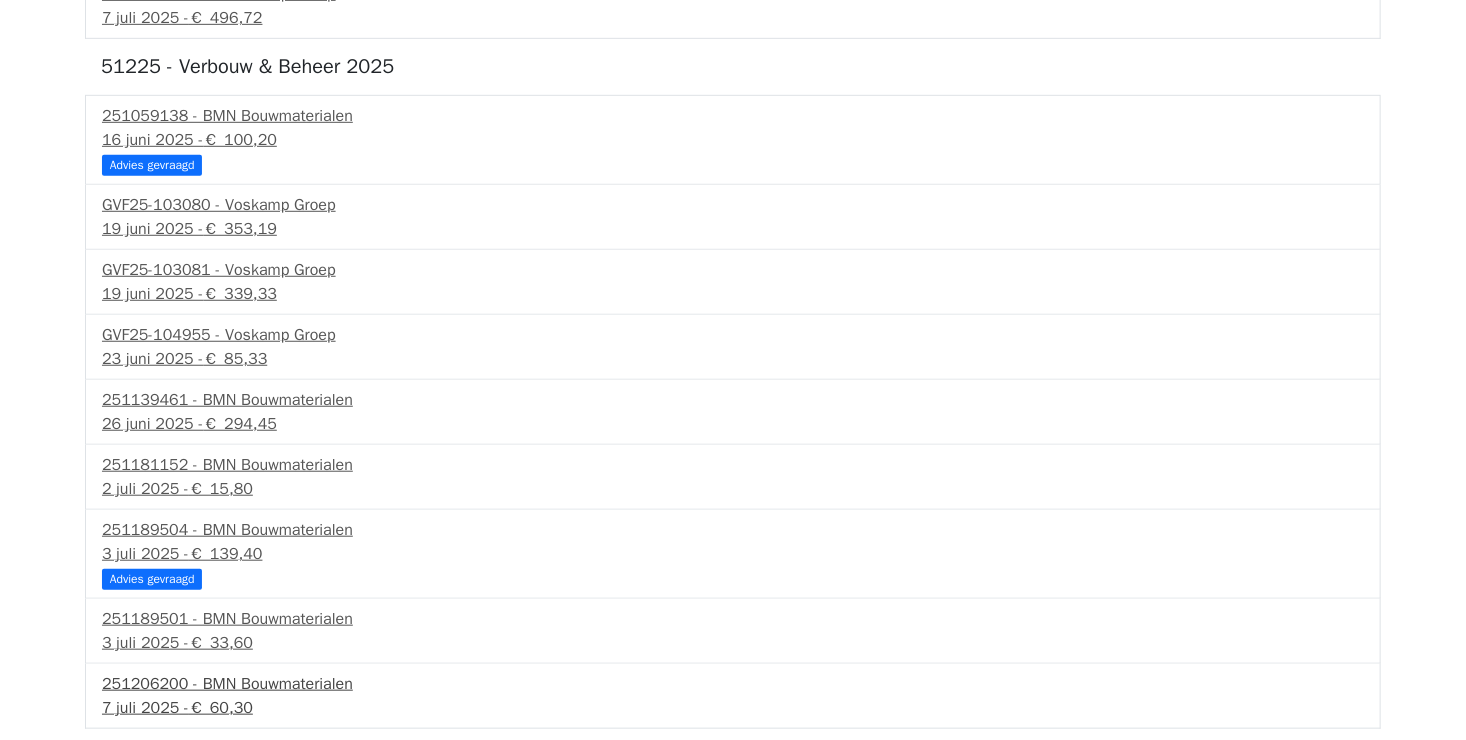 scroll, scrollTop: 384, scrollLeft: 0, axis: vertical 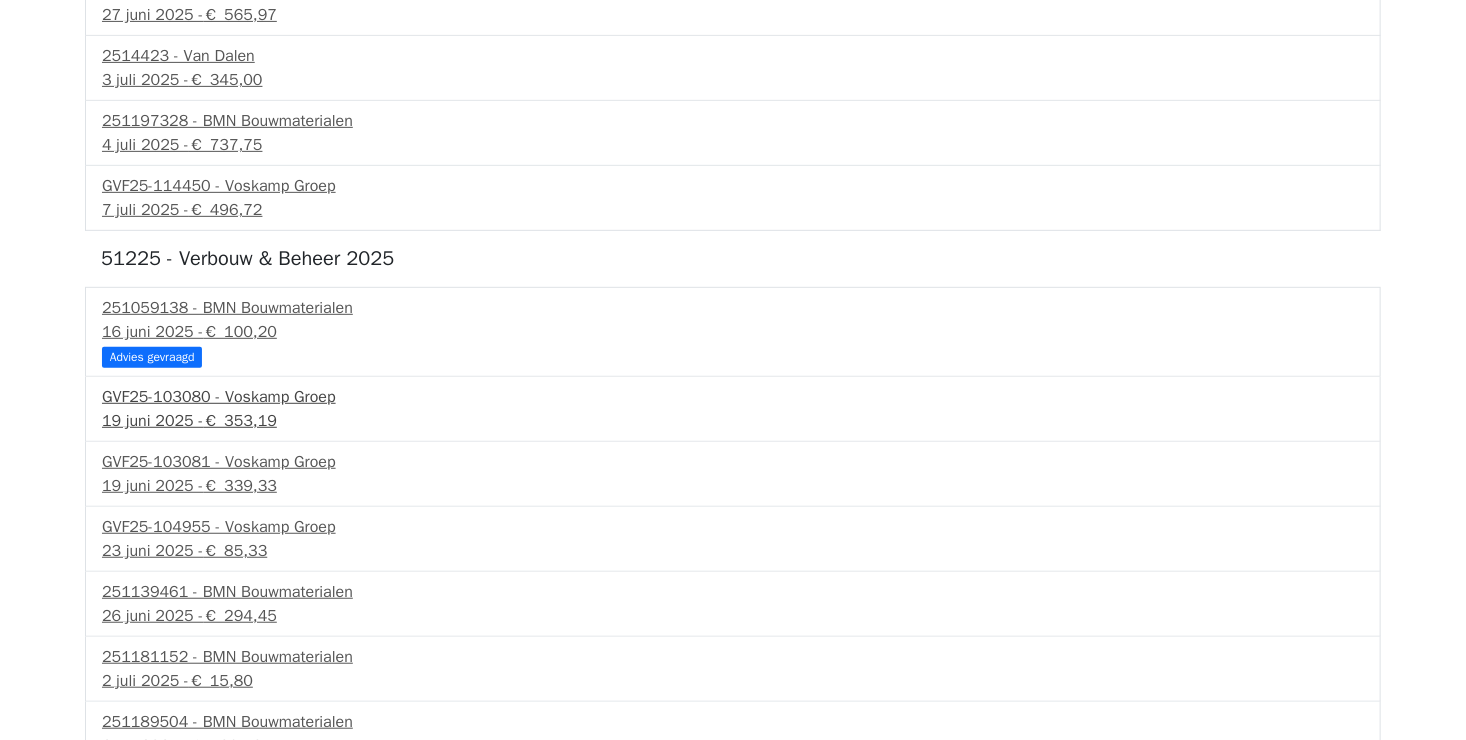 click on "€ 353,19" at bounding box center (240, 421) 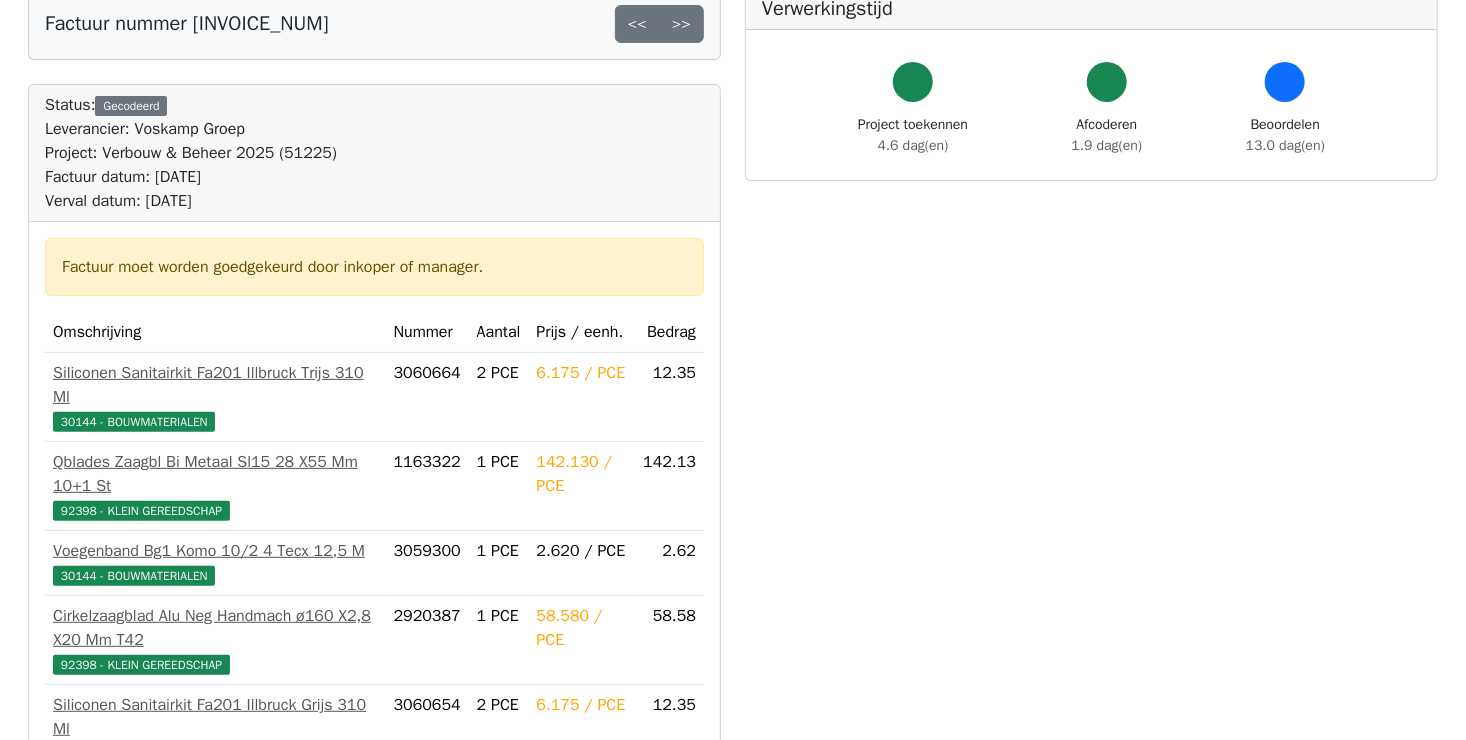 scroll, scrollTop: 300, scrollLeft: 0, axis: vertical 